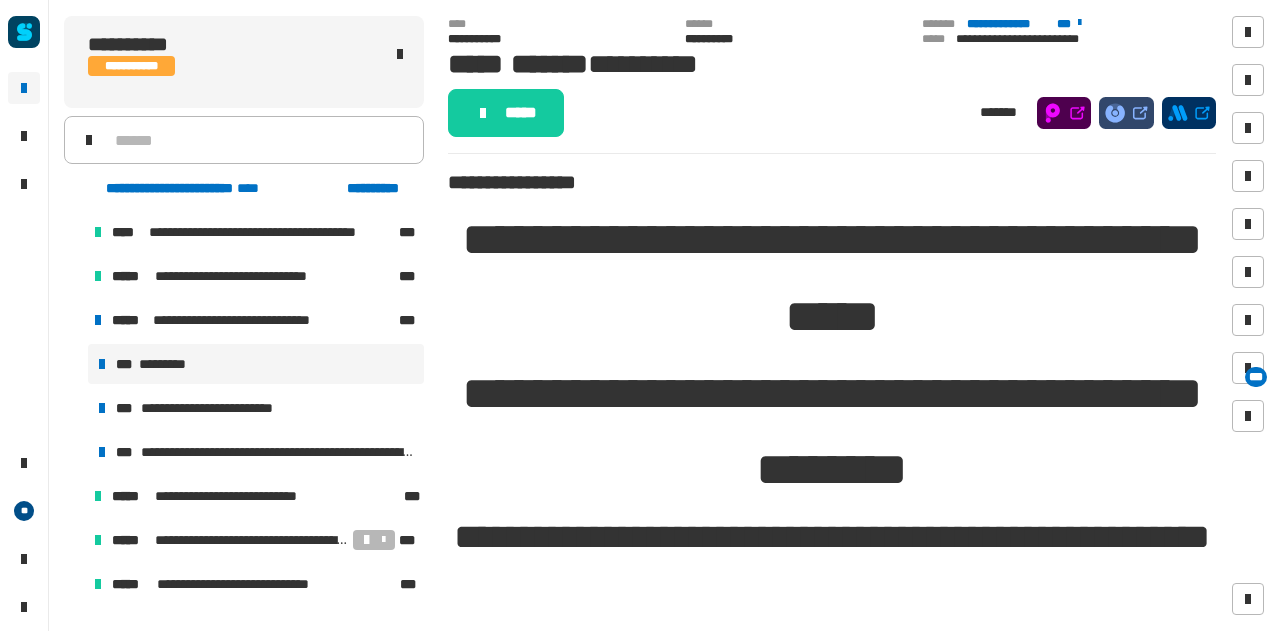 scroll, scrollTop: 0, scrollLeft: 0, axis: both 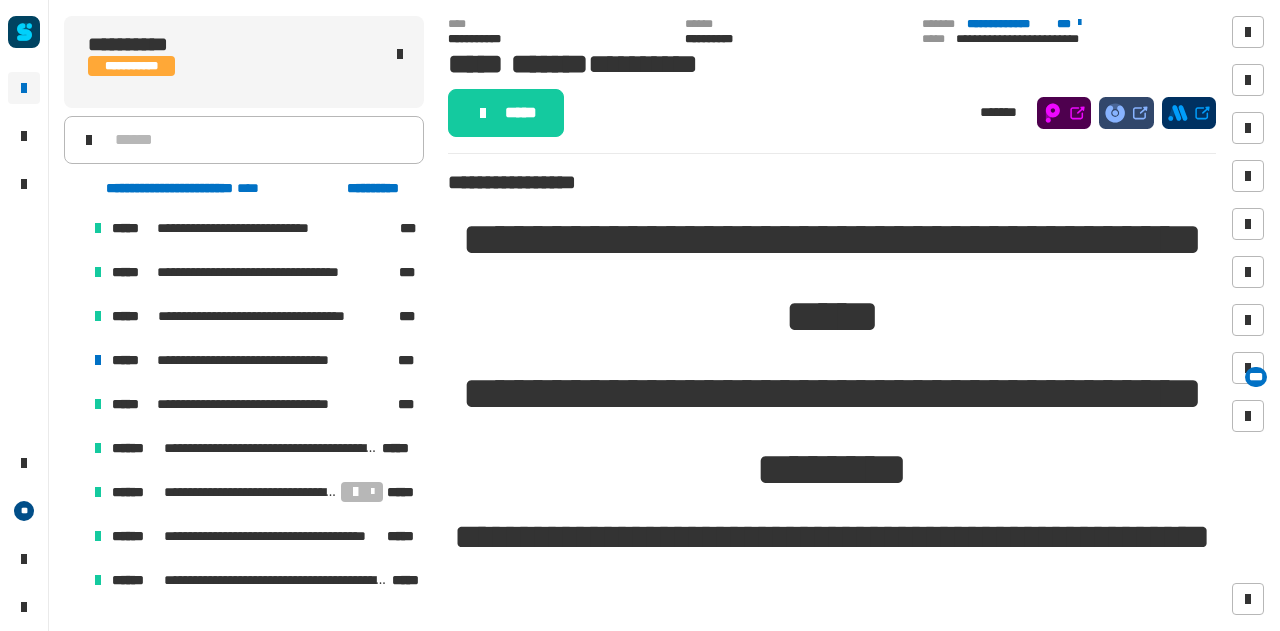 click 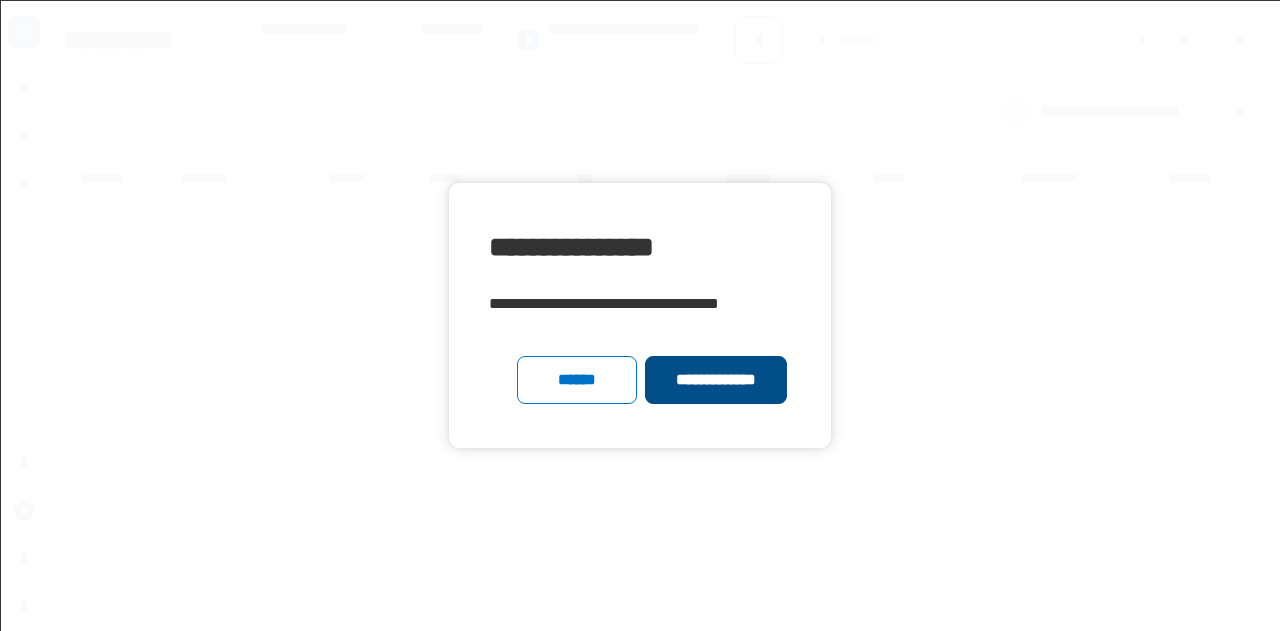 click on "**********" 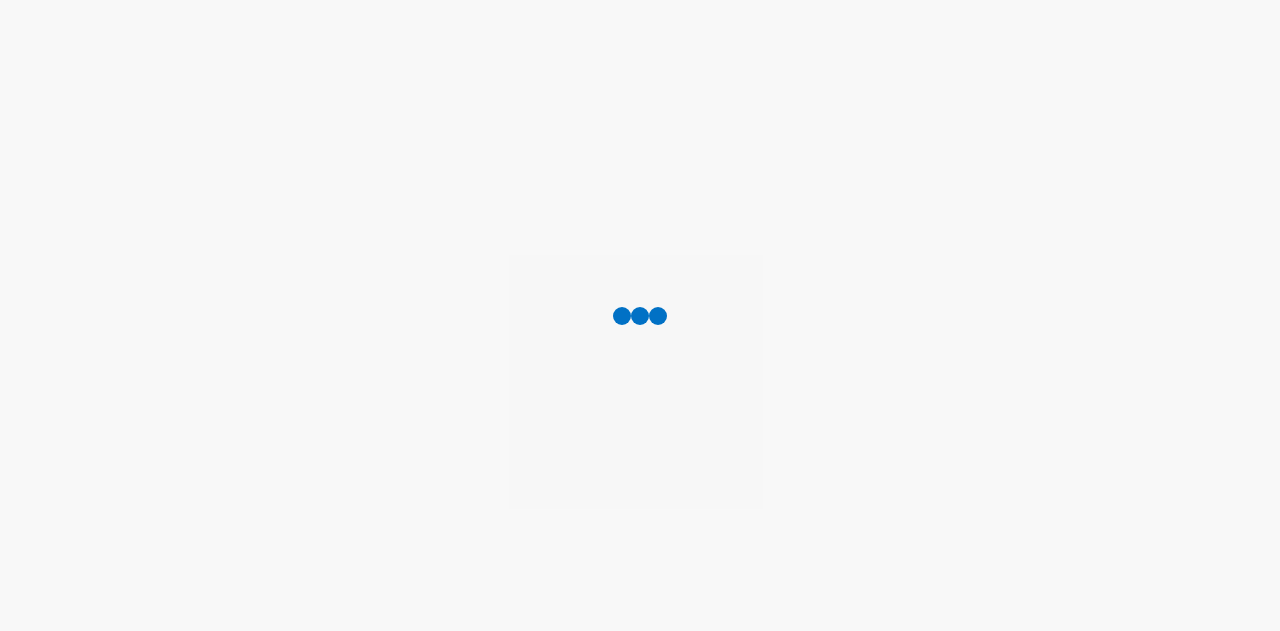 scroll, scrollTop: 0, scrollLeft: 0, axis: both 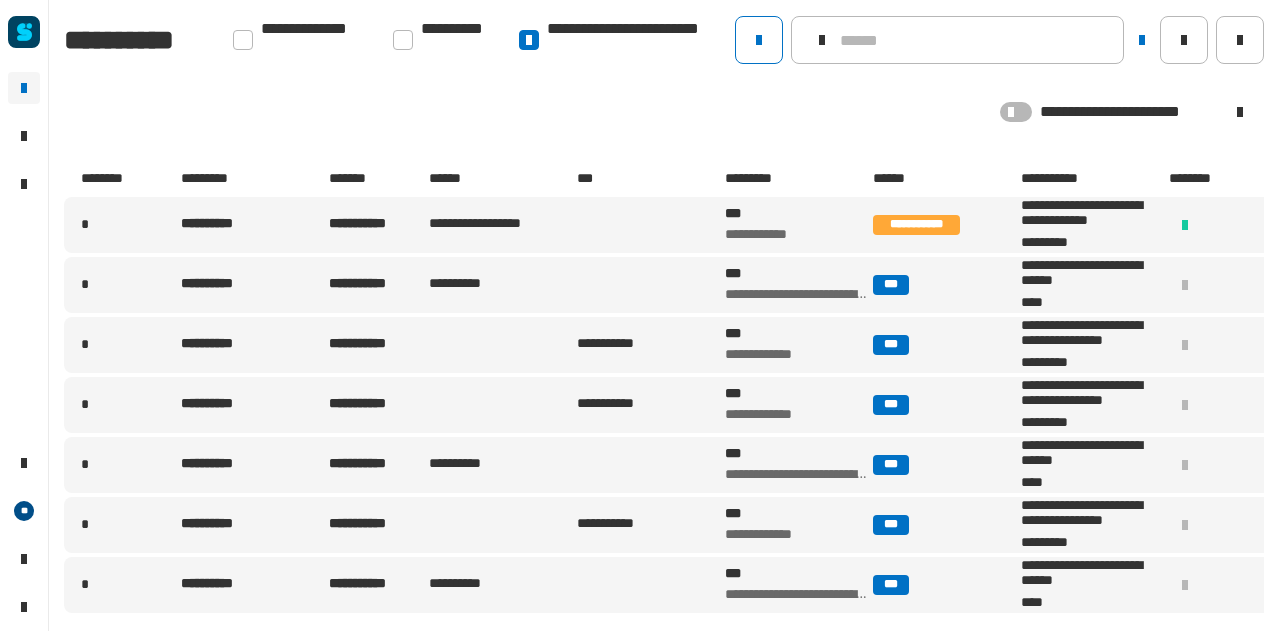click 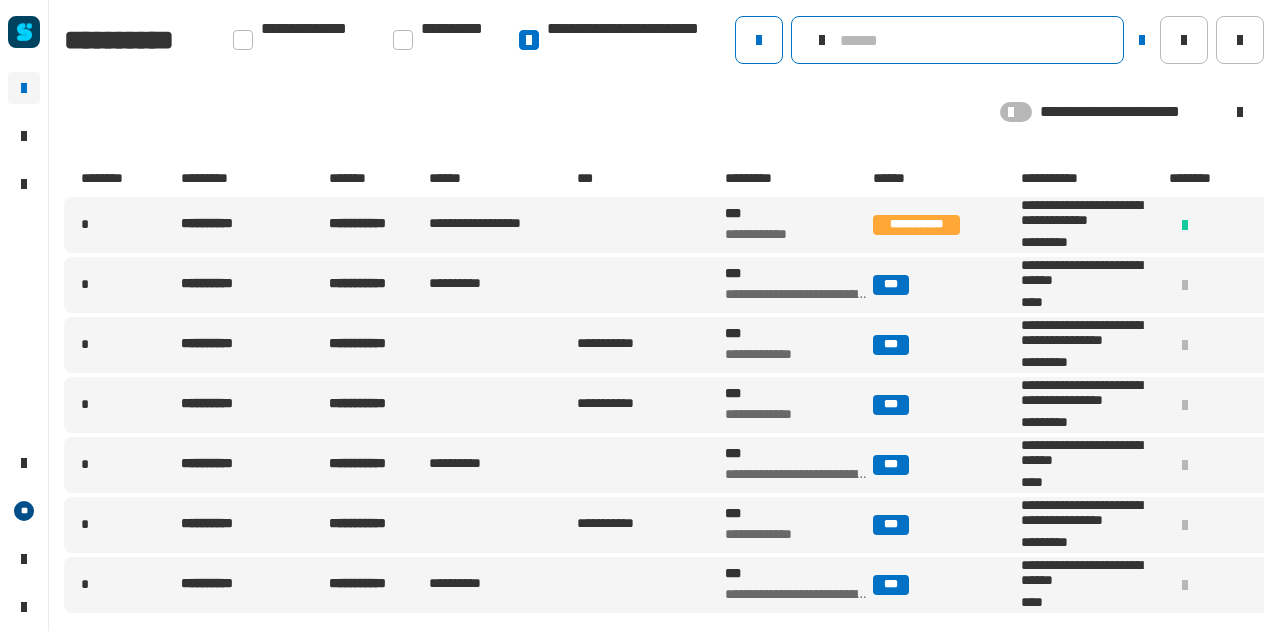 click 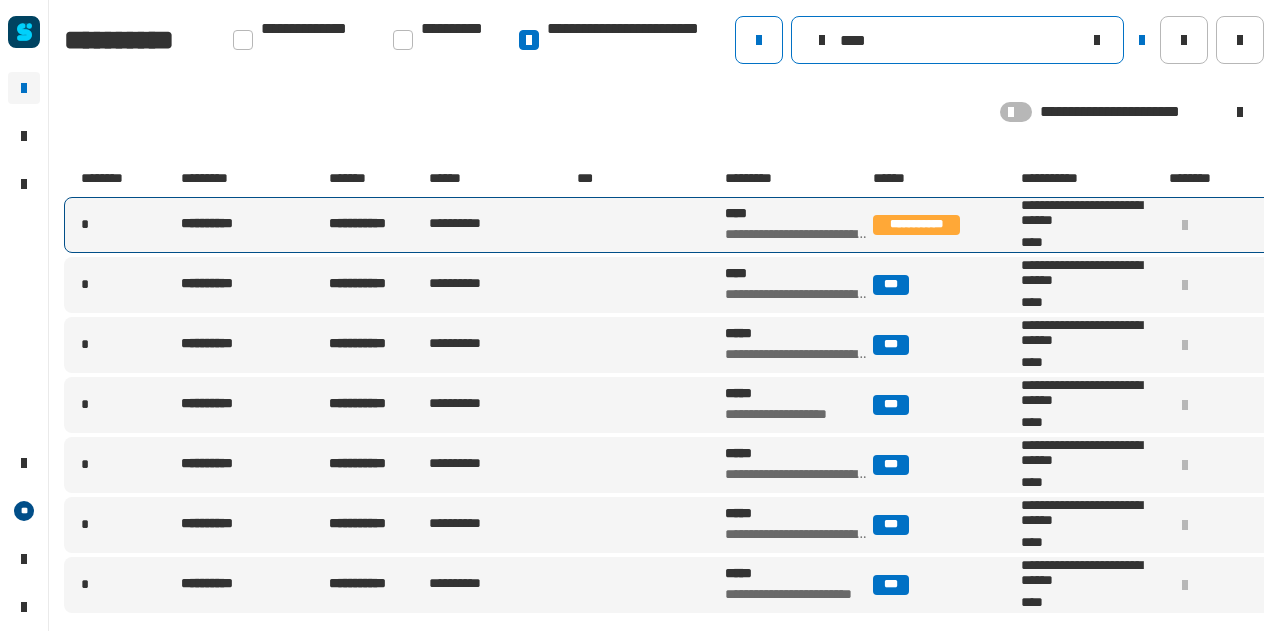 type on "****" 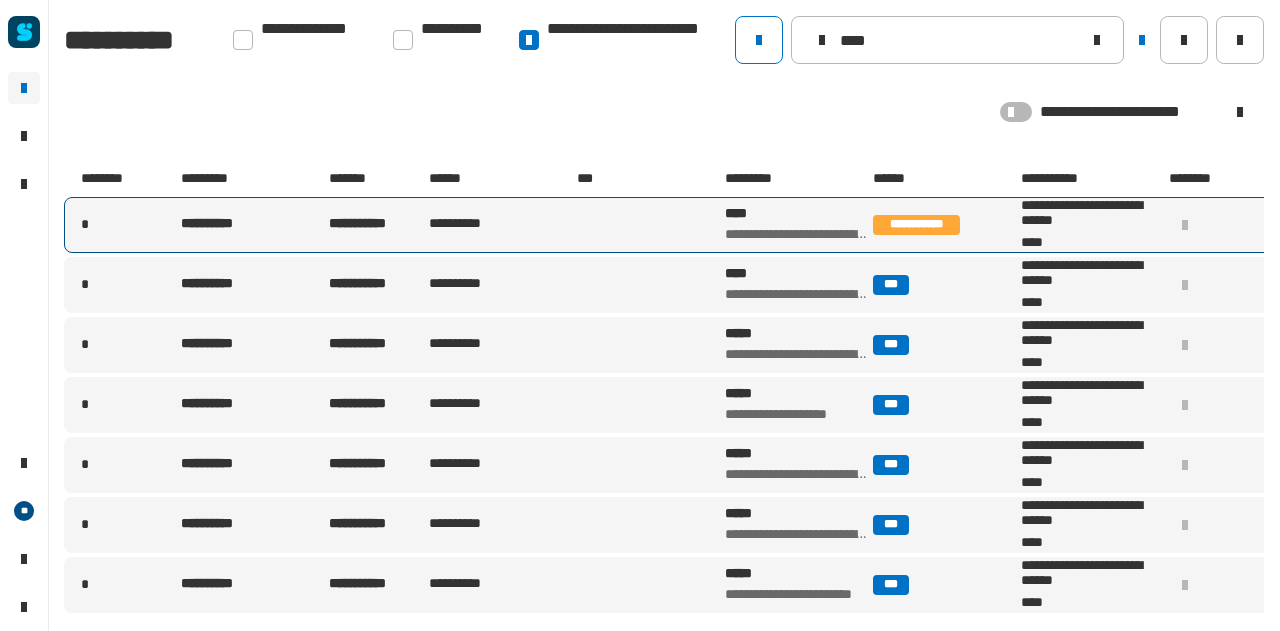click at bounding box center [649, 225] 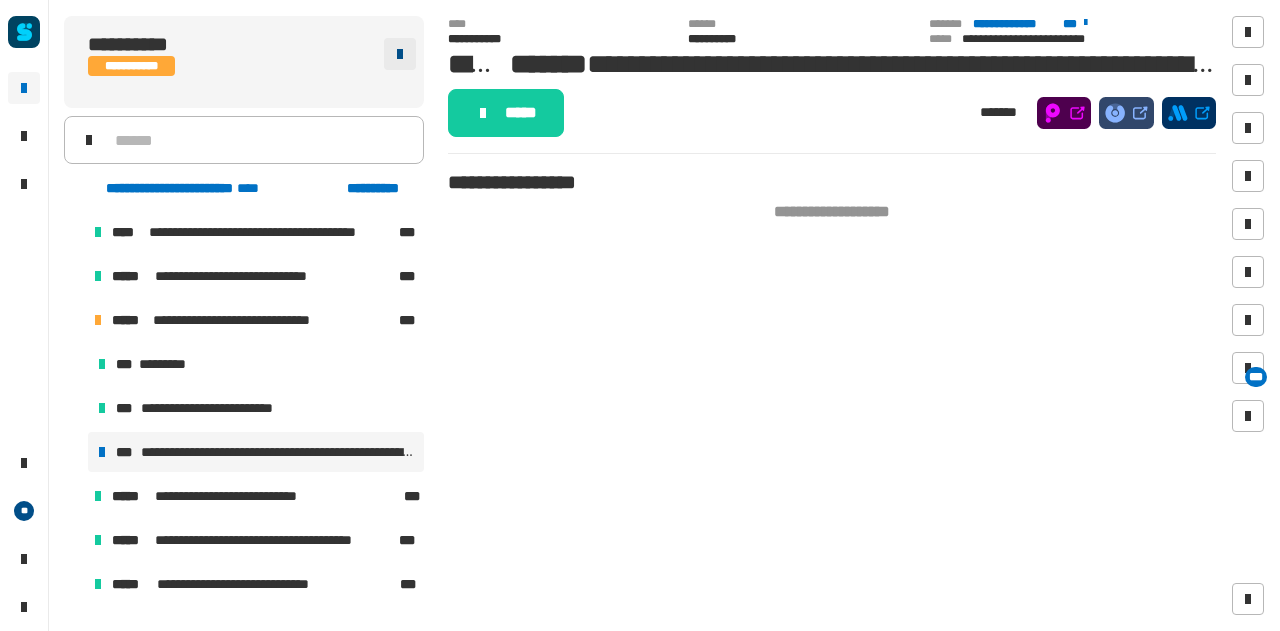 click 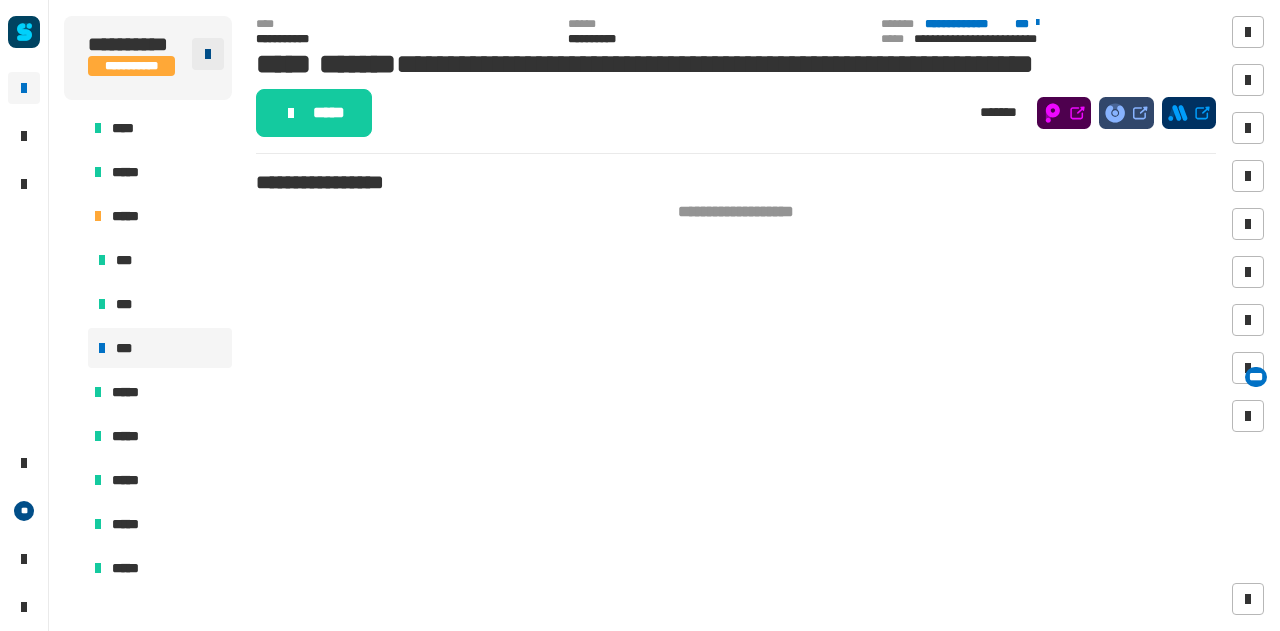 click 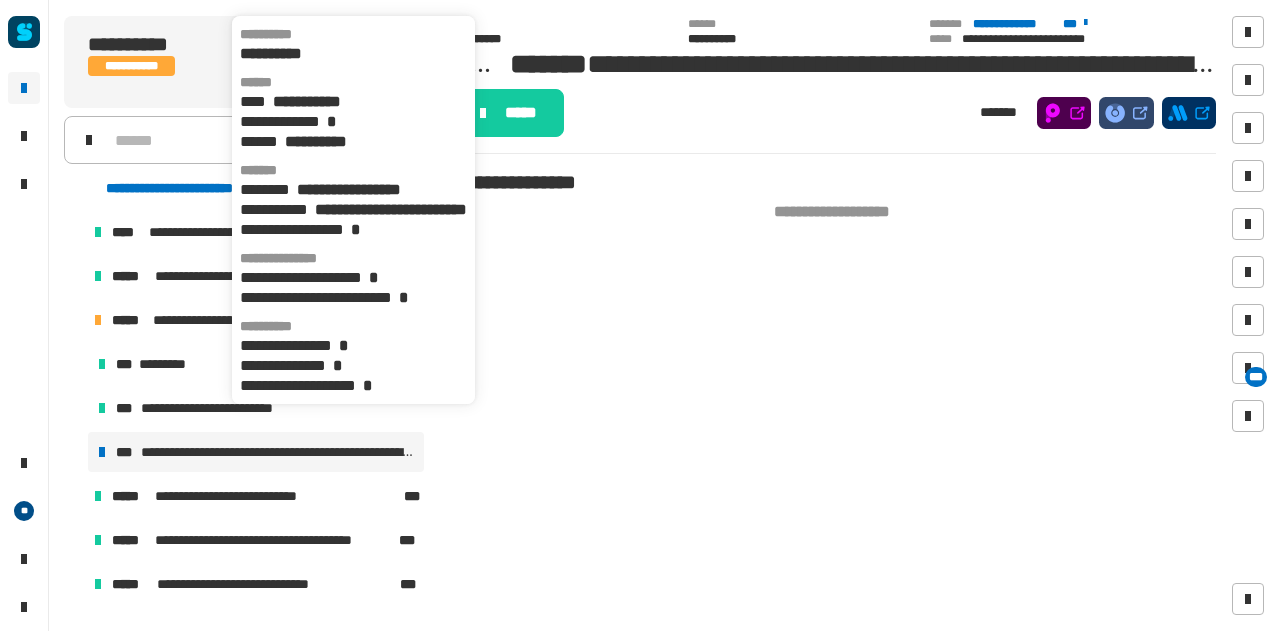 click on "**********" 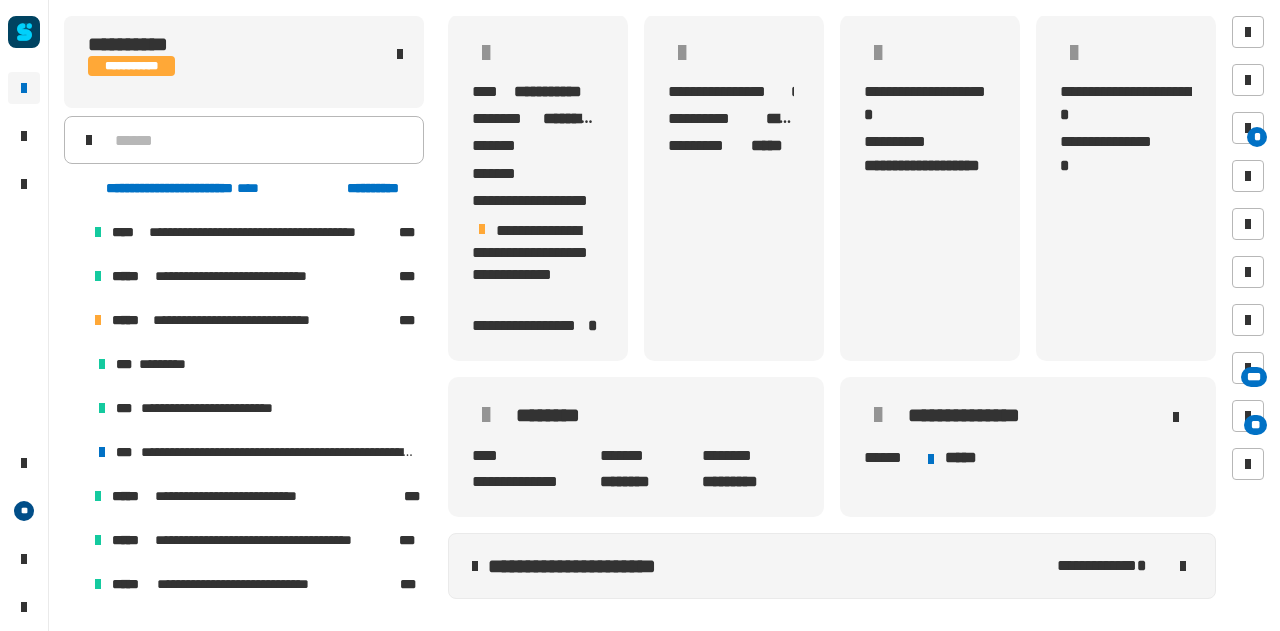 scroll, scrollTop: 306, scrollLeft: 0, axis: vertical 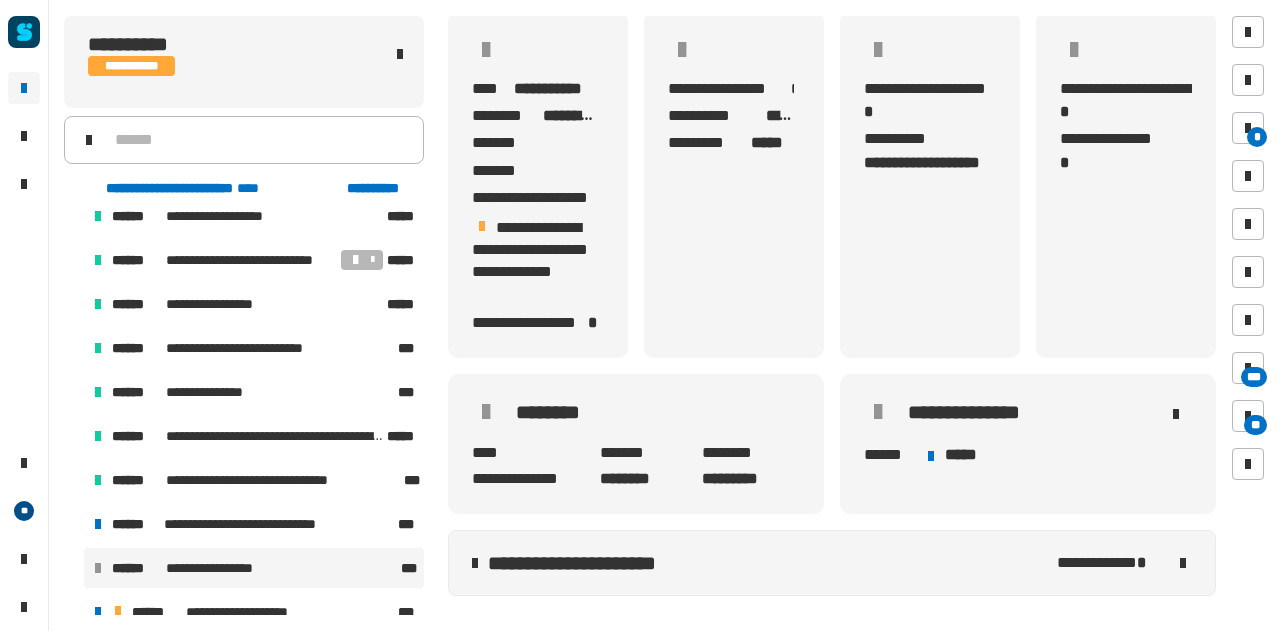 click on "**********" at bounding box center (254, 568) 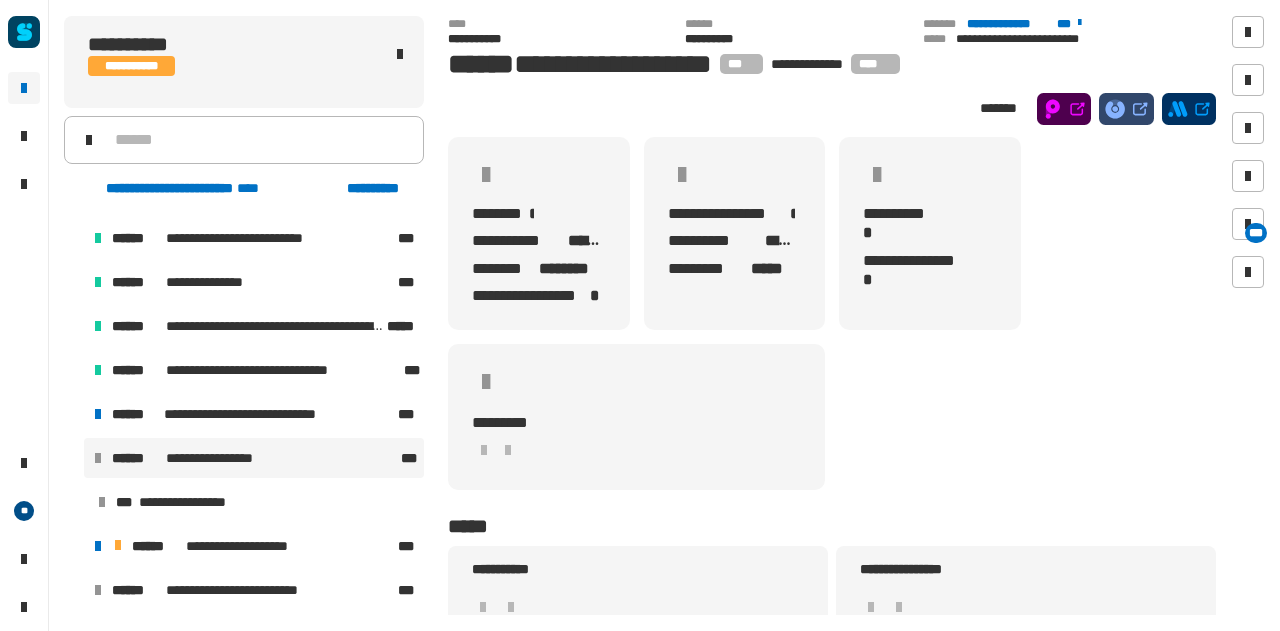 scroll, scrollTop: 1062, scrollLeft: 0, axis: vertical 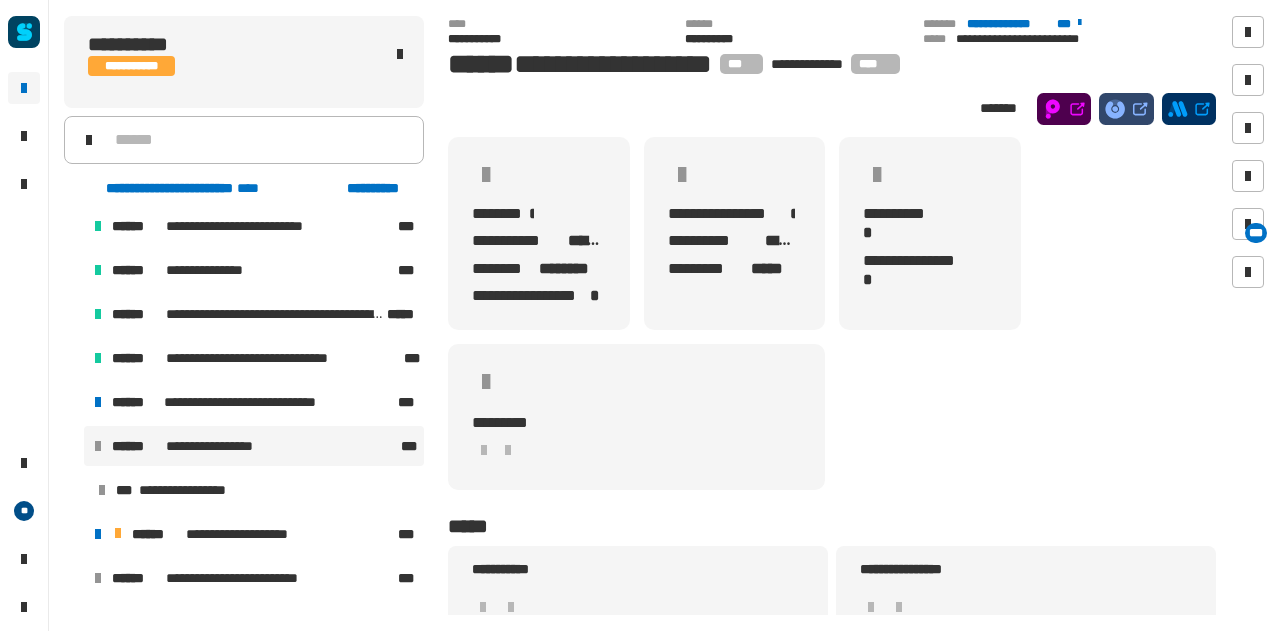 click at bounding box center [74, 534] 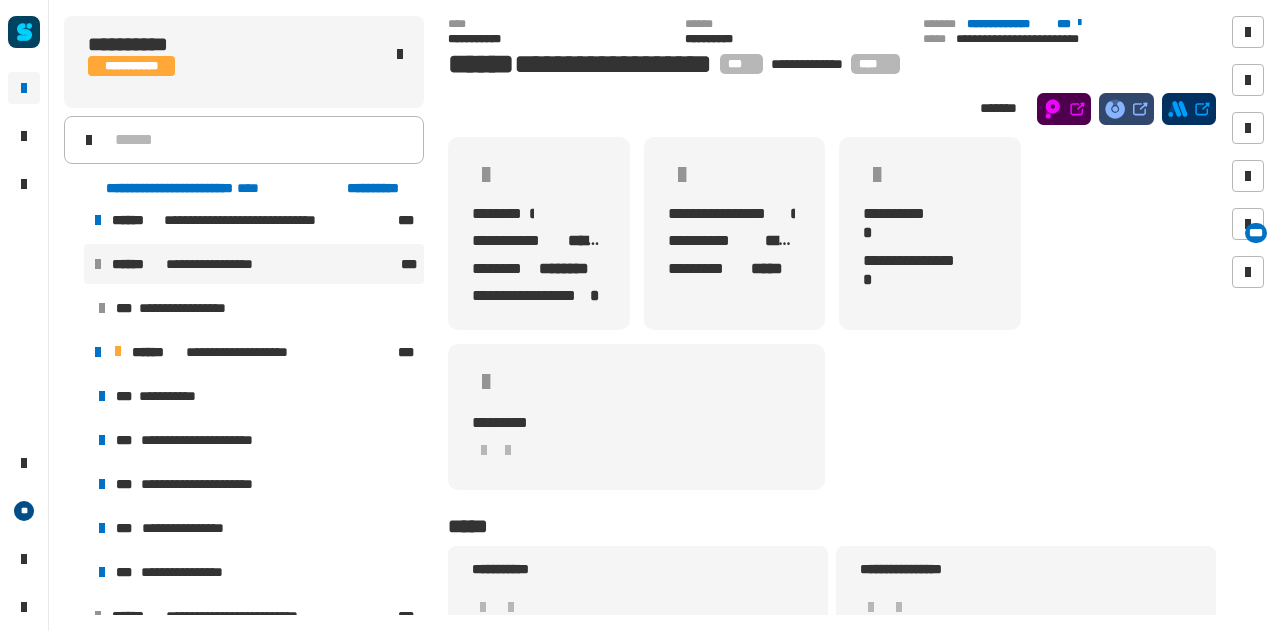 scroll, scrollTop: 1284, scrollLeft: 0, axis: vertical 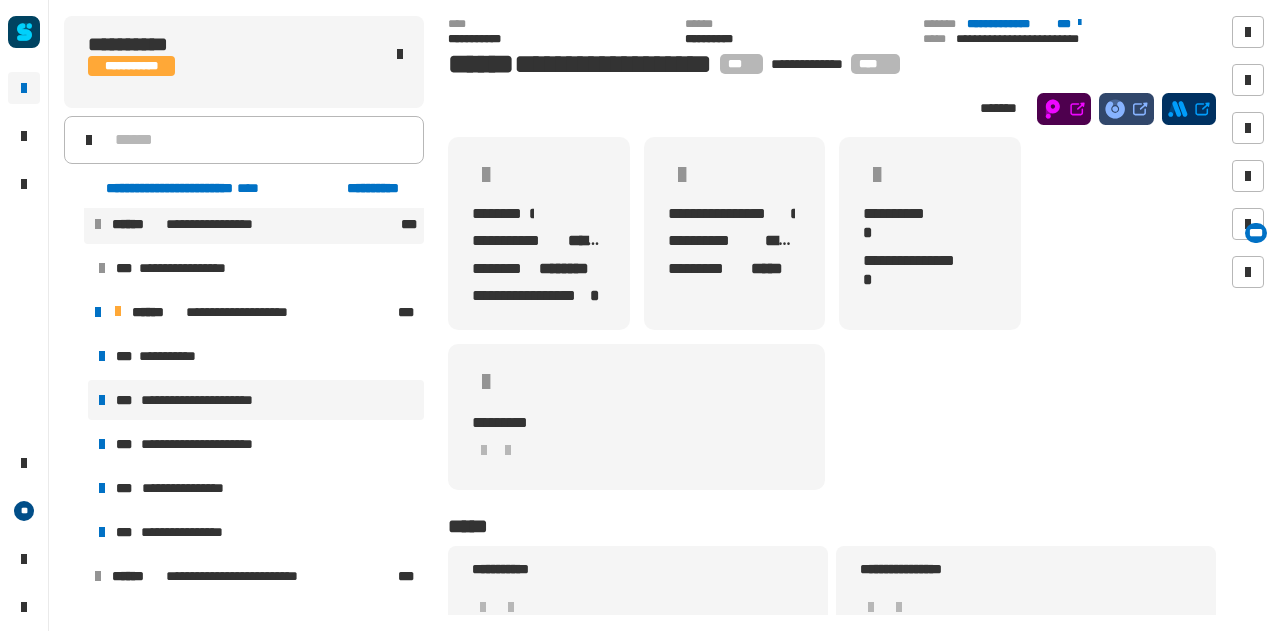 click on "**********" at bounding box center [214, 400] 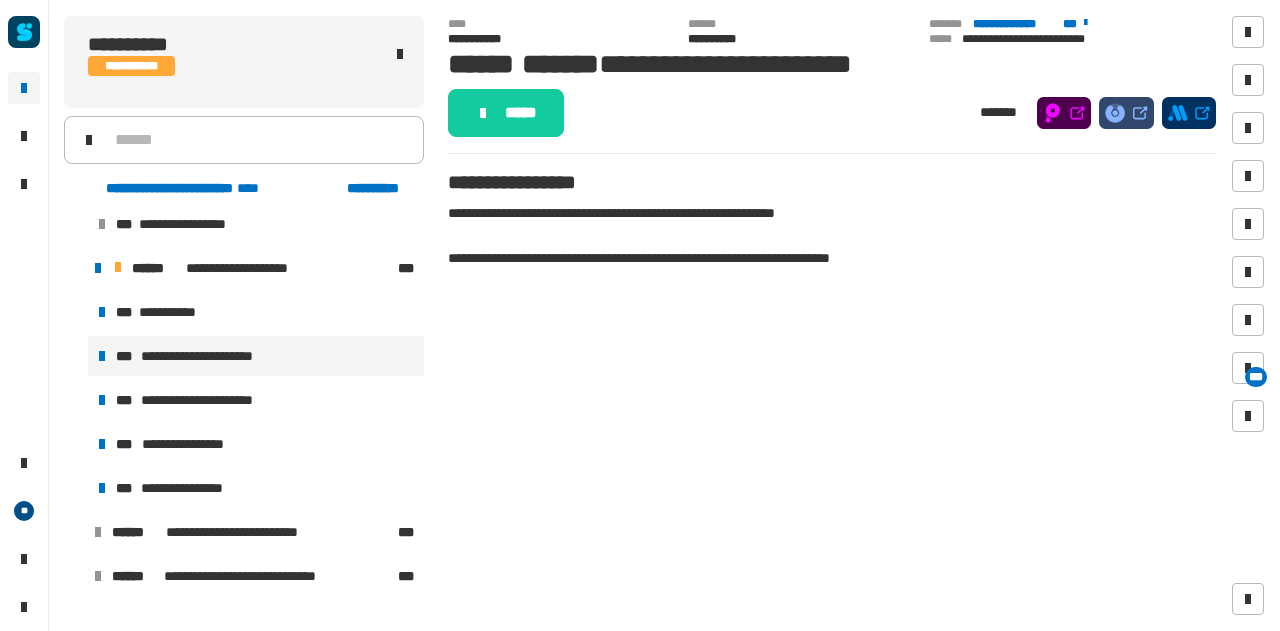 scroll, scrollTop: 1329, scrollLeft: 0, axis: vertical 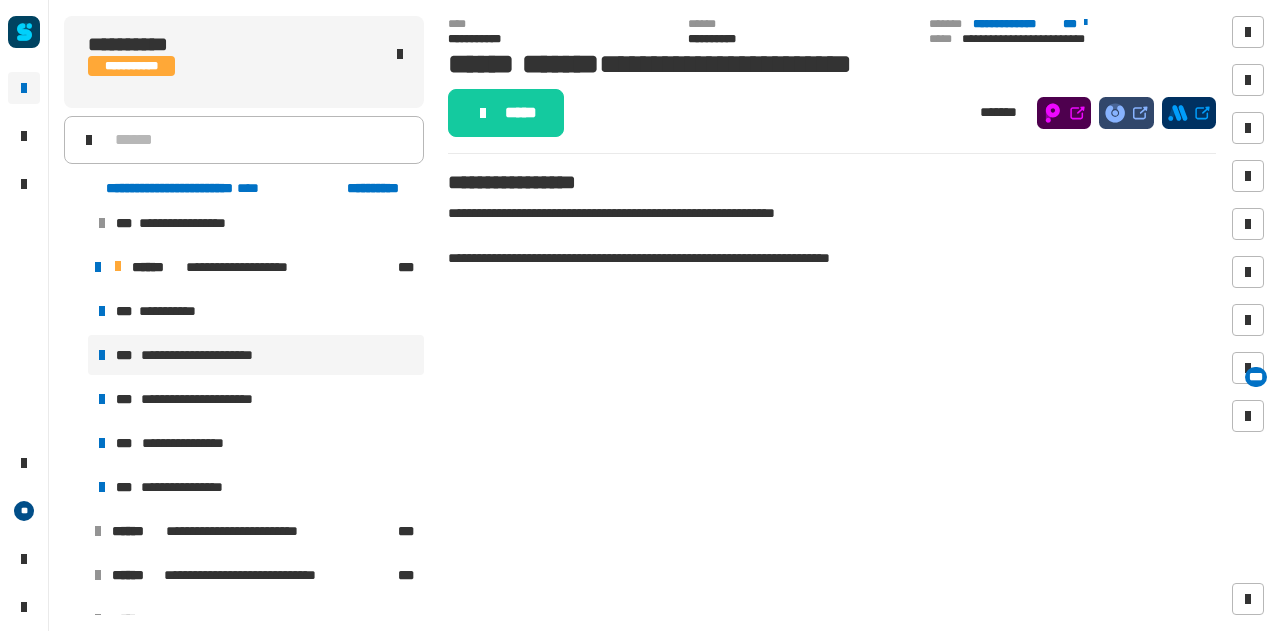 click on "**********" at bounding box center (212, 399) 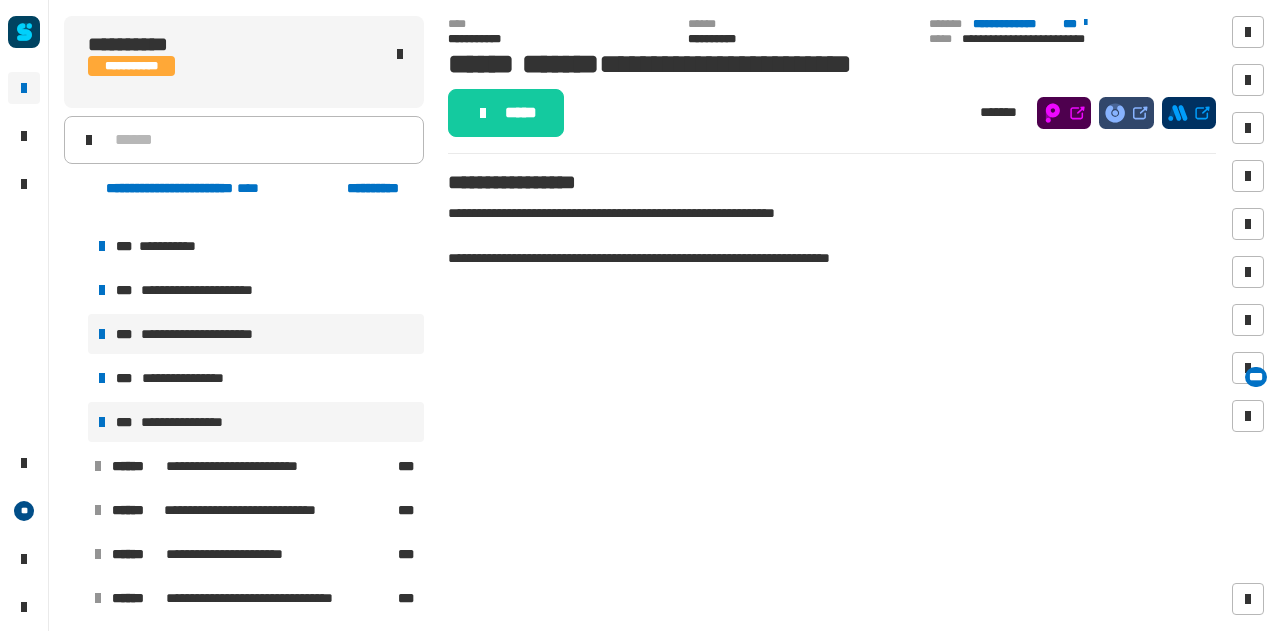 scroll, scrollTop: 1395, scrollLeft: 0, axis: vertical 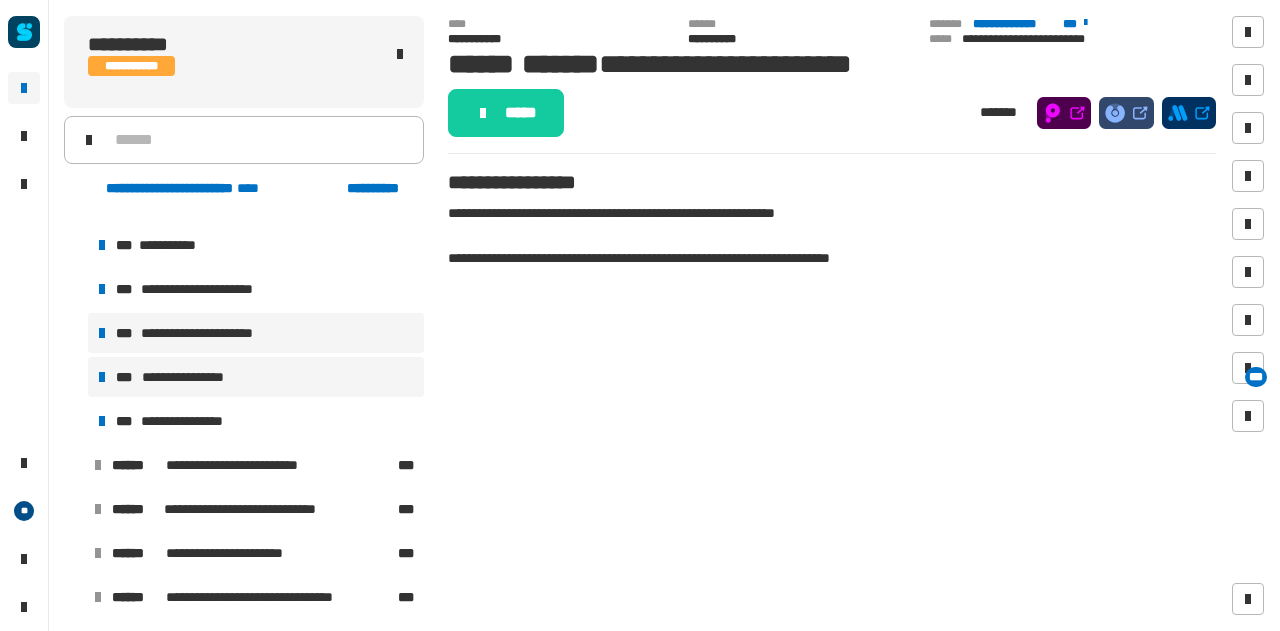 click on "**********" at bounding box center [256, 377] 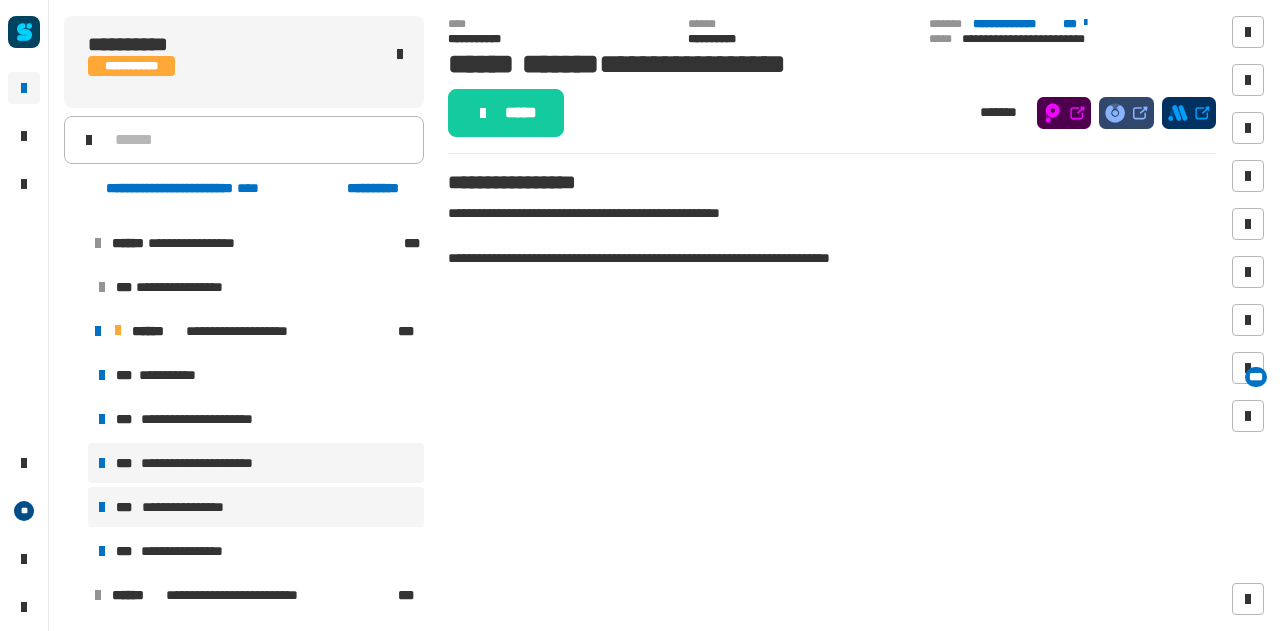 scroll, scrollTop: 1258, scrollLeft: 0, axis: vertical 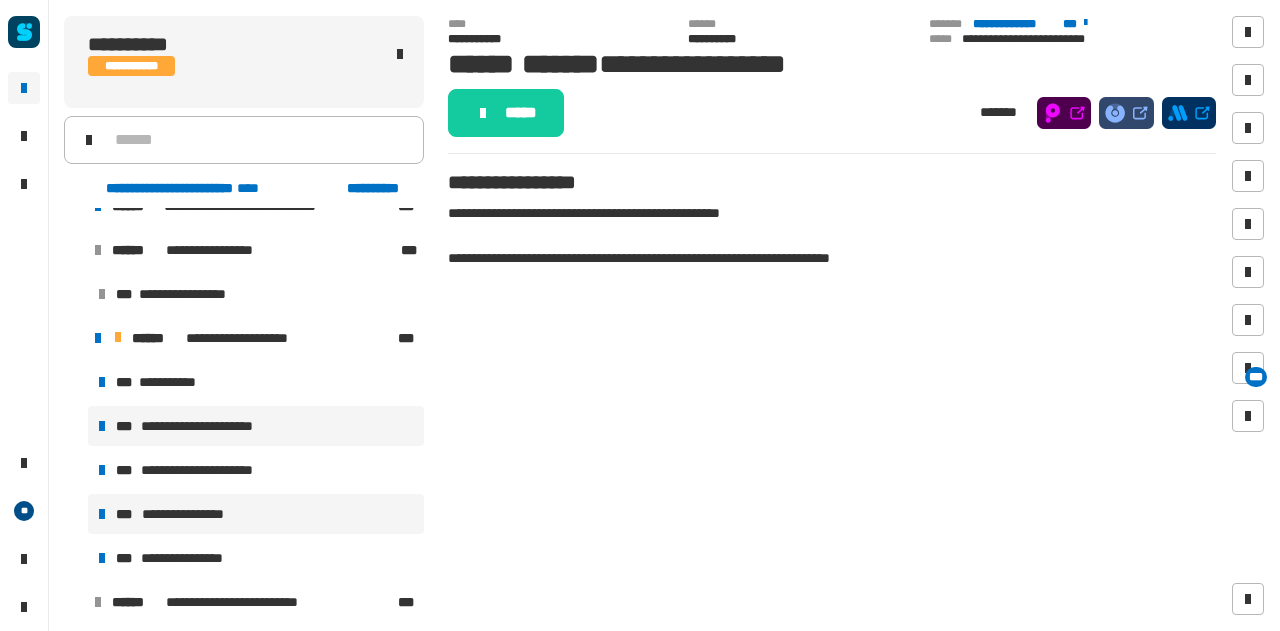 click on "**********" at bounding box center [256, 426] 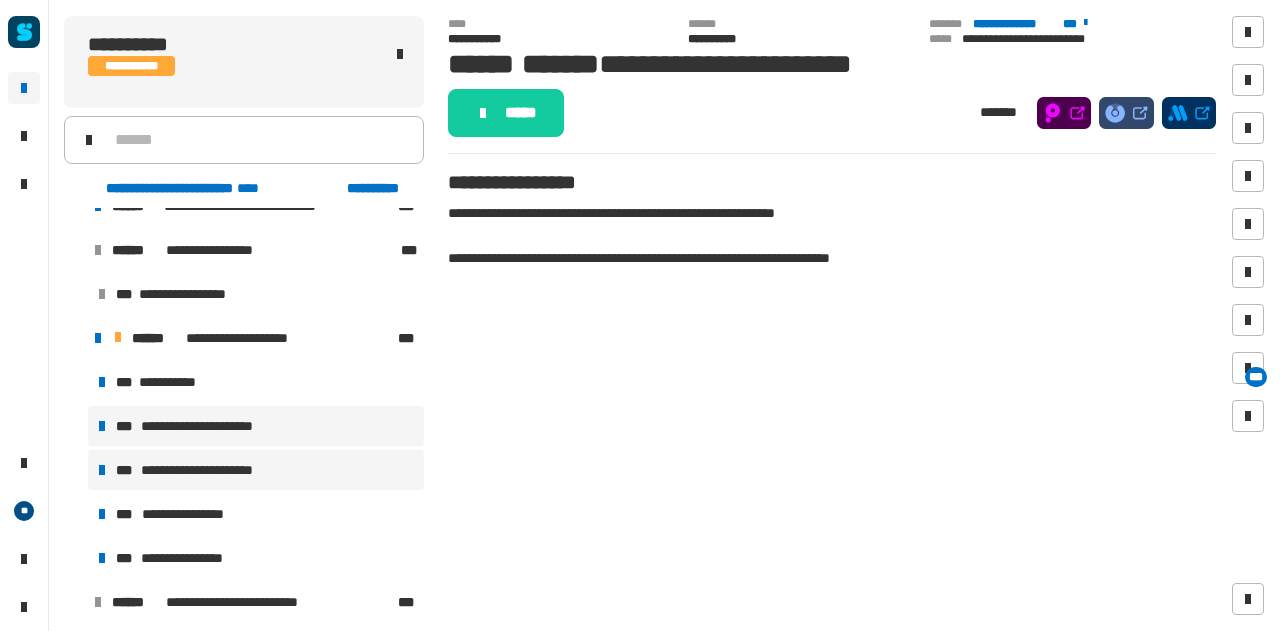 click on "**********" at bounding box center [212, 470] 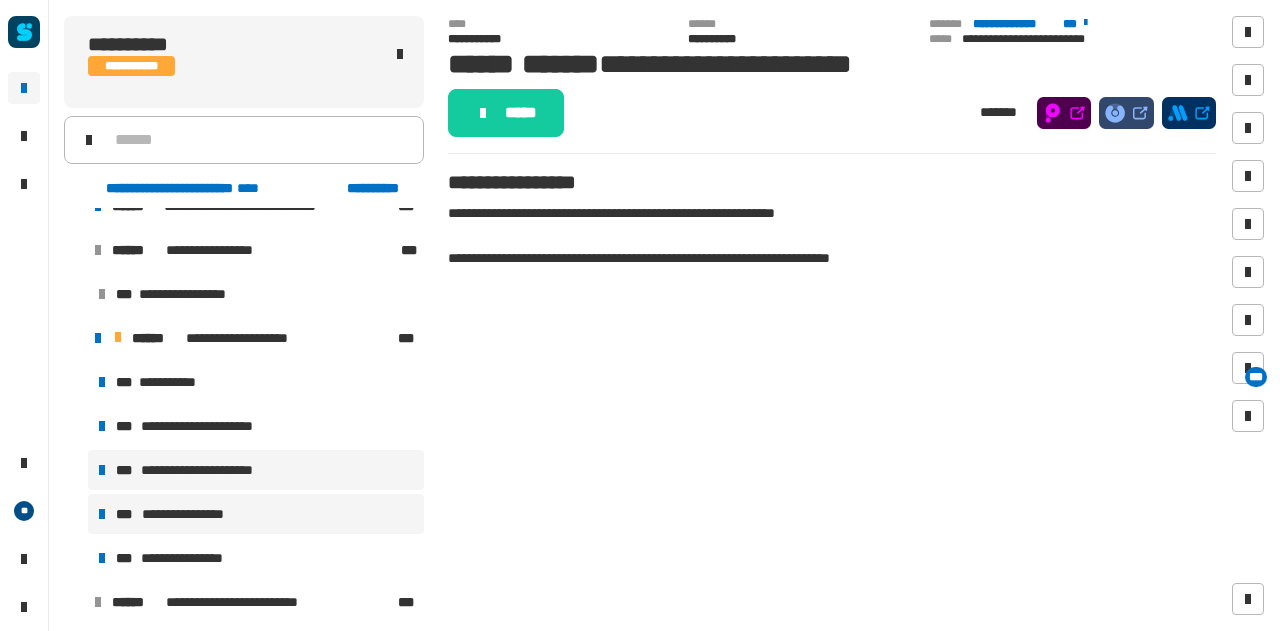 click on "**********" at bounding box center (256, 514) 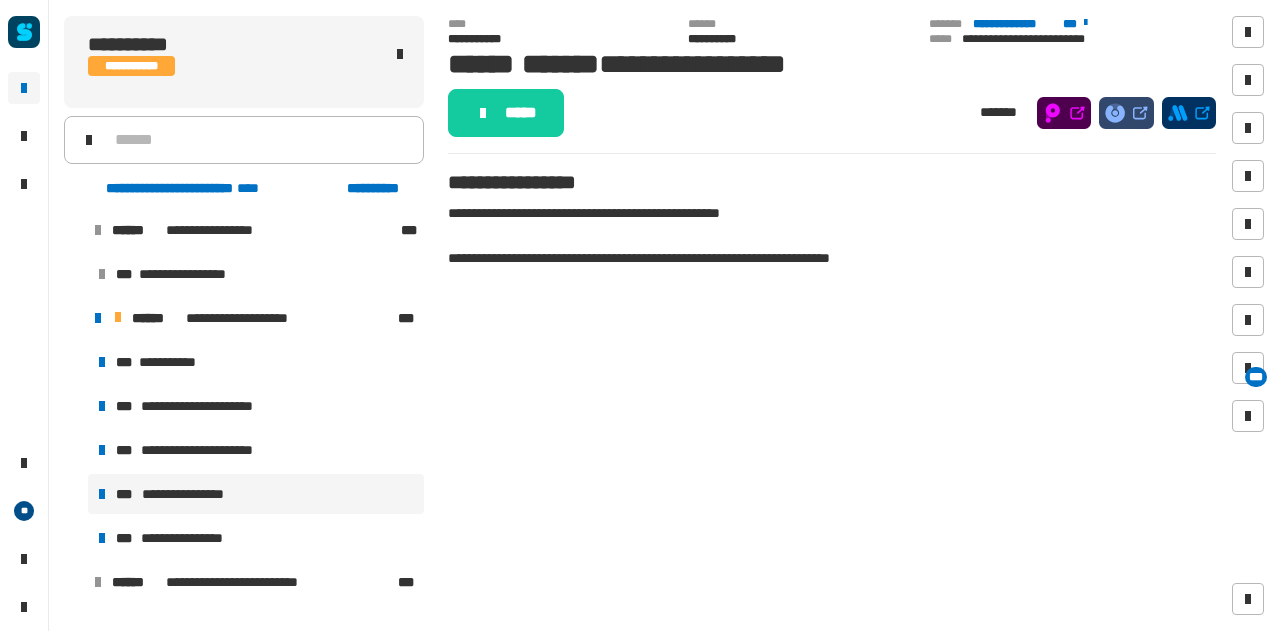 scroll, scrollTop: 1189, scrollLeft: 0, axis: vertical 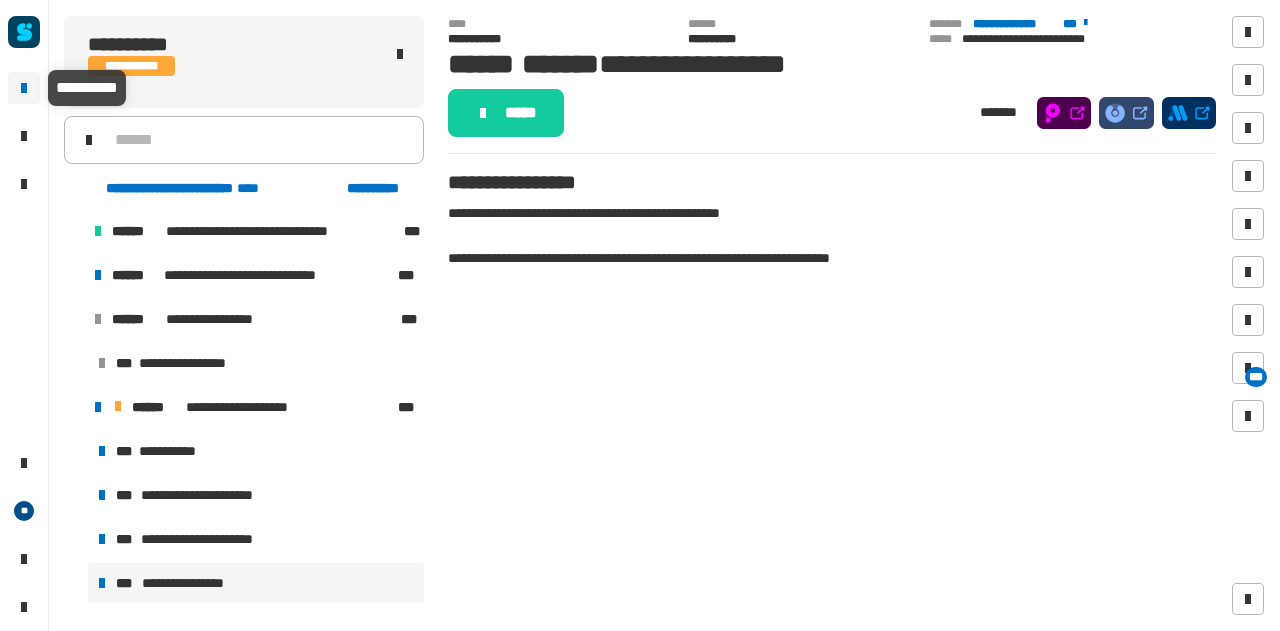 click 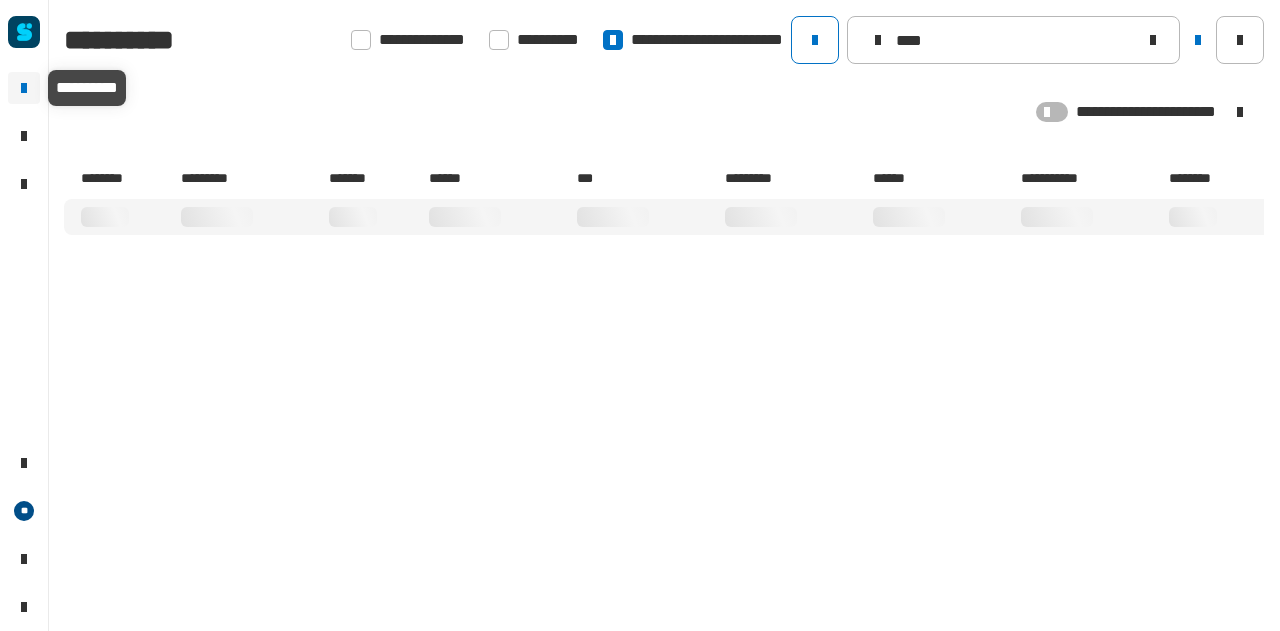 type on "****" 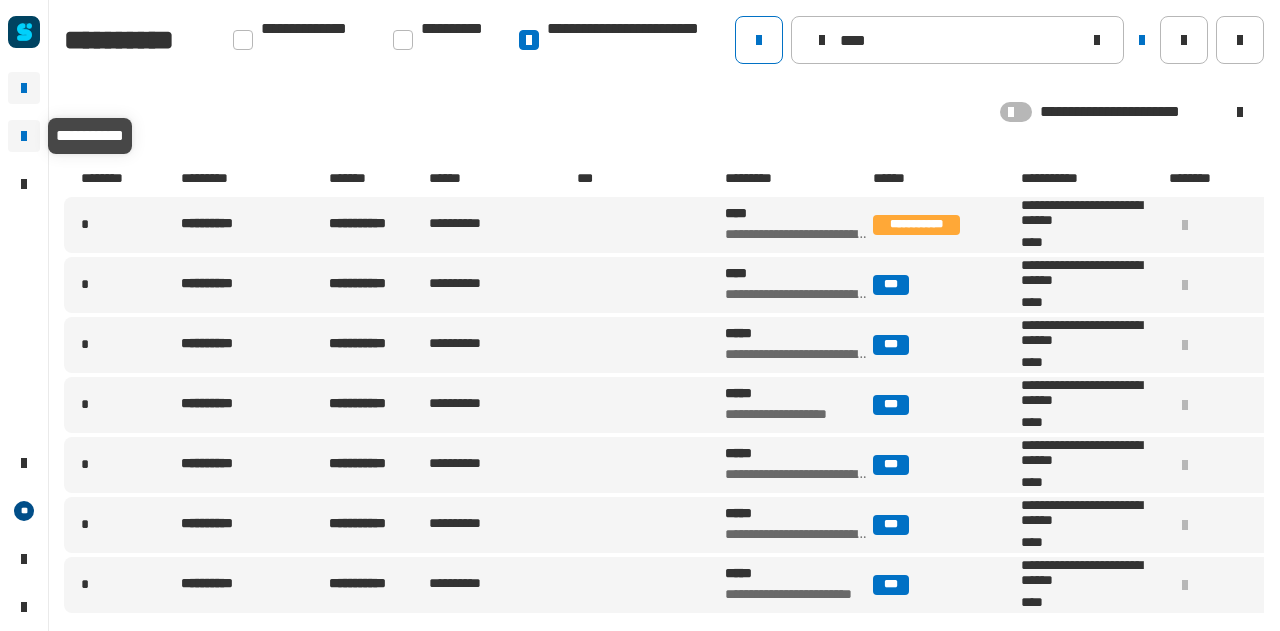 click 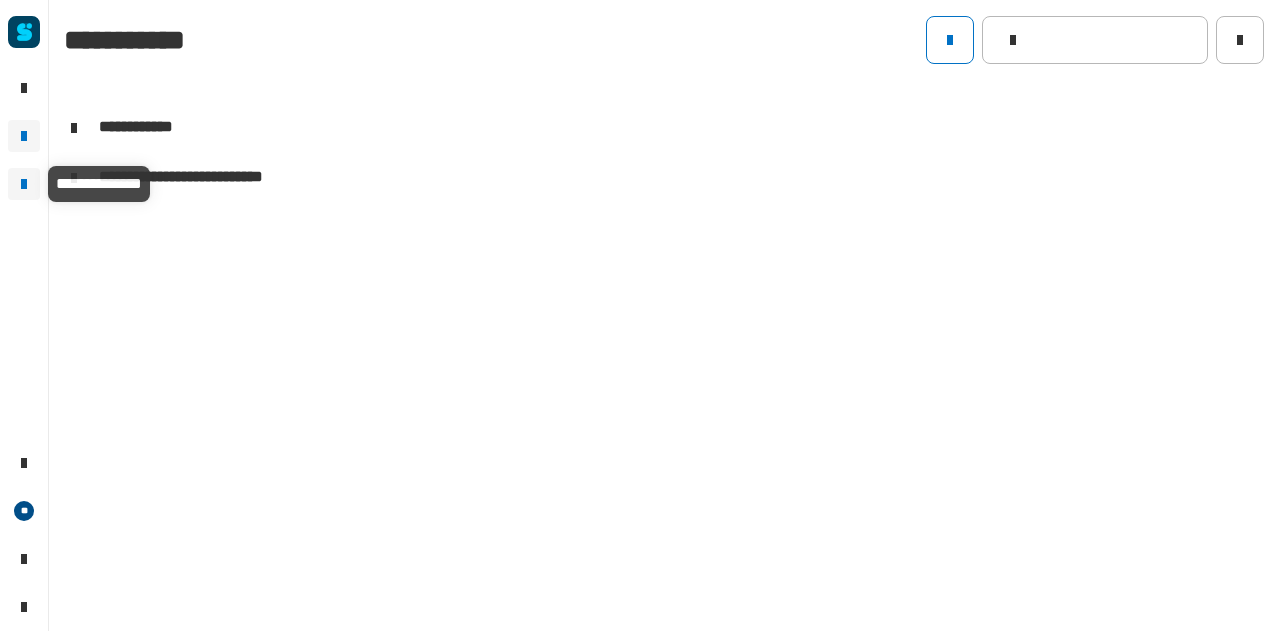 click 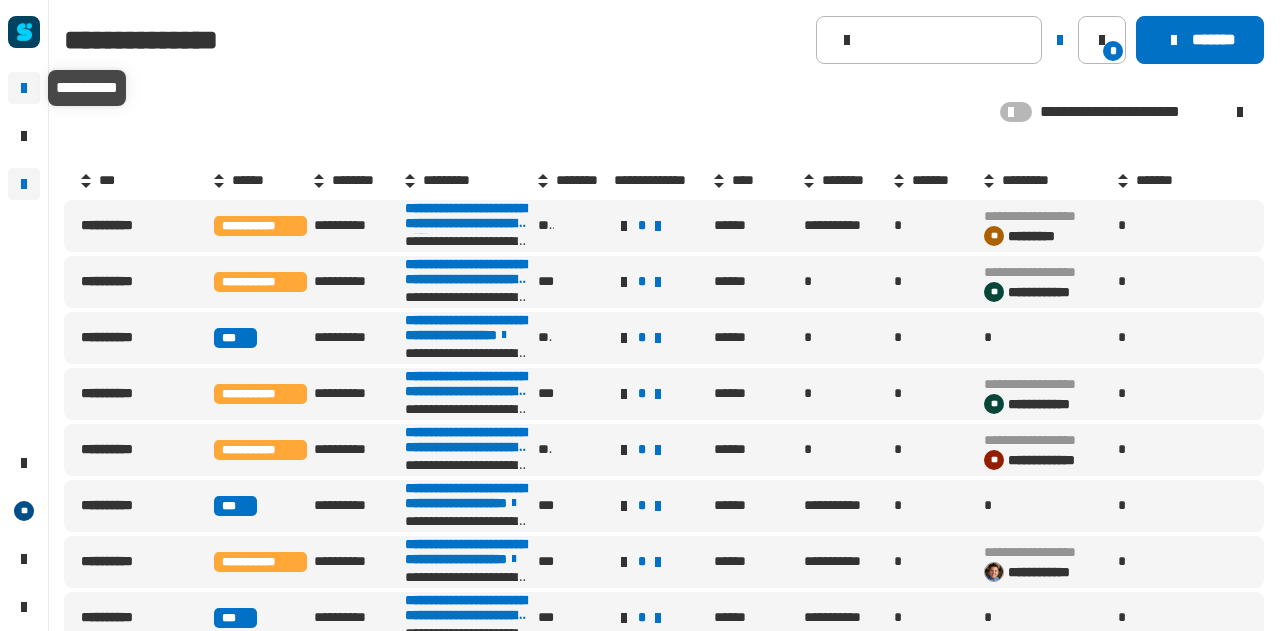click 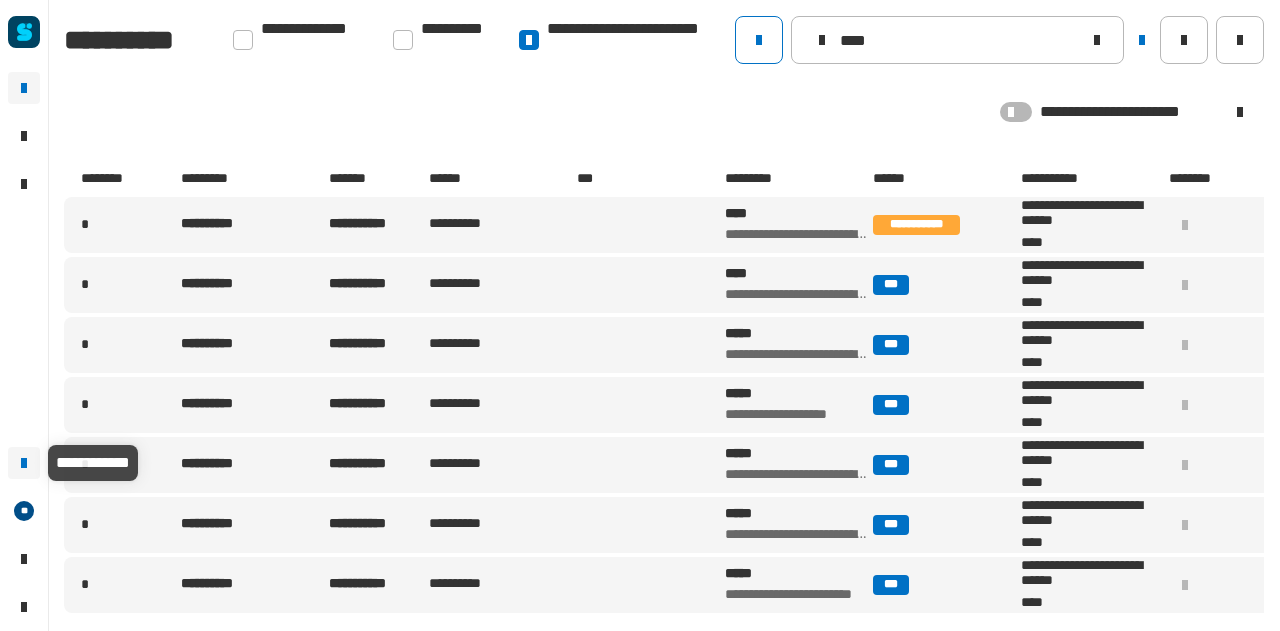 click 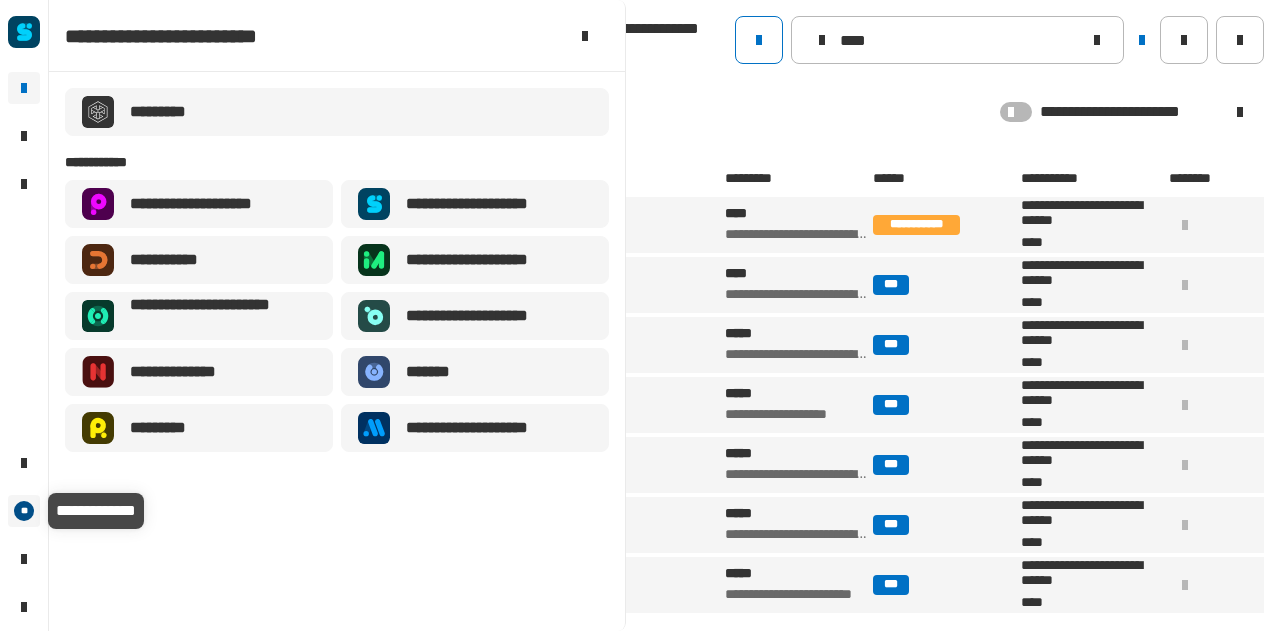 click on "**" 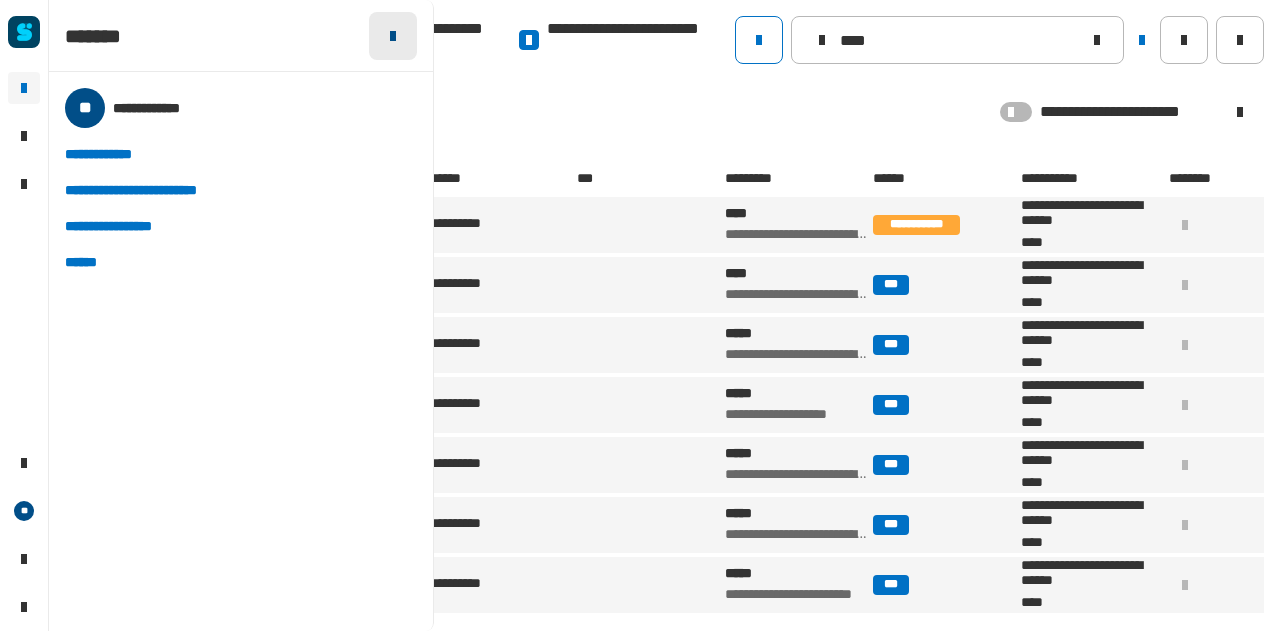 click at bounding box center (393, 36) 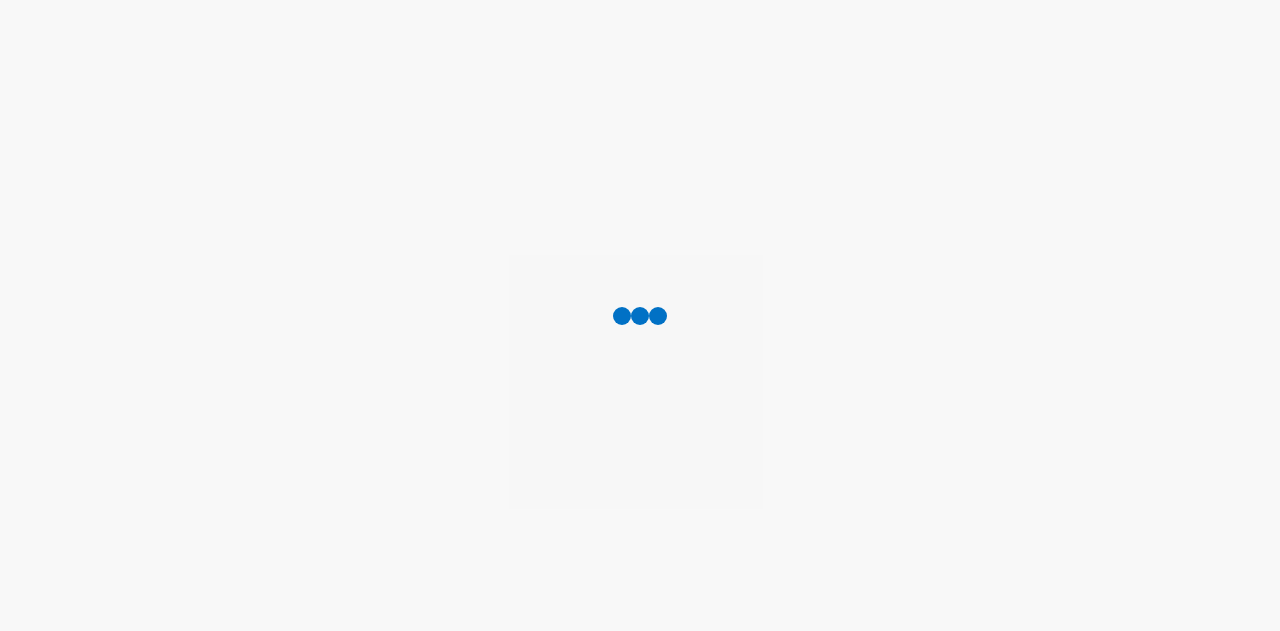 scroll, scrollTop: 0, scrollLeft: 0, axis: both 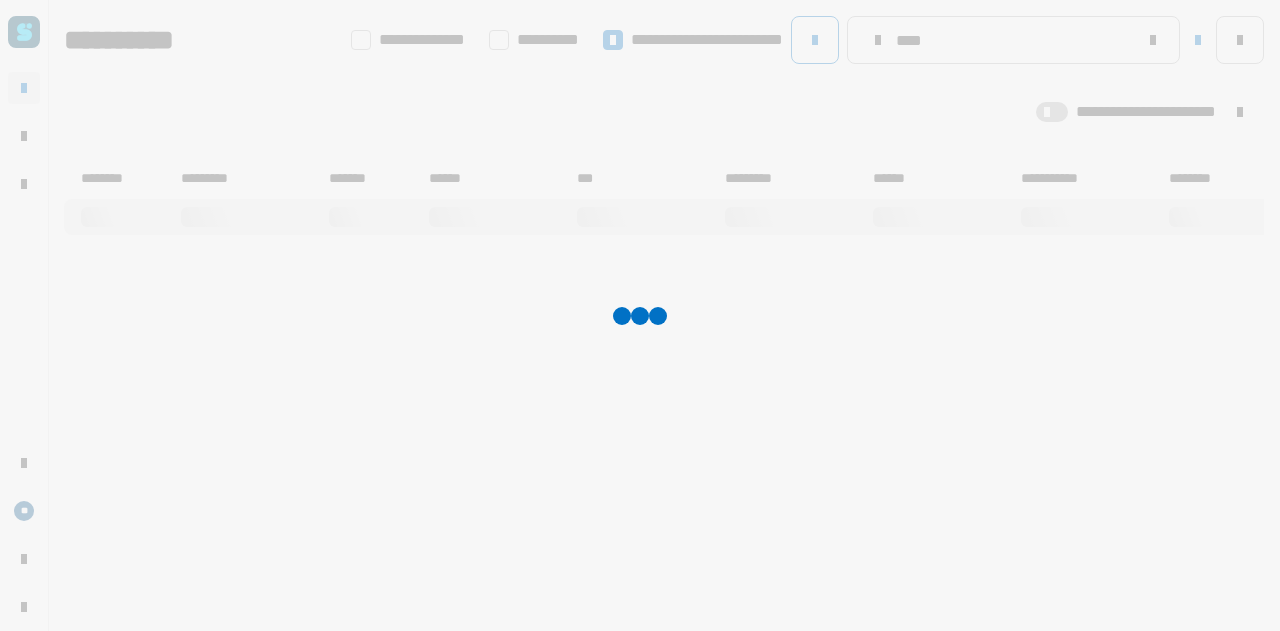 type on "****" 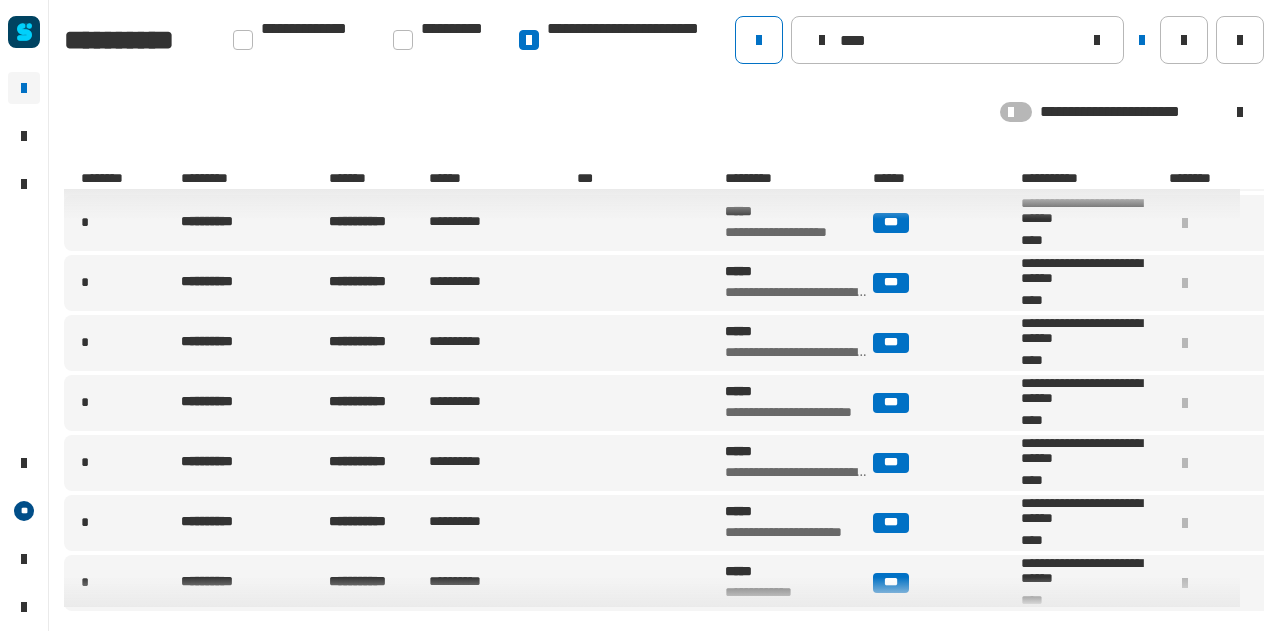 scroll, scrollTop: 0, scrollLeft: 0, axis: both 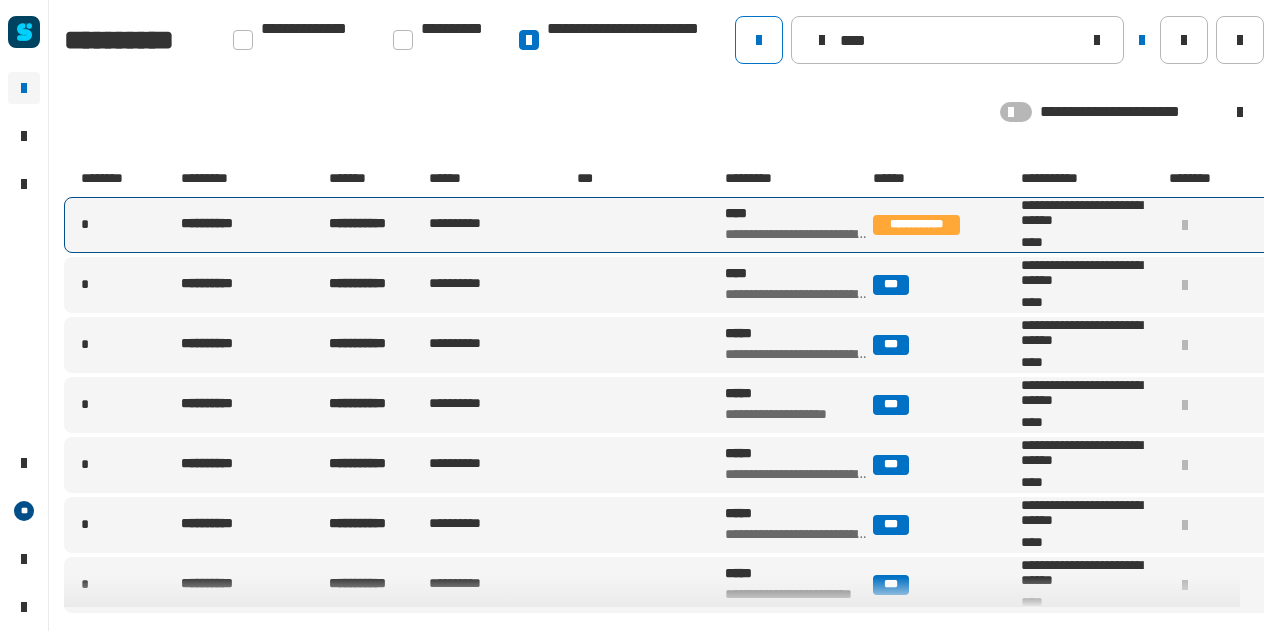 click on "****" at bounding box center (797, 214) 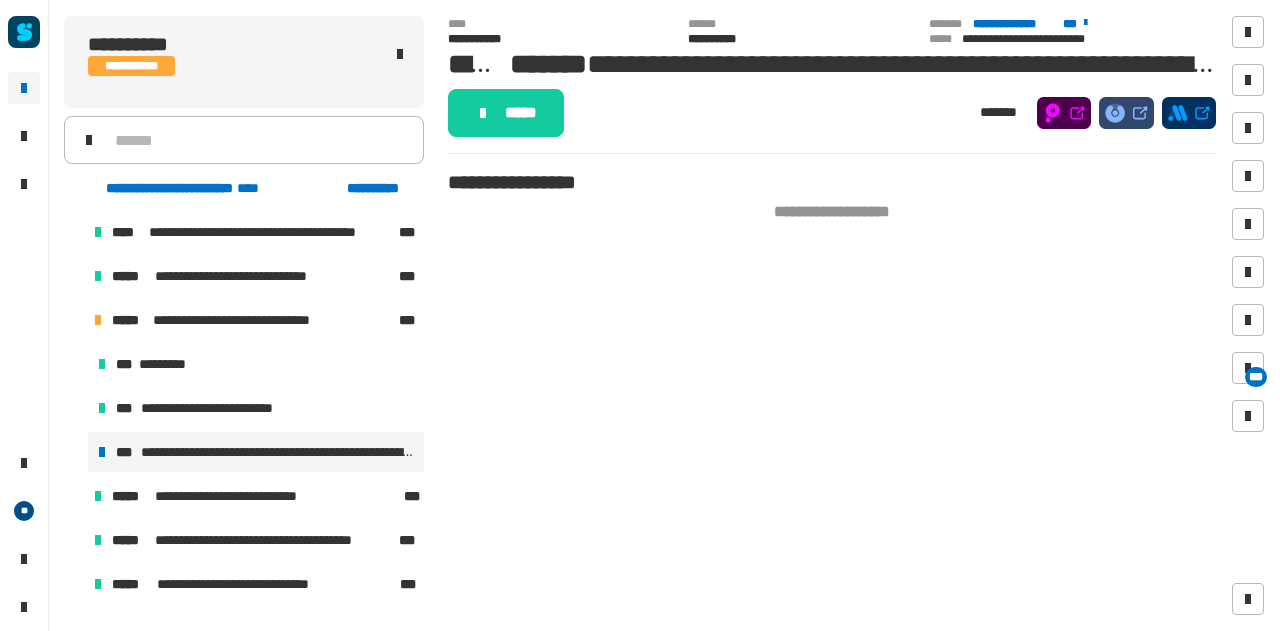 click at bounding box center [74, 320] 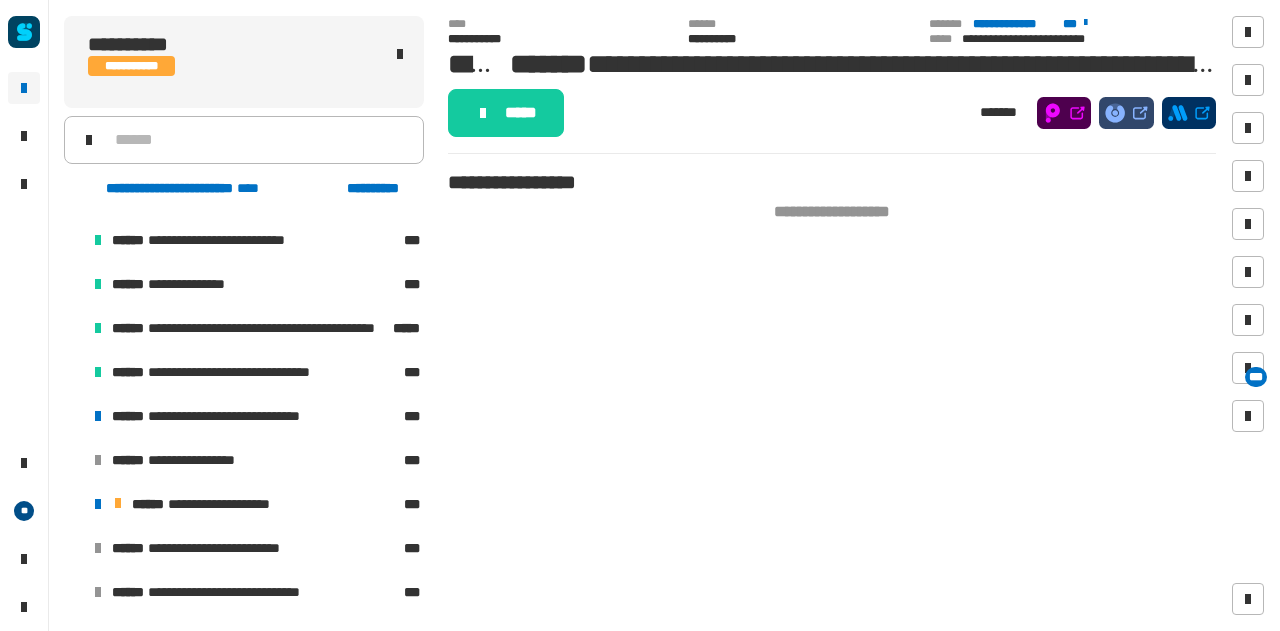 scroll, scrollTop: 921, scrollLeft: 0, axis: vertical 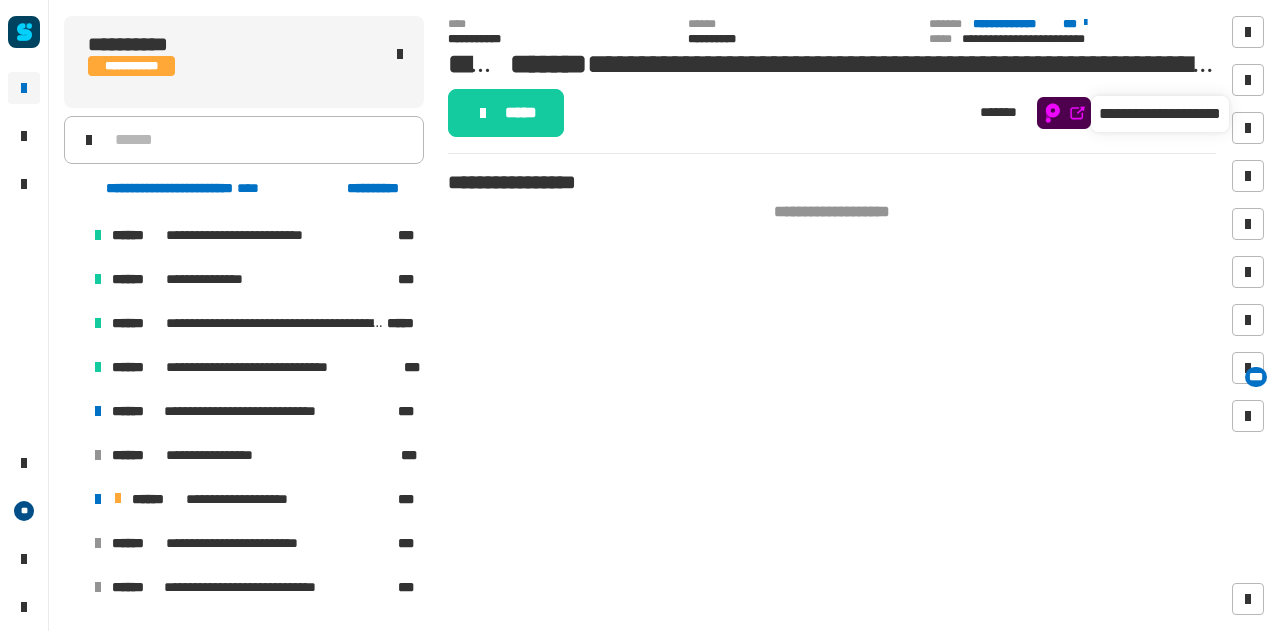 click 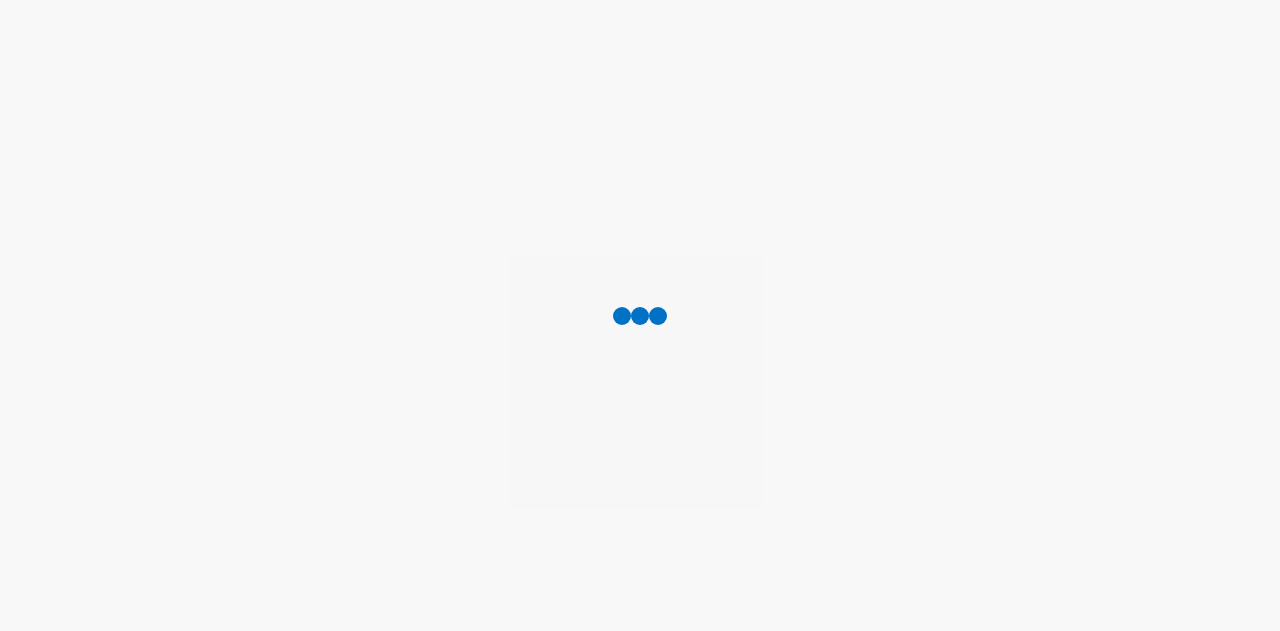 scroll, scrollTop: 0, scrollLeft: 0, axis: both 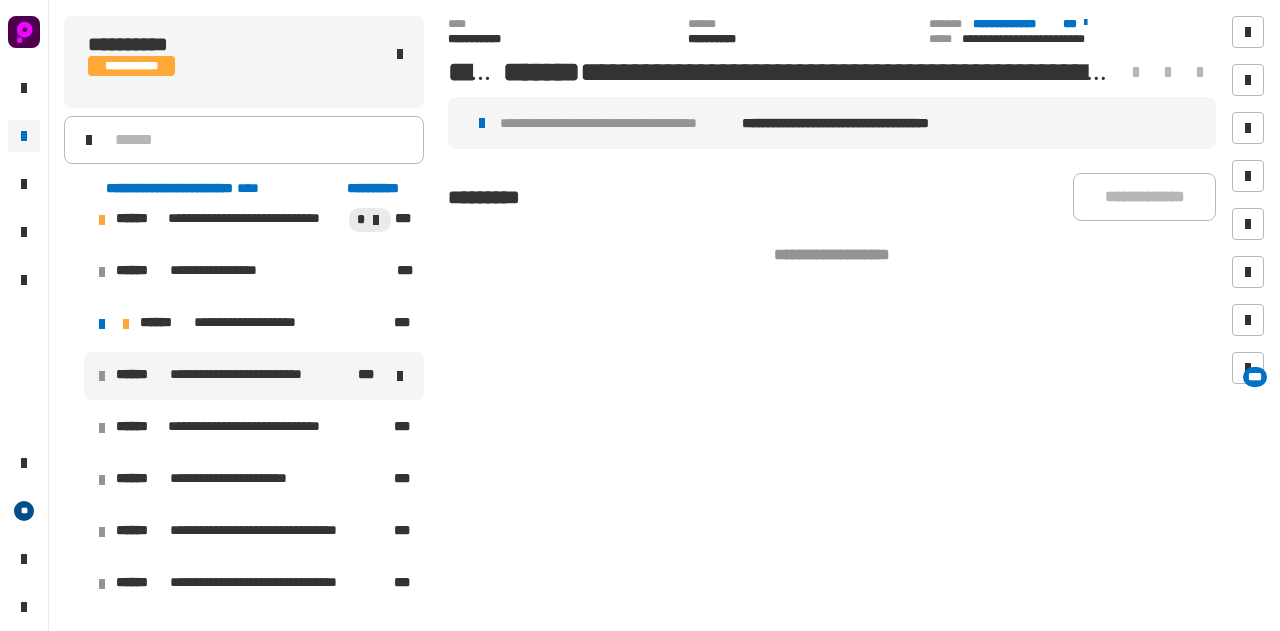 click at bounding box center [102, 376] 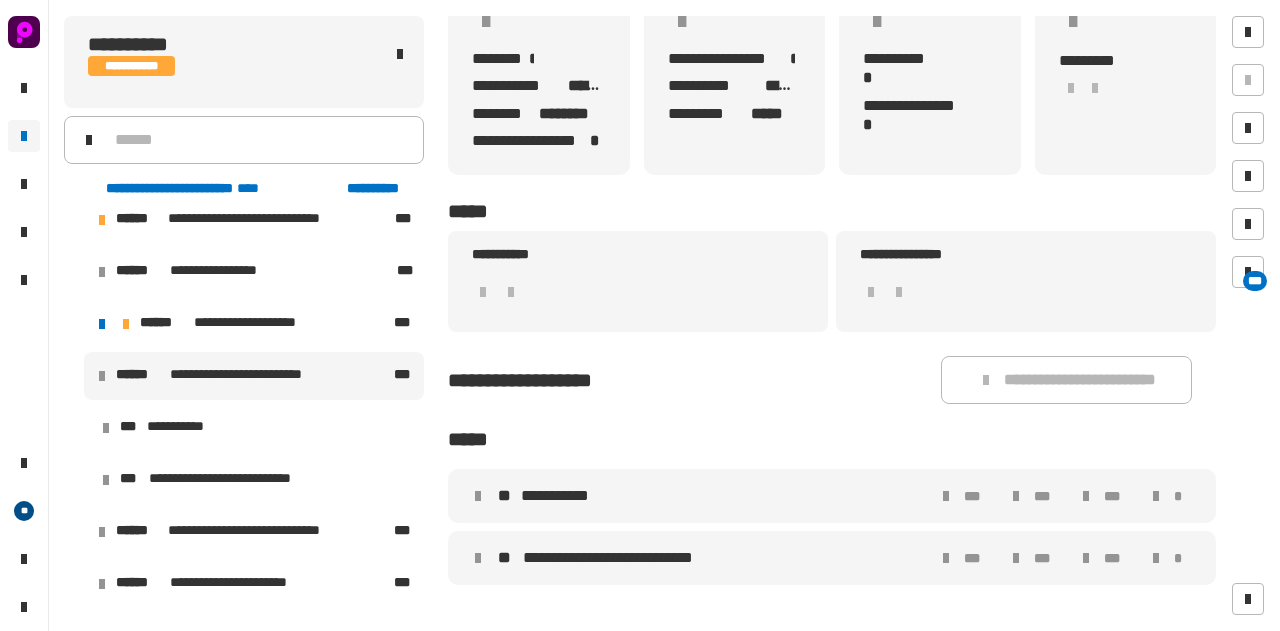 scroll, scrollTop: 471, scrollLeft: 0, axis: vertical 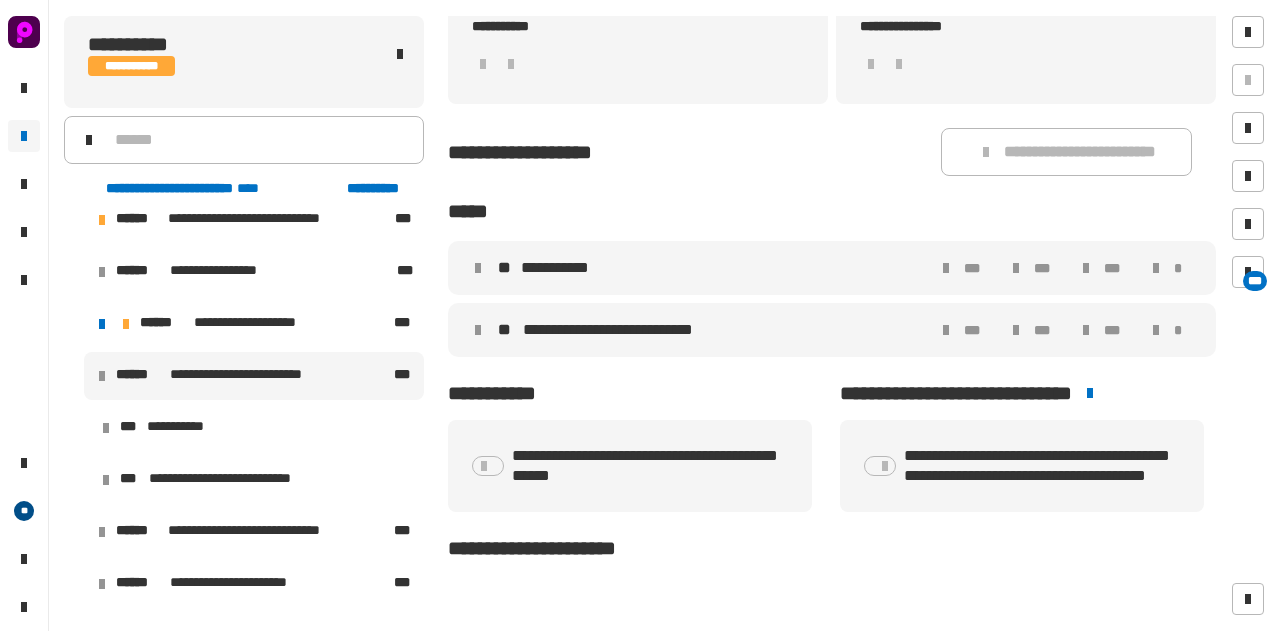 click at bounding box center [74, 376] 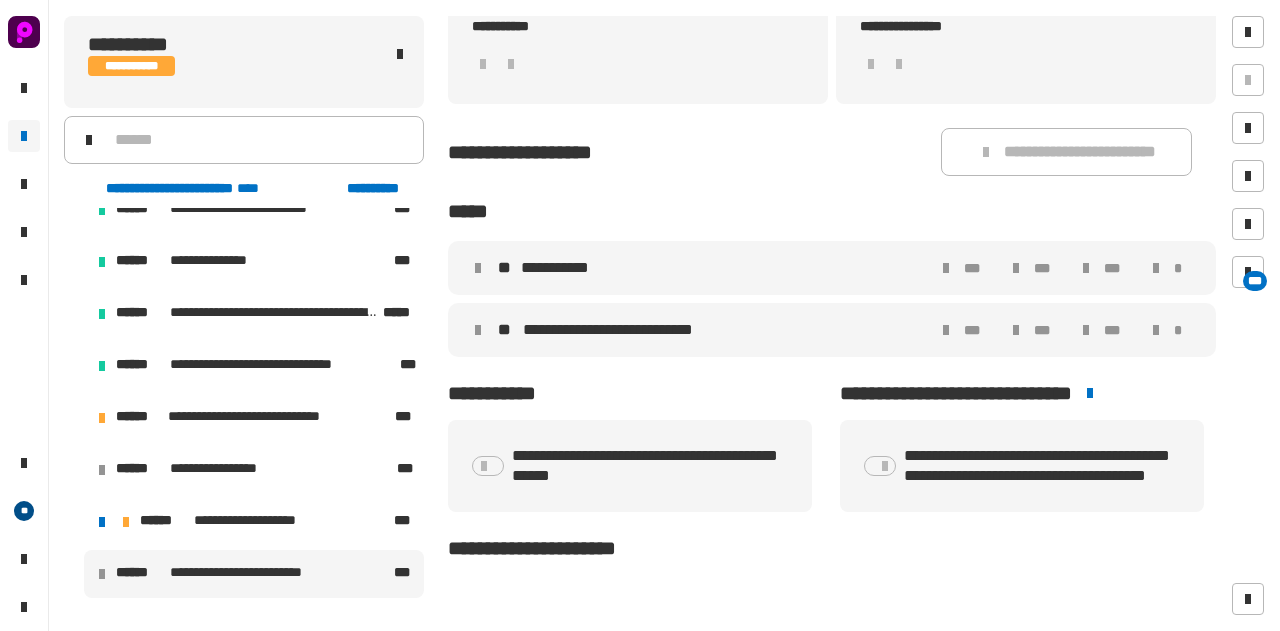 scroll, scrollTop: 1272, scrollLeft: 0, axis: vertical 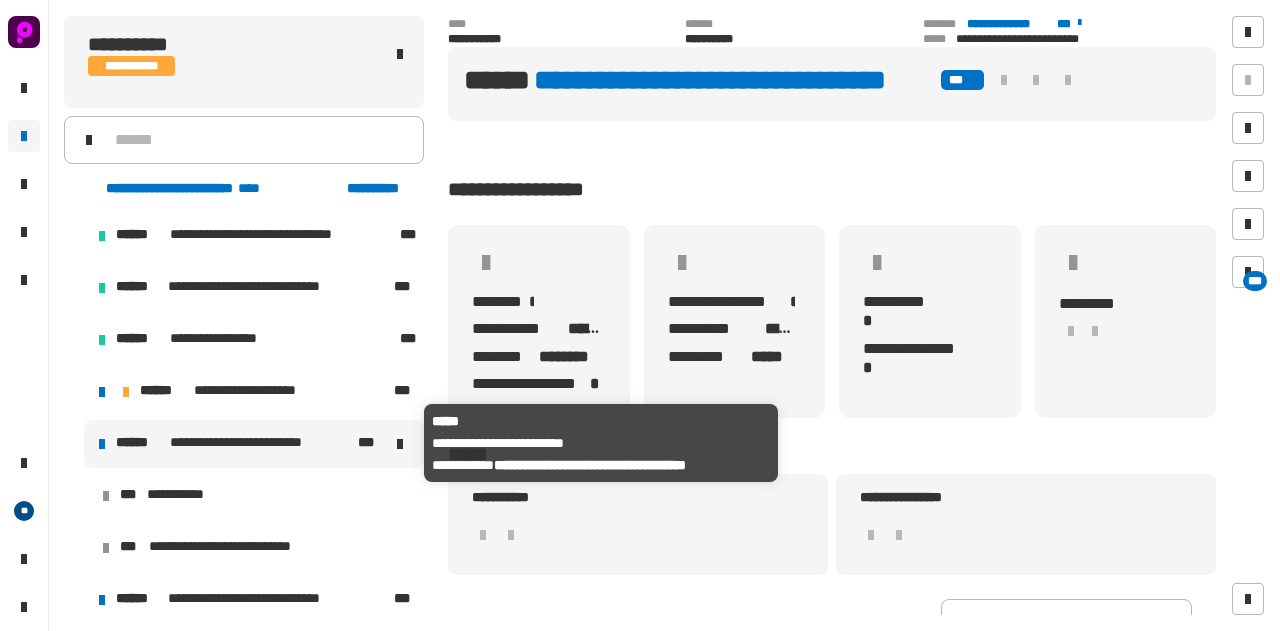 click at bounding box center (102, 444) 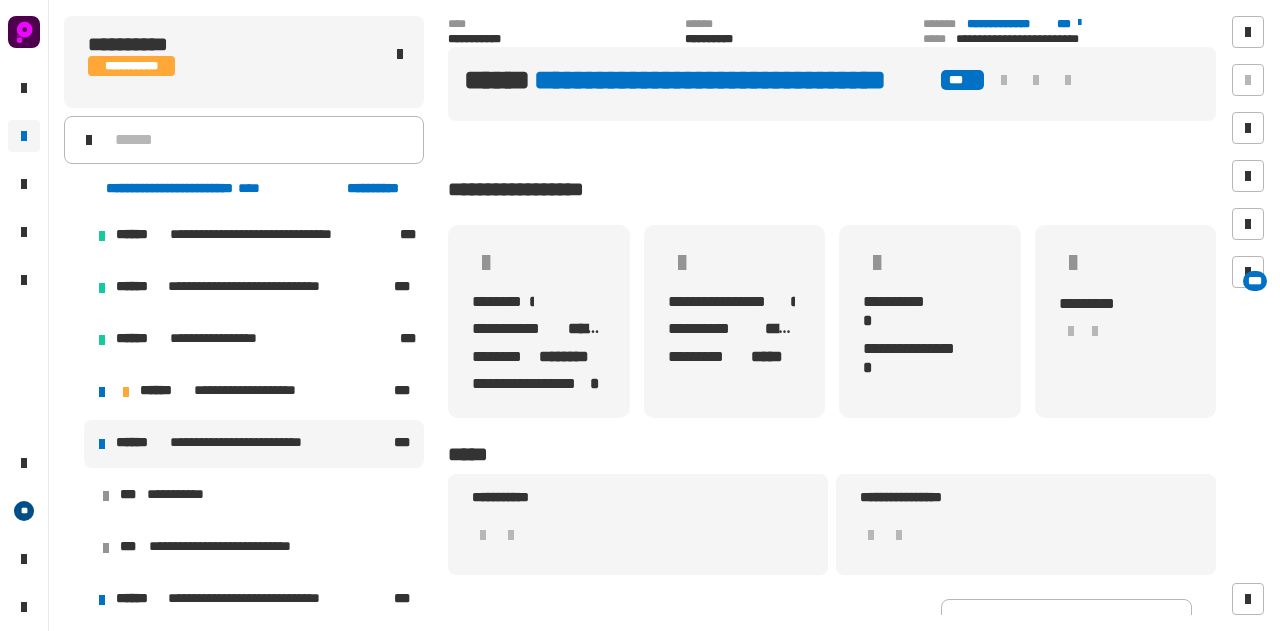 click at bounding box center [74, 444] 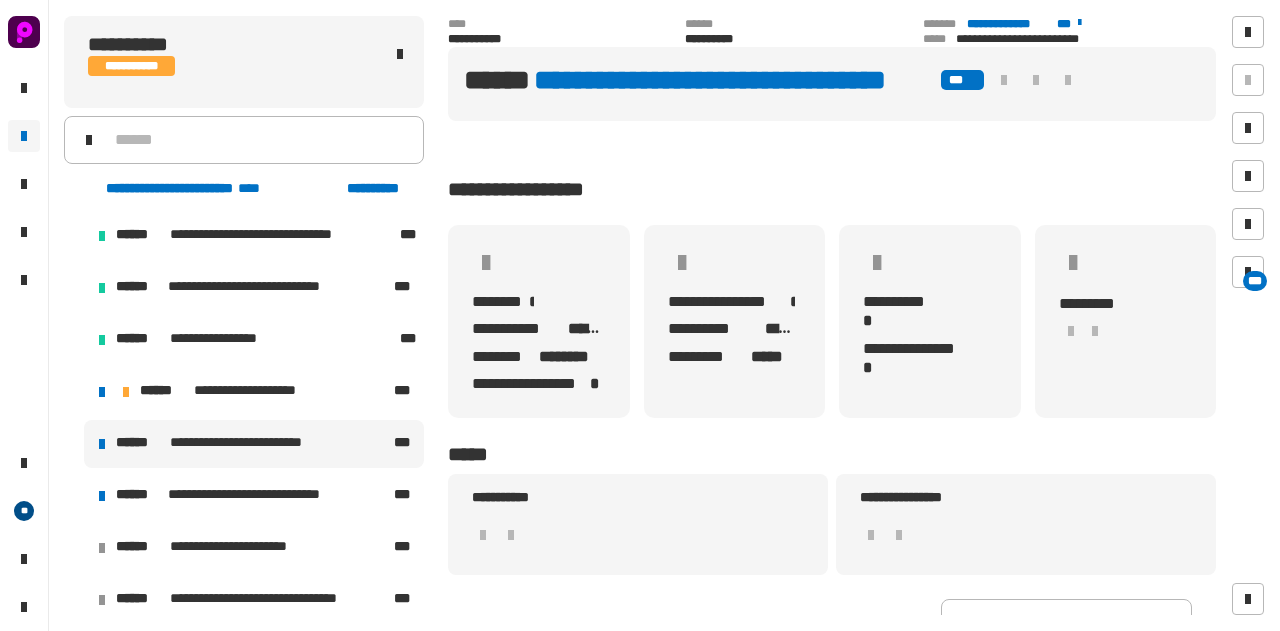 click at bounding box center [74, 444] 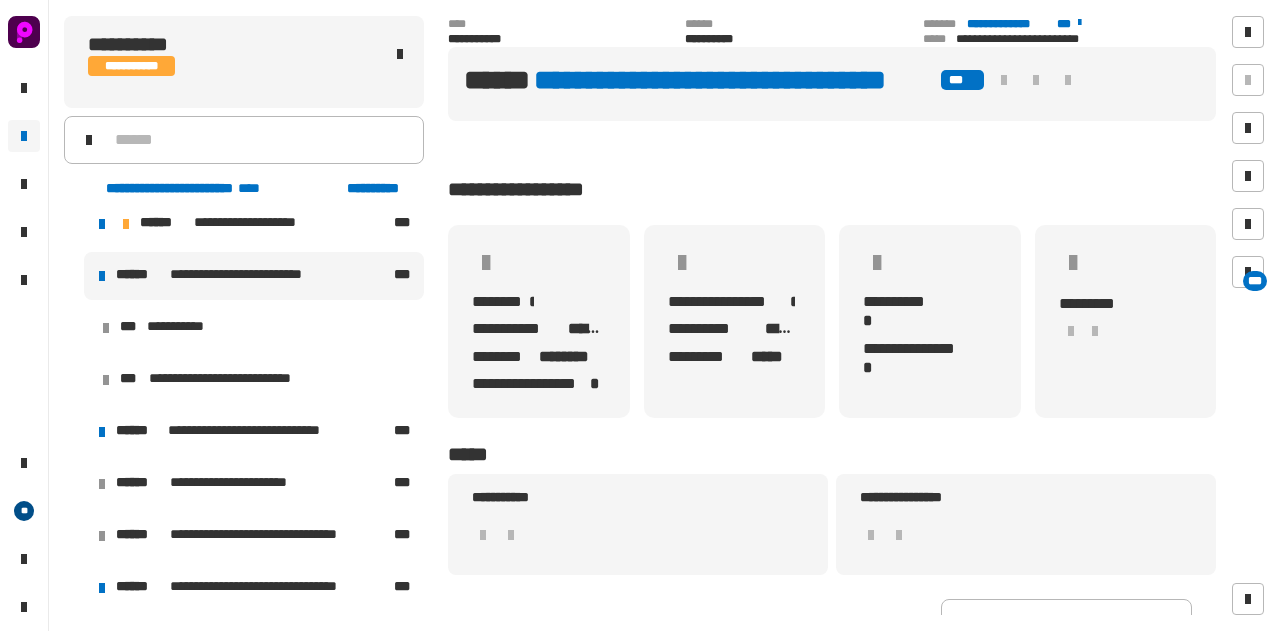 scroll, scrollTop: 974, scrollLeft: 0, axis: vertical 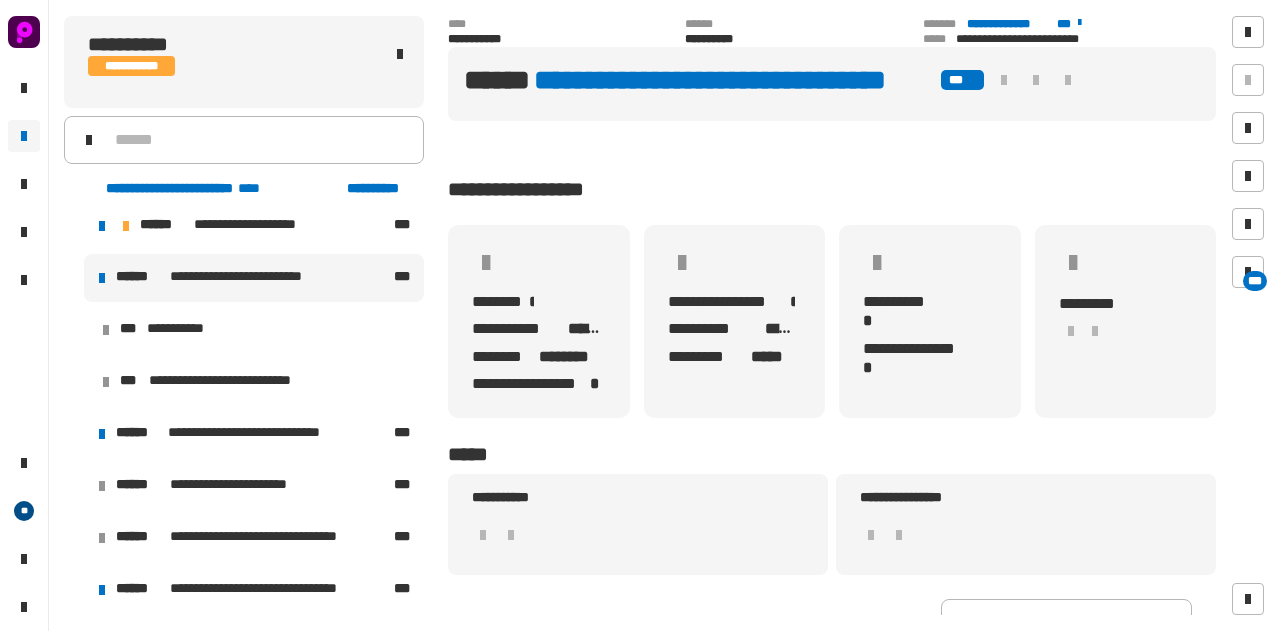 click at bounding box center [74, 434] 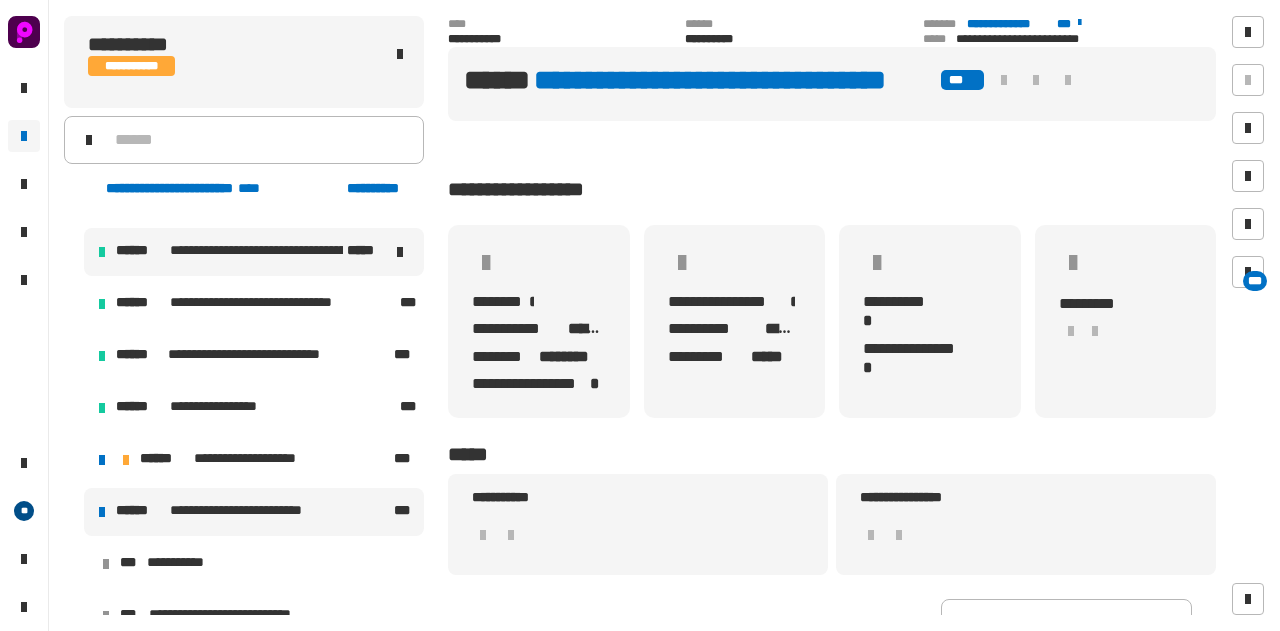 scroll, scrollTop: 740, scrollLeft: 0, axis: vertical 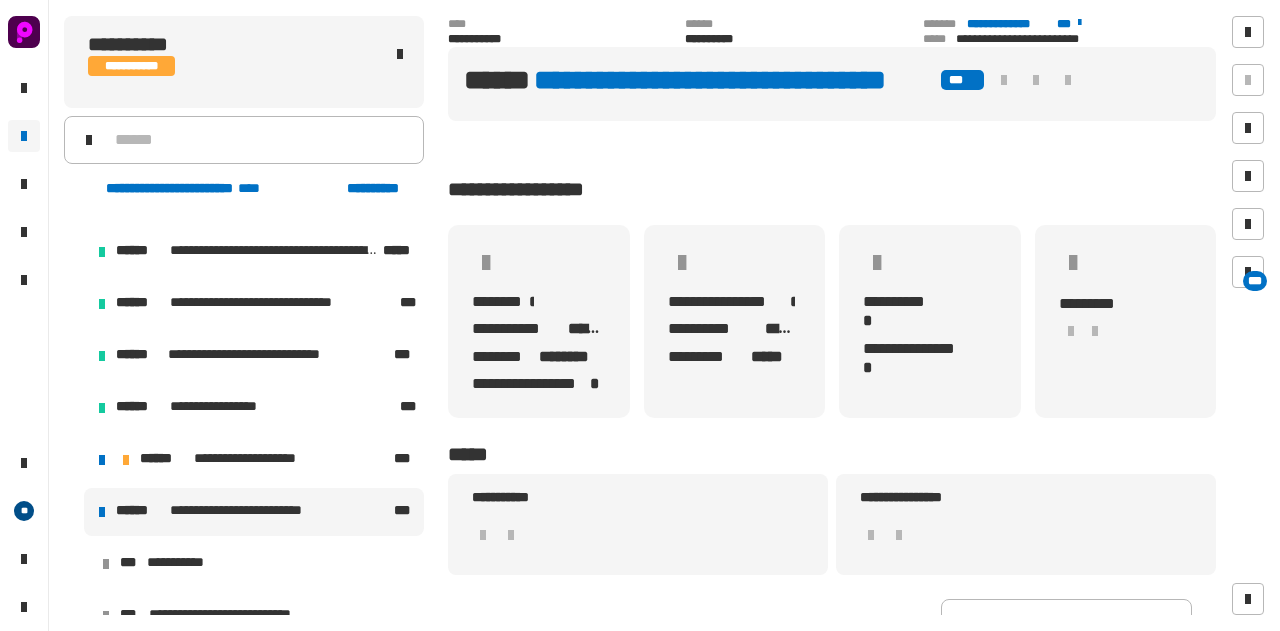 click at bounding box center (74, 512) 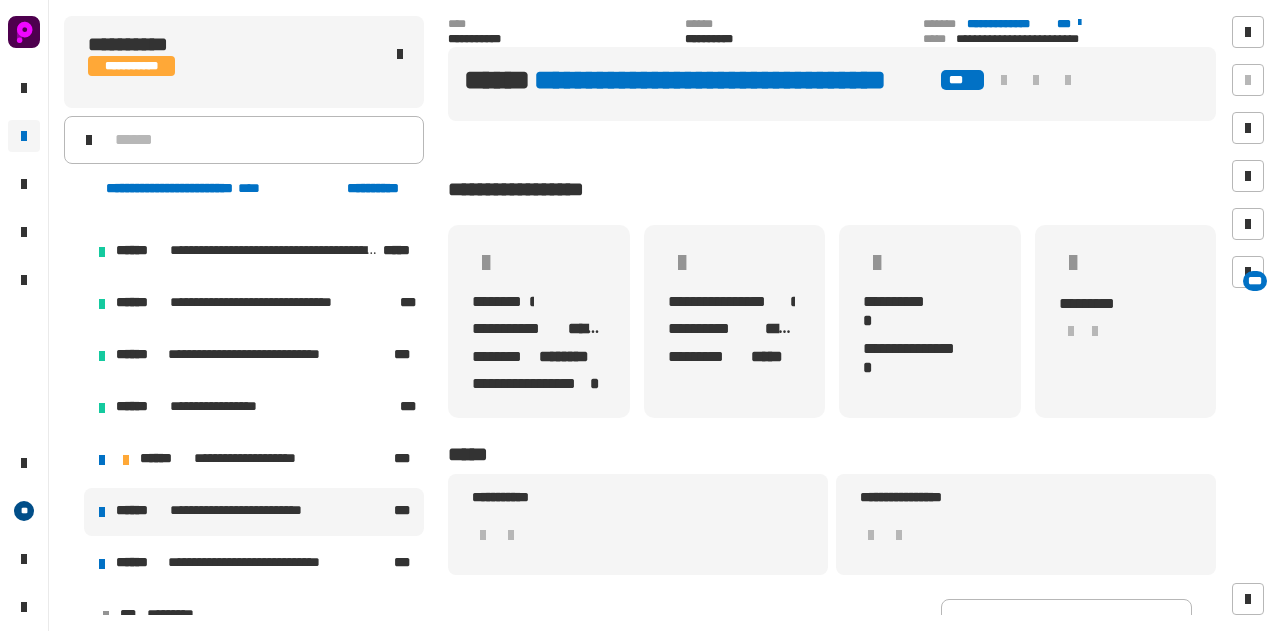 click at bounding box center (74, 460) 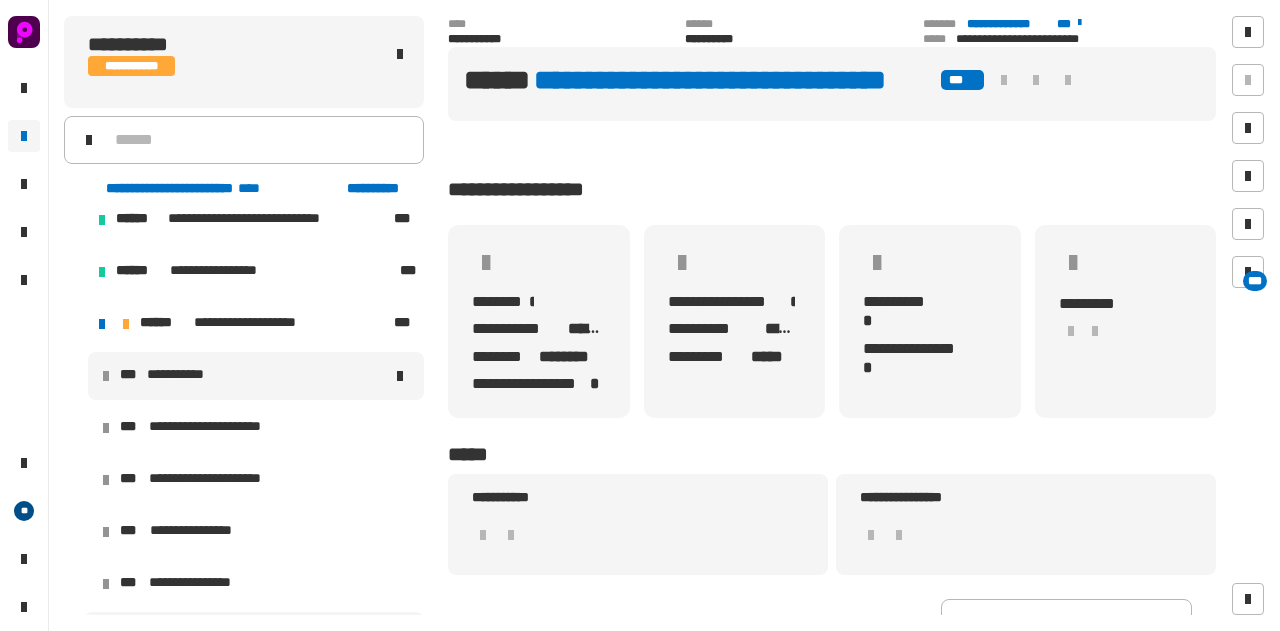 scroll, scrollTop: 678, scrollLeft: 0, axis: vertical 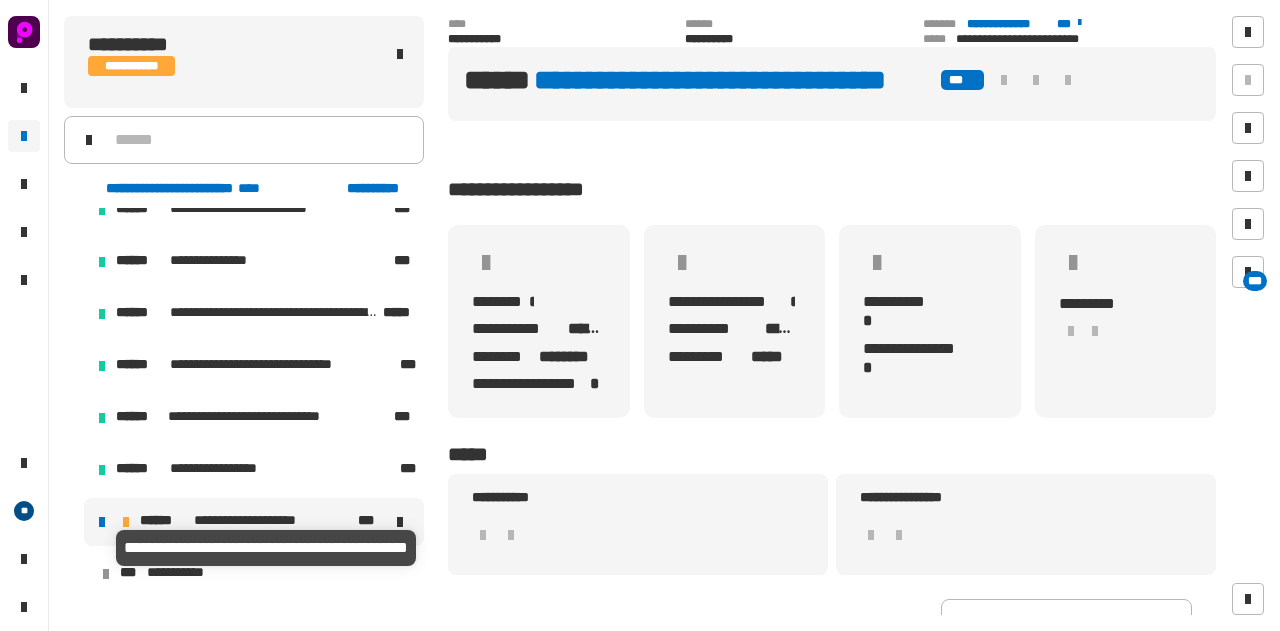 click 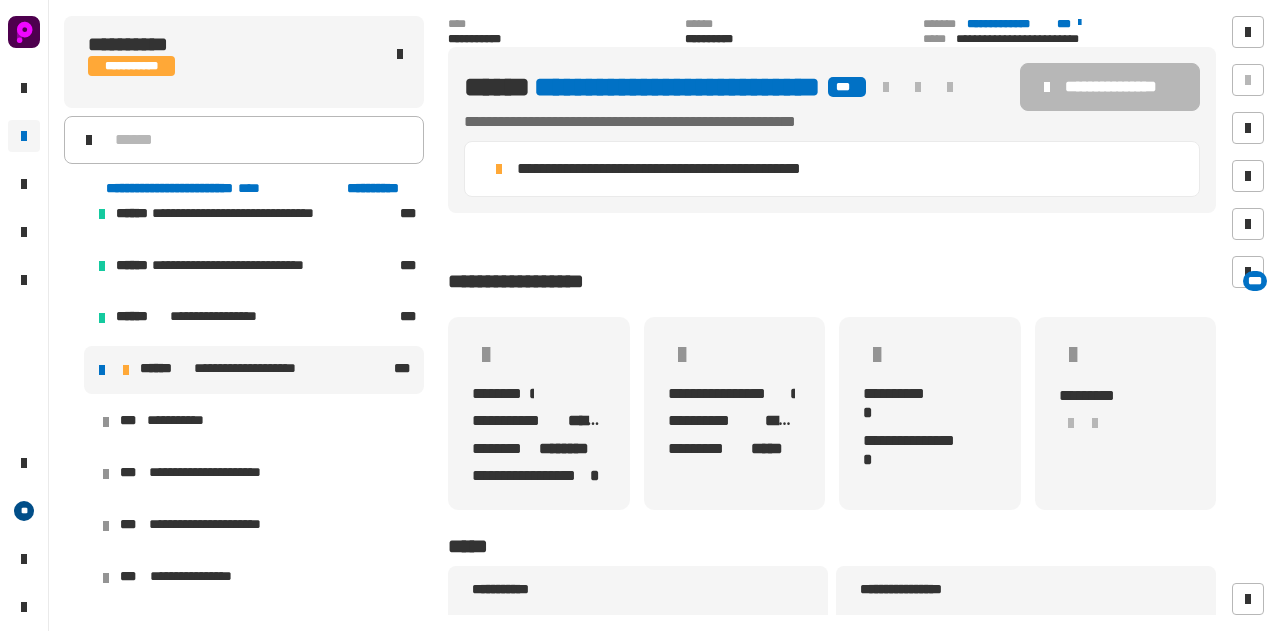 scroll, scrollTop: 794, scrollLeft: 0, axis: vertical 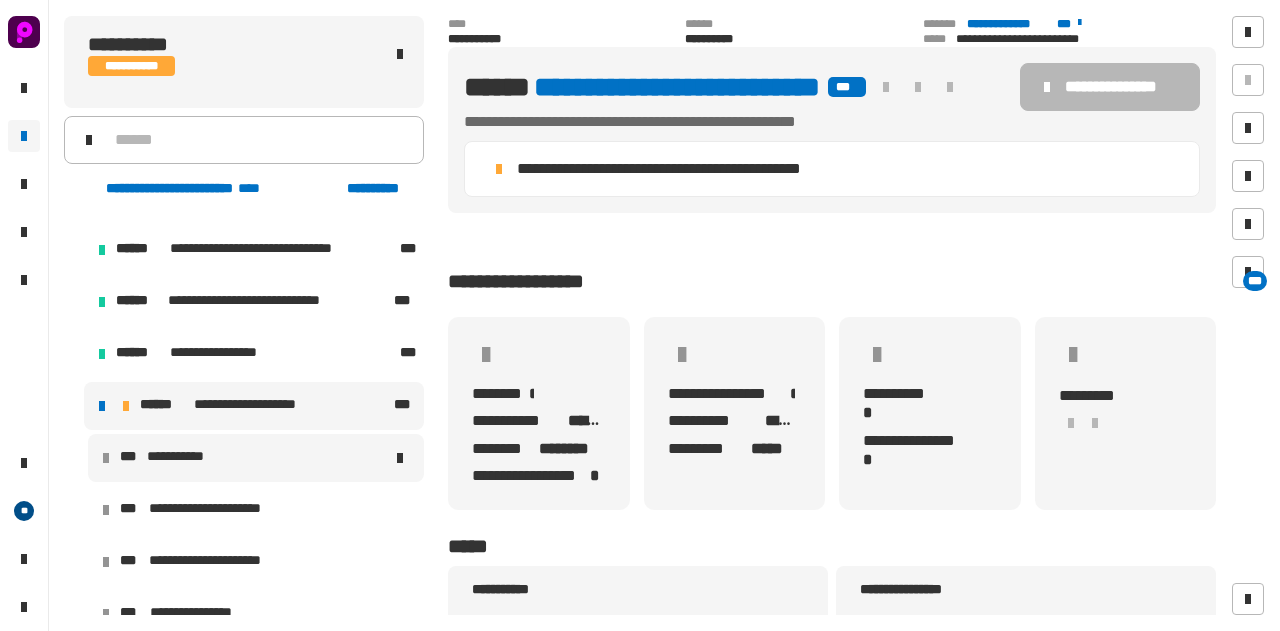 click on "**********" at bounding box center (182, 457) 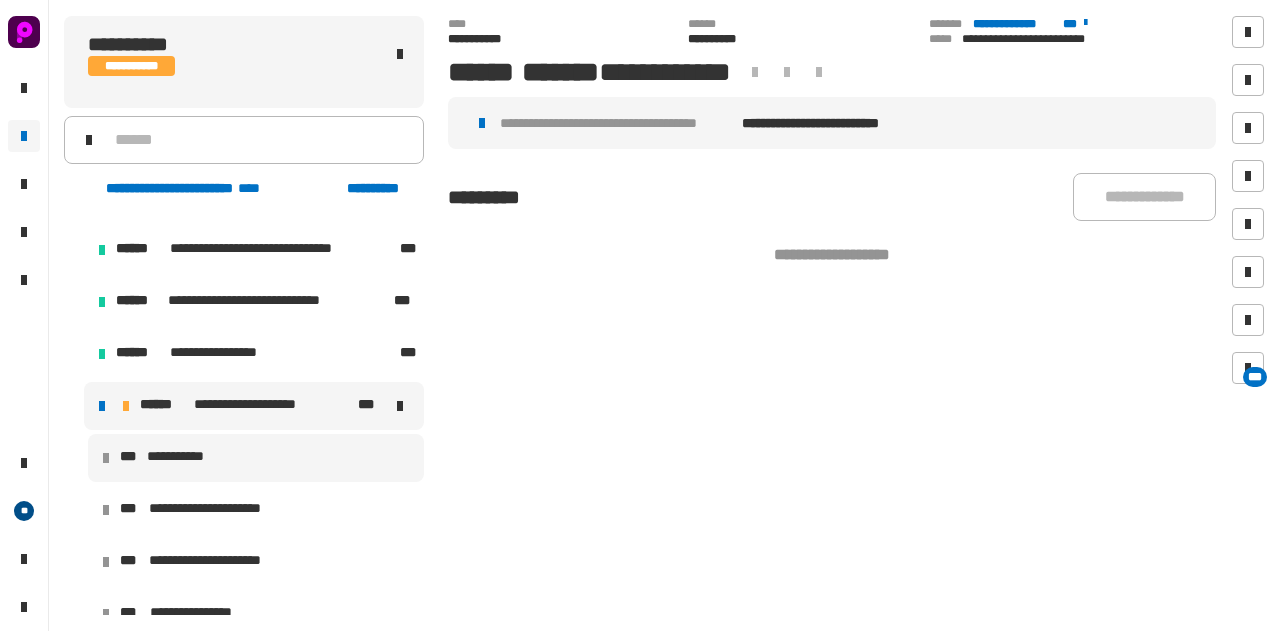 click on "**********" at bounding box center (254, 406) 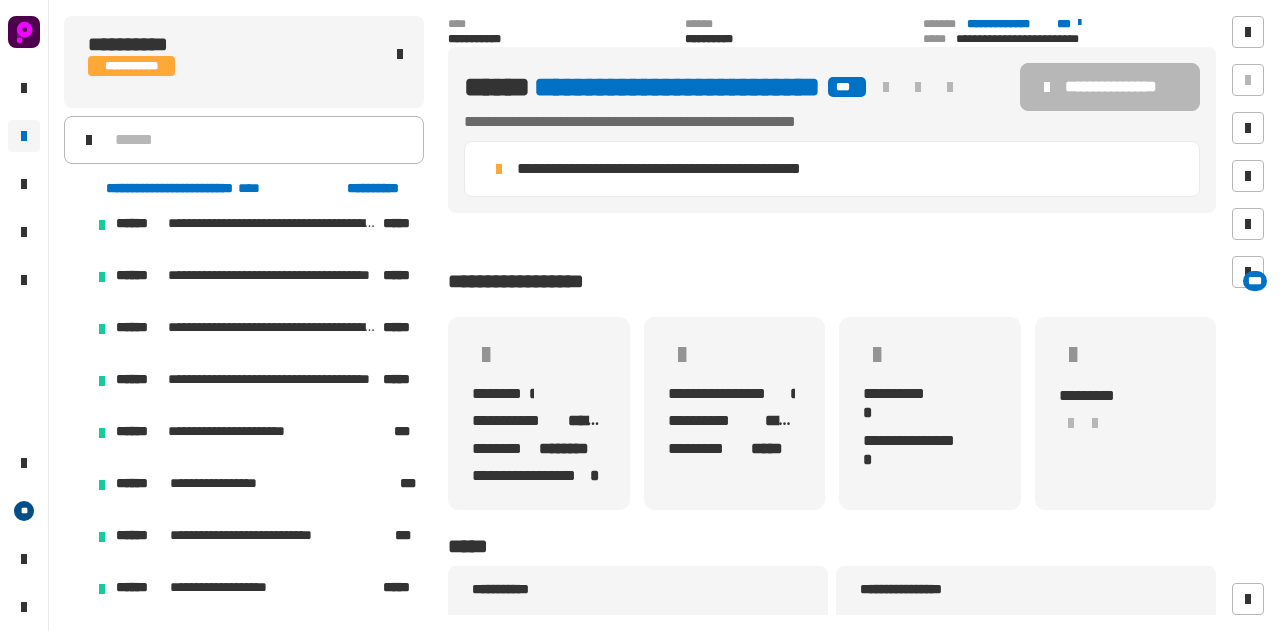 scroll, scrollTop: 0, scrollLeft: 0, axis: both 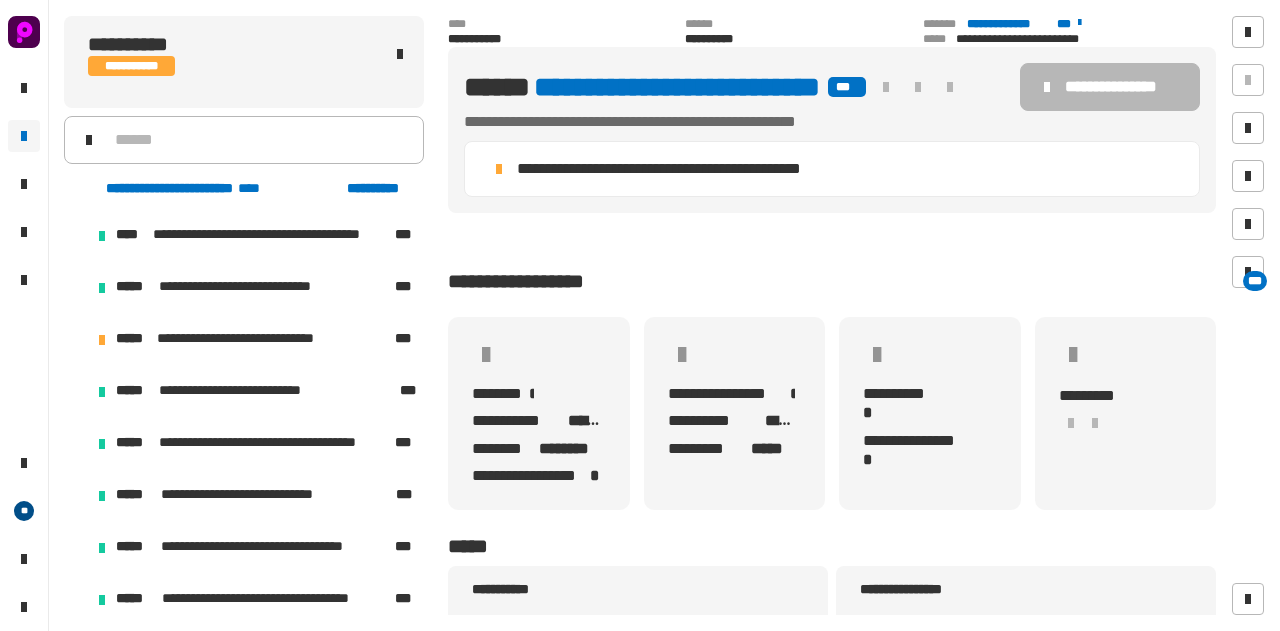 click at bounding box center (74, 340) 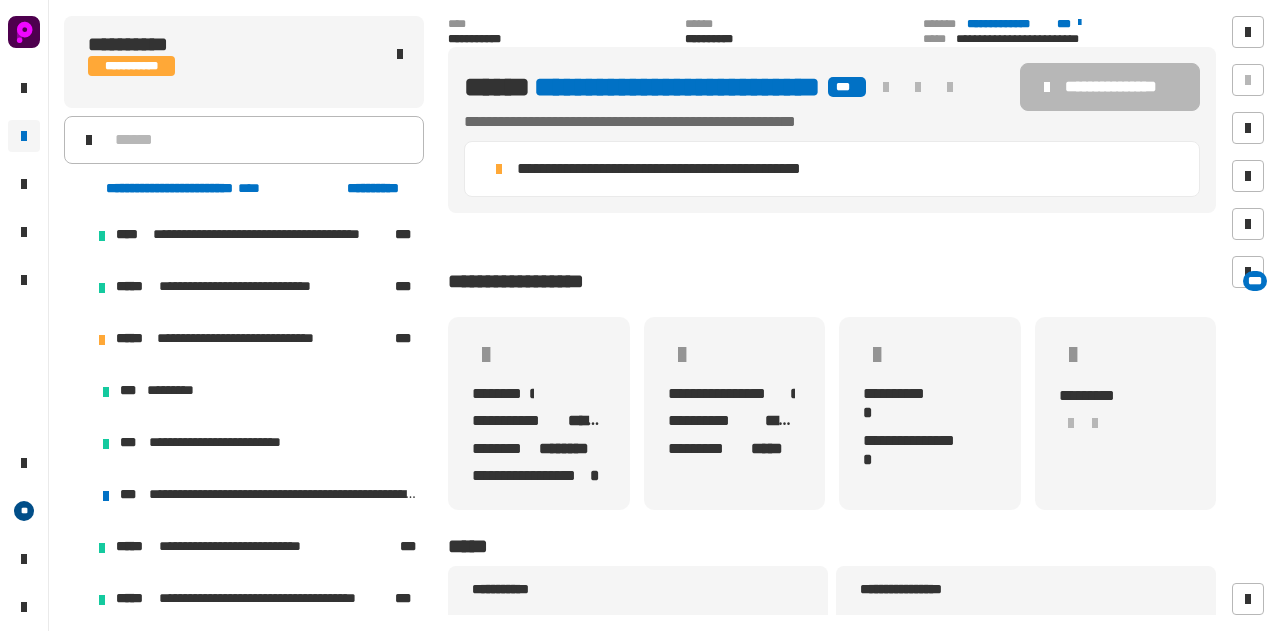 click at bounding box center (74, 340) 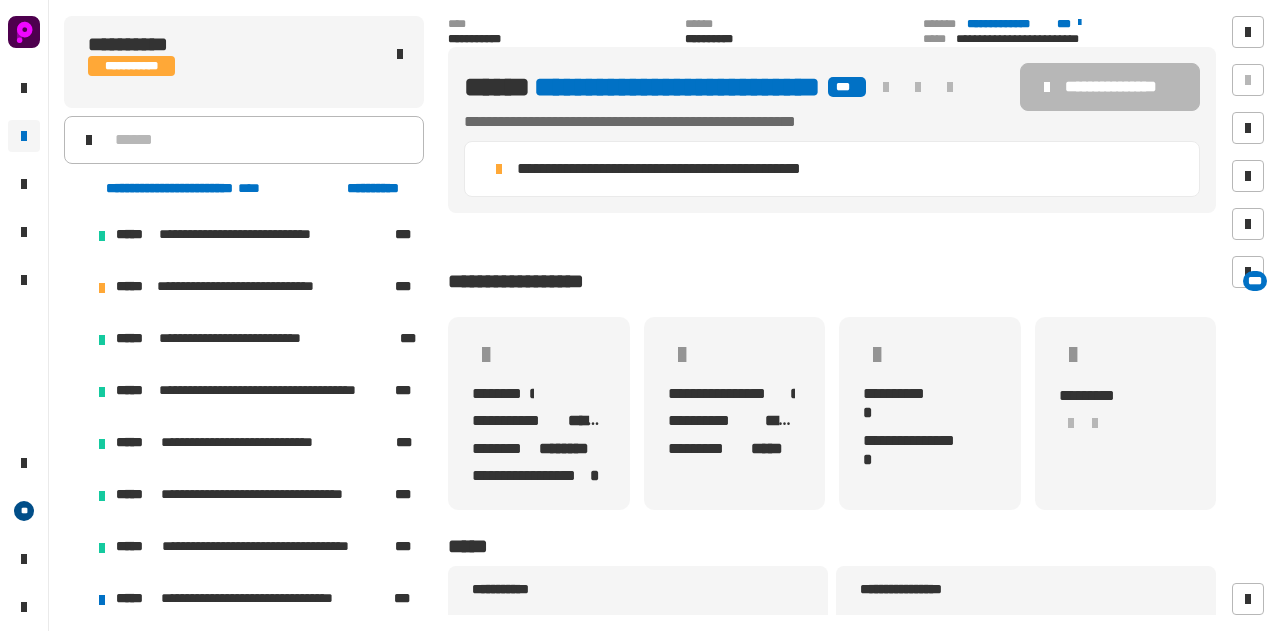 scroll, scrollTop: 36, scrollLeft: 0, axis: vertical 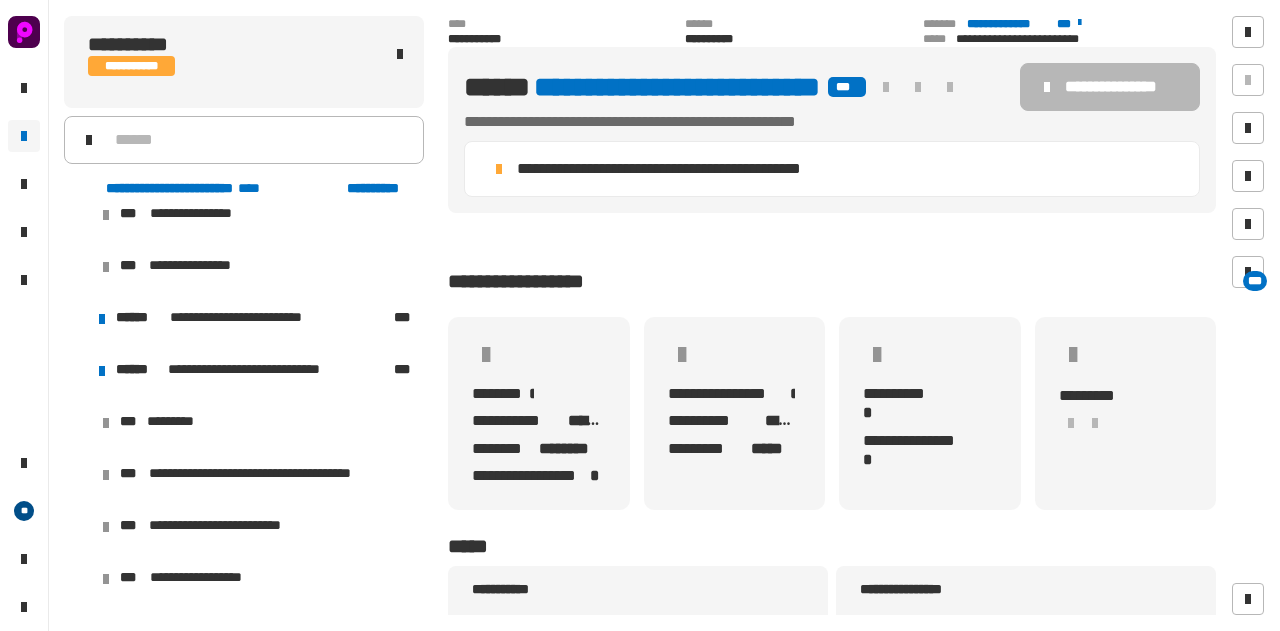 click at bounding box center (74, 319) 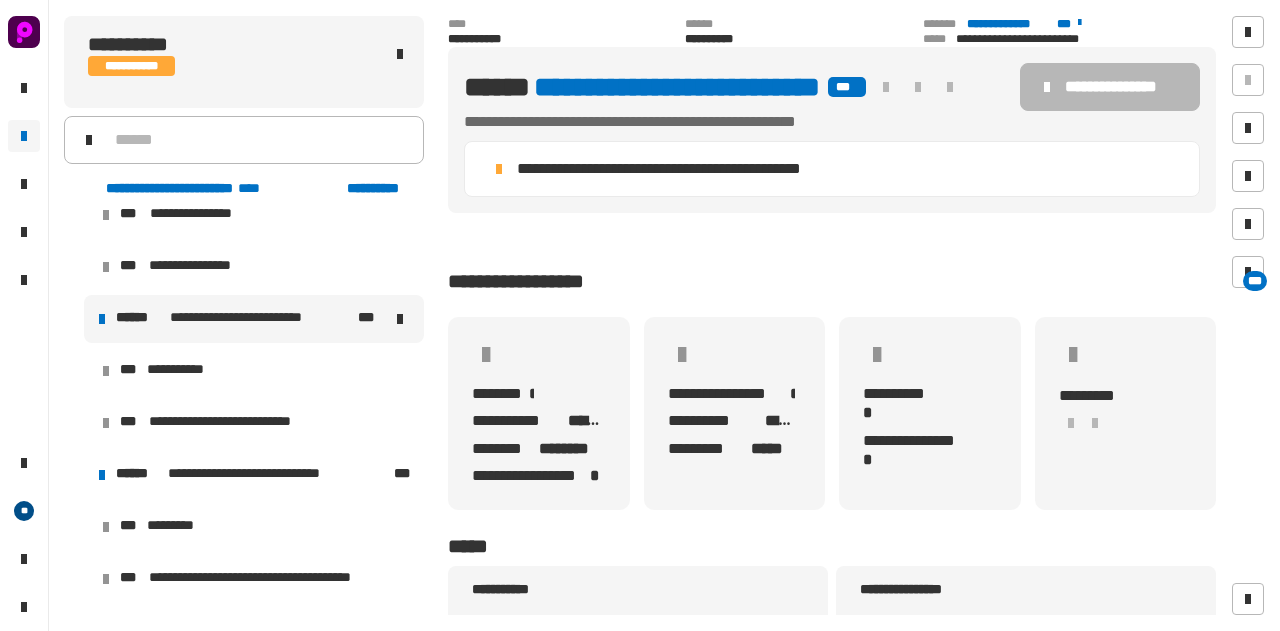 click on "**********" at bounding box center (254, 319) 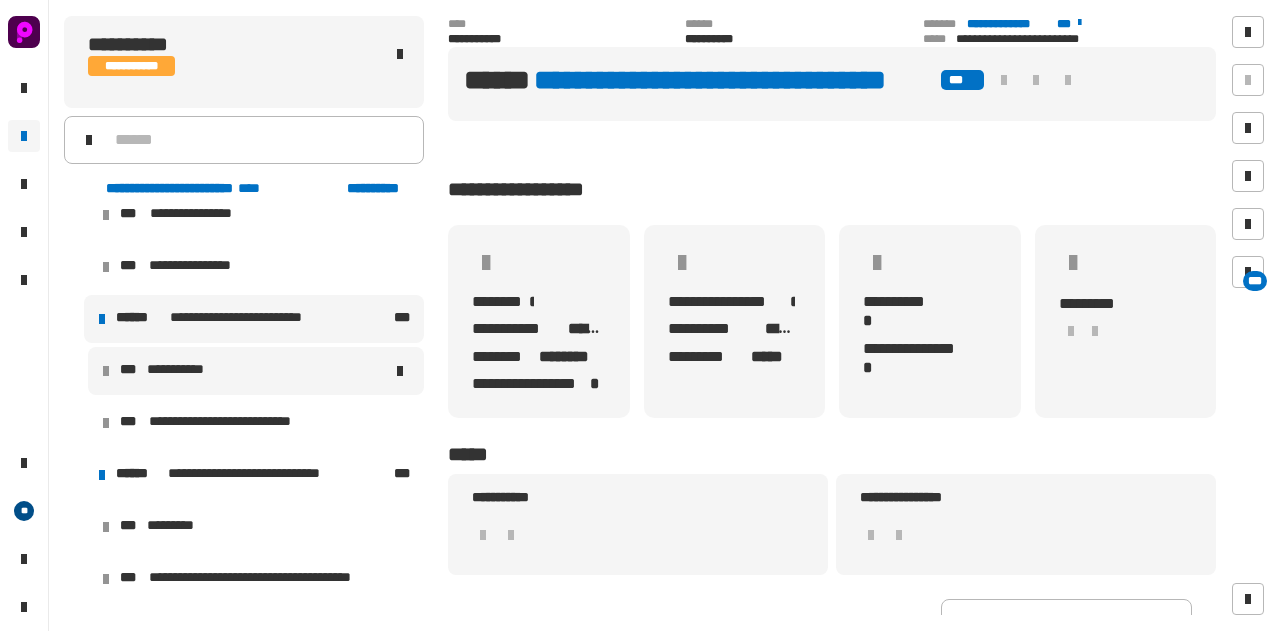click on "**********" at bounding box center [256, 371] 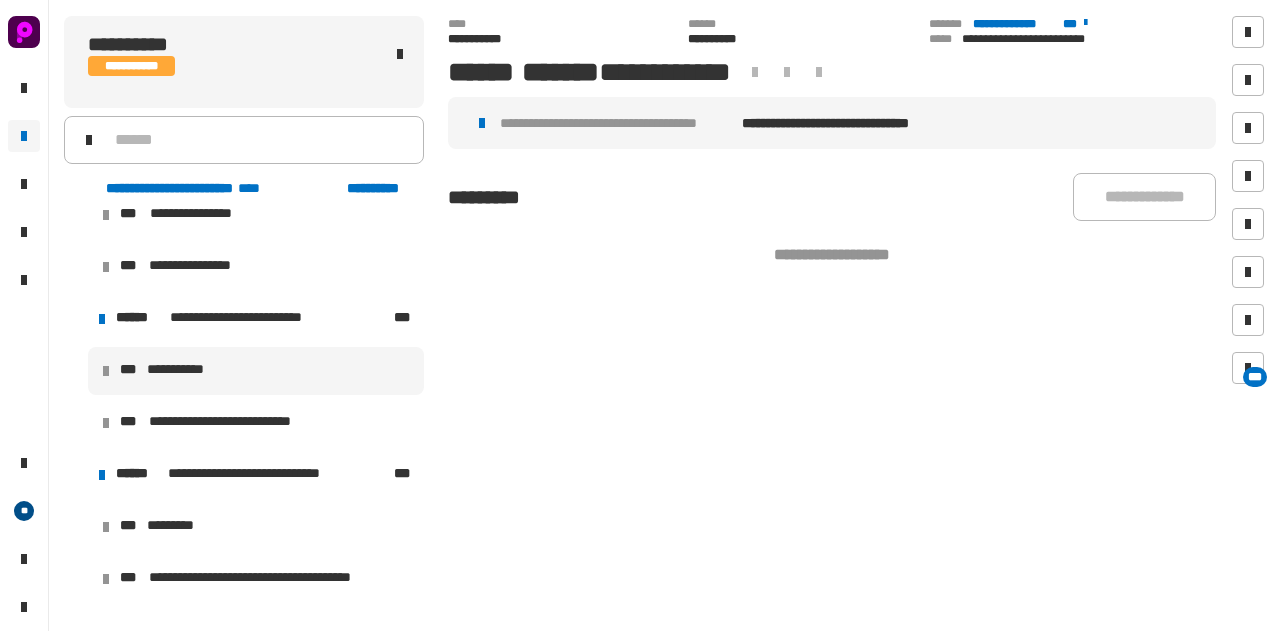 click at bounding box center (74, 319) 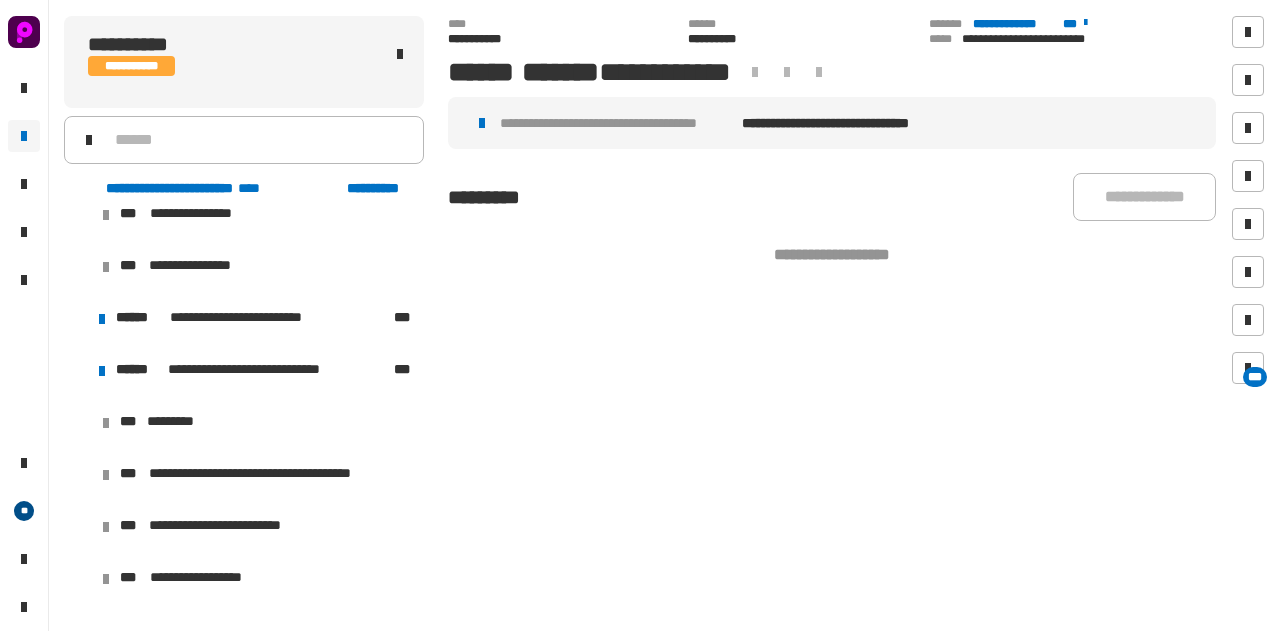 click on "**********" 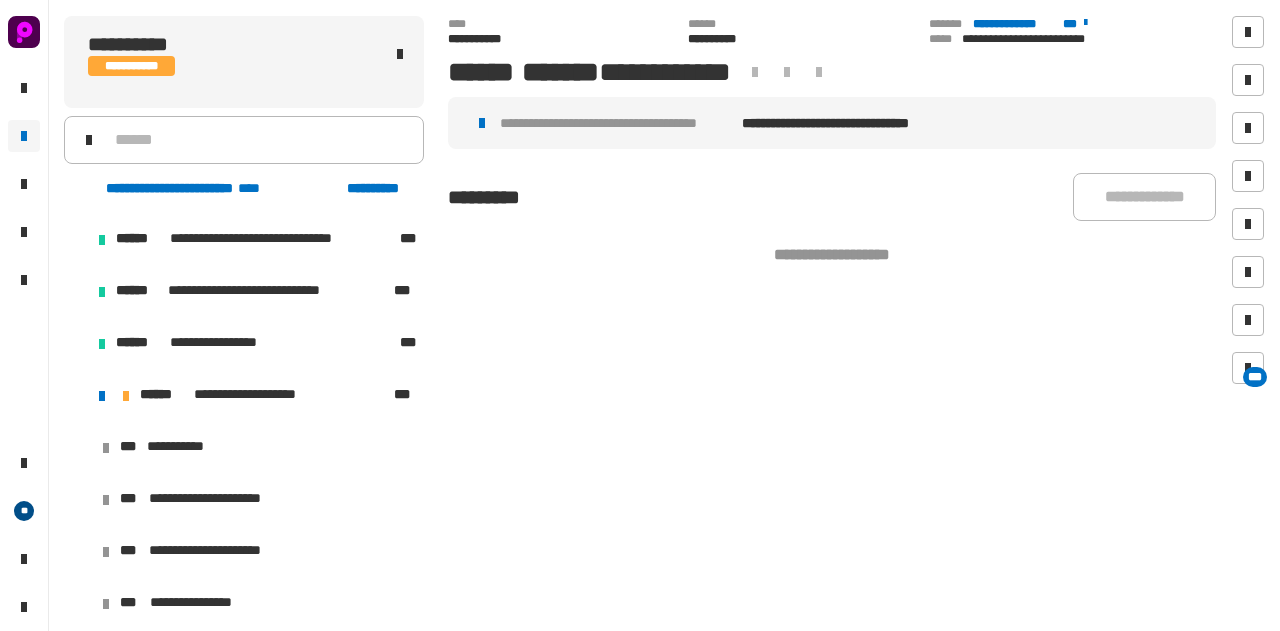 scroll, scrollTop: 1254, scrollLeft: 0, axis: vertical 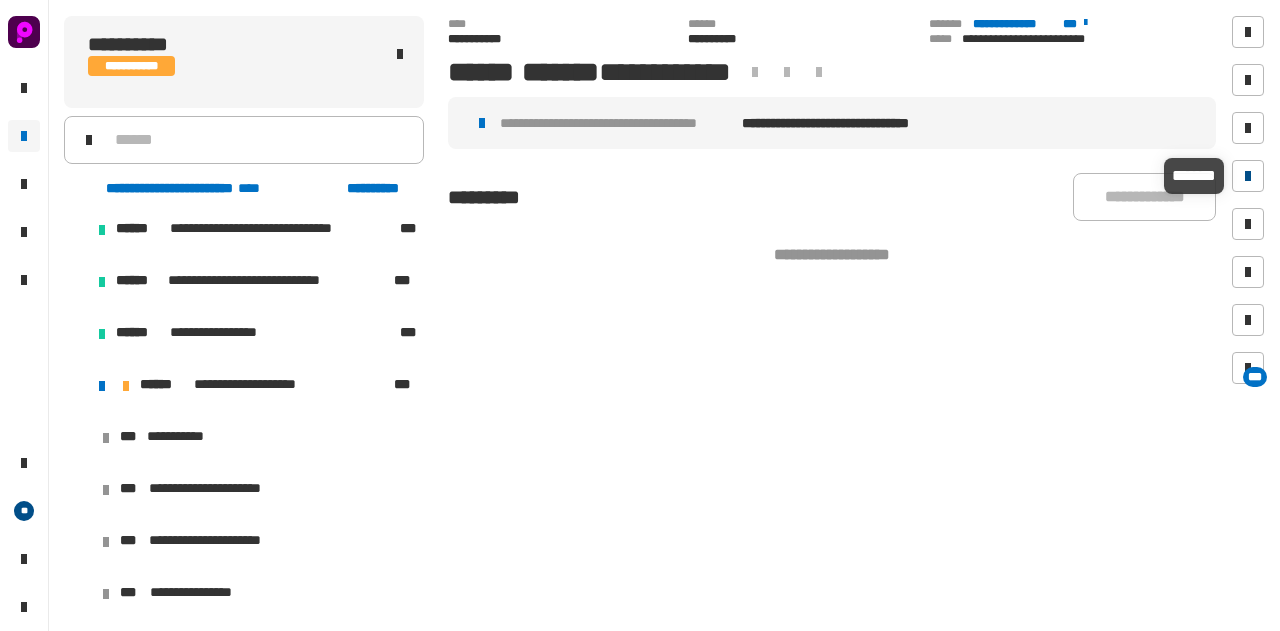 click at bounding box center [1248, 176] 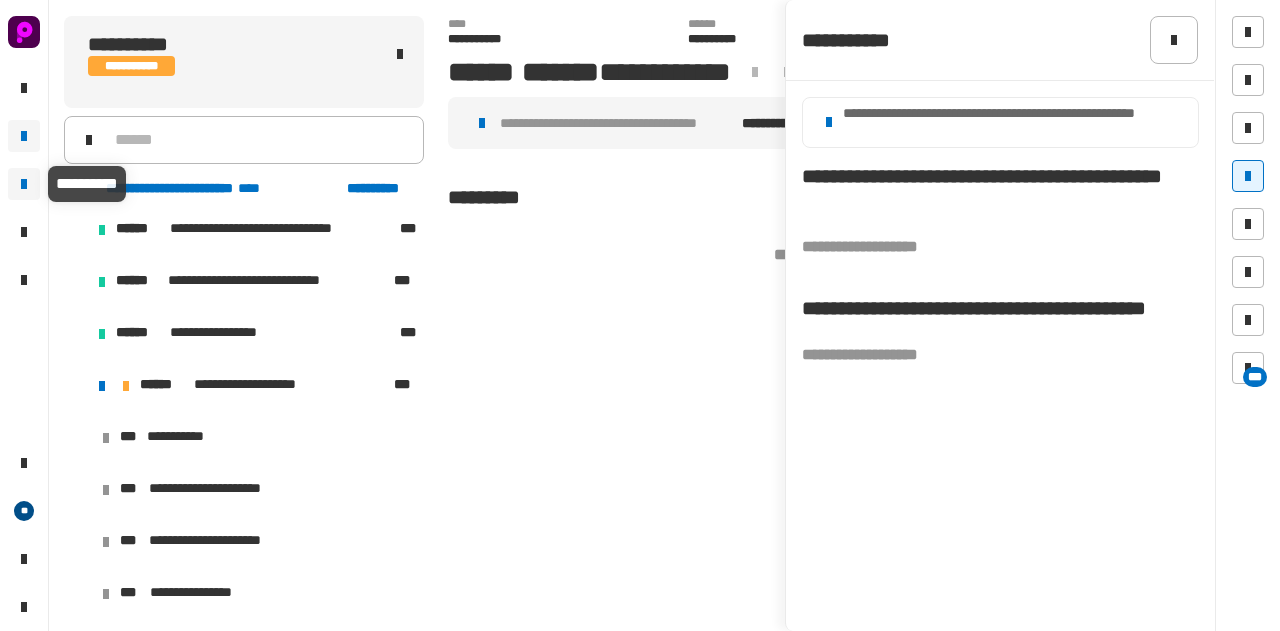 click 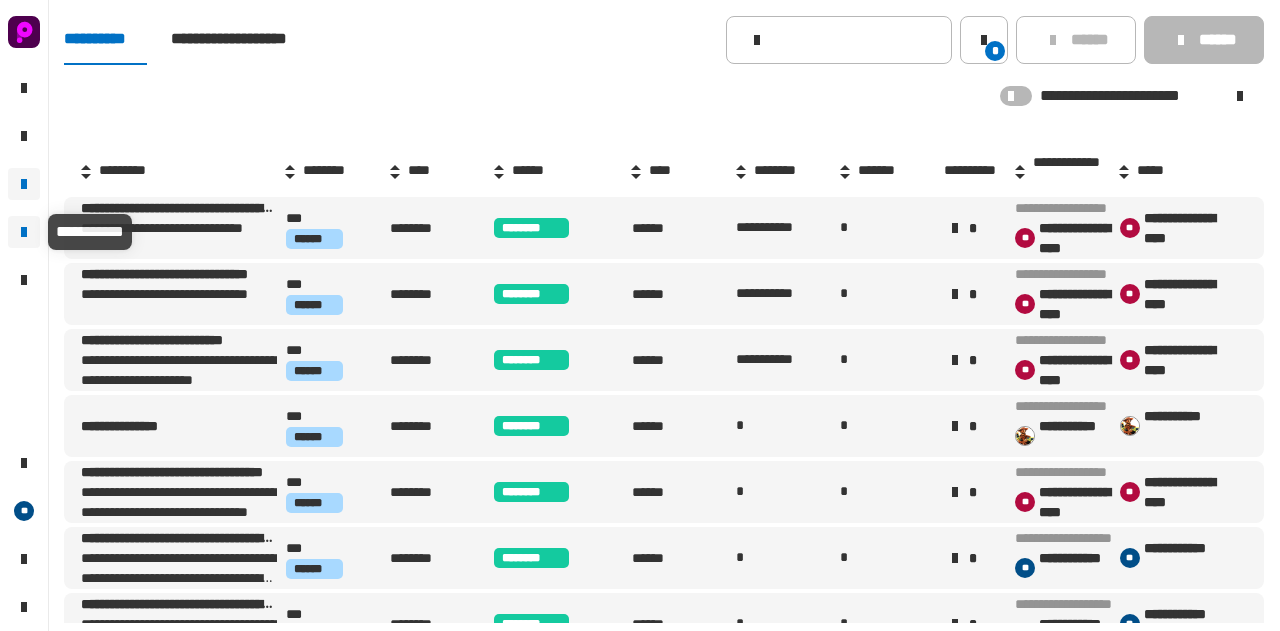 click 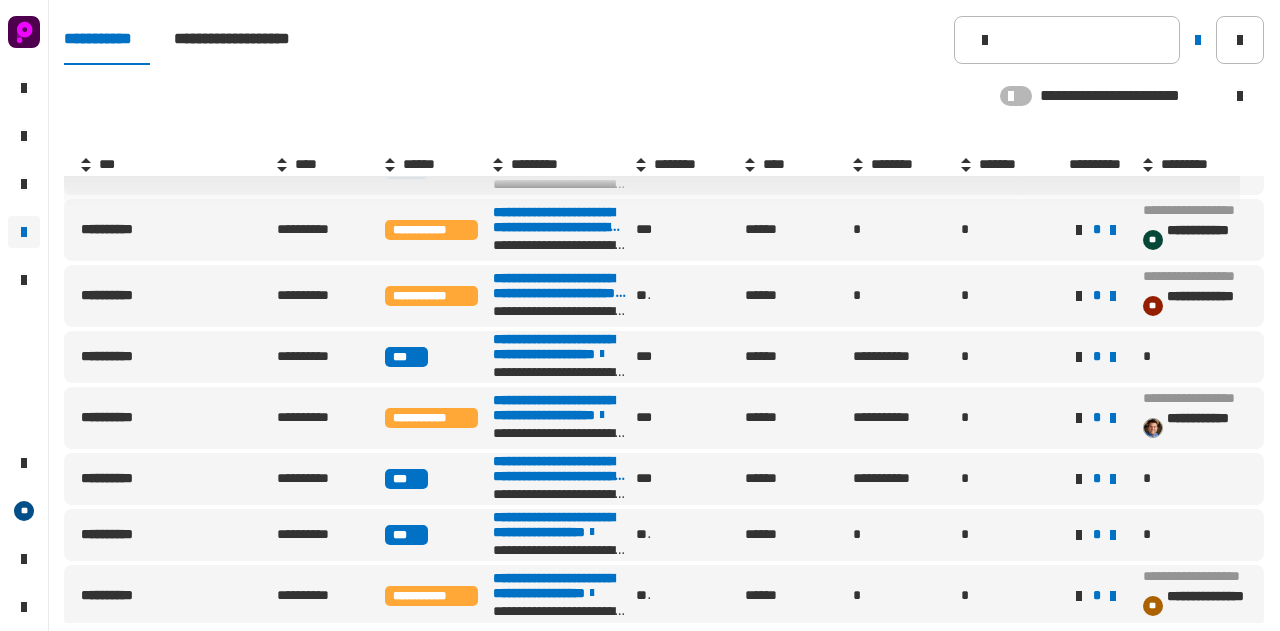 scroll, scrollTop: 0, scrollLeft: 0, axis: both 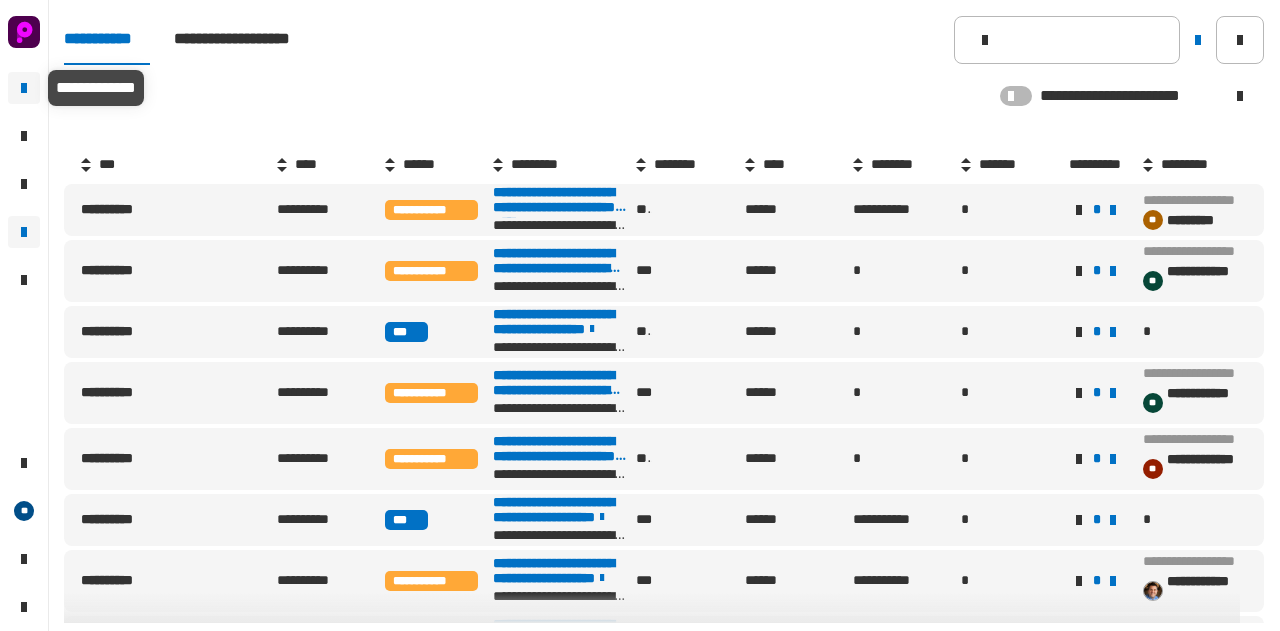 click 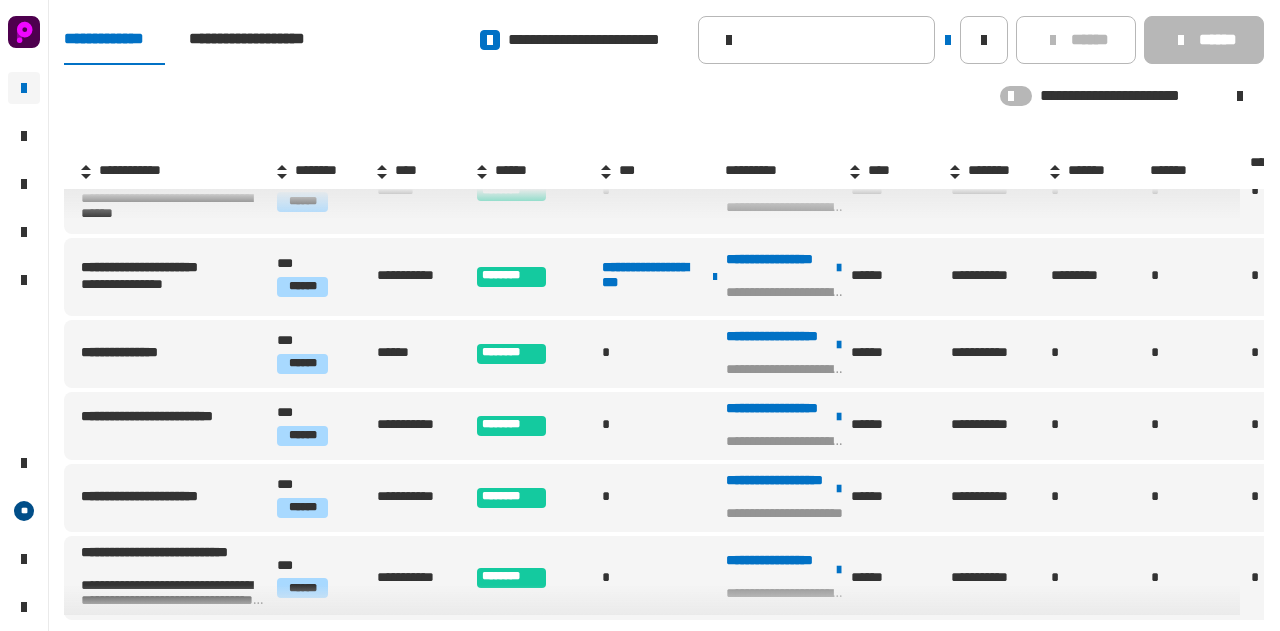 scroll, scrollTop: 3470, scrollLeft: 0, axis: vertical 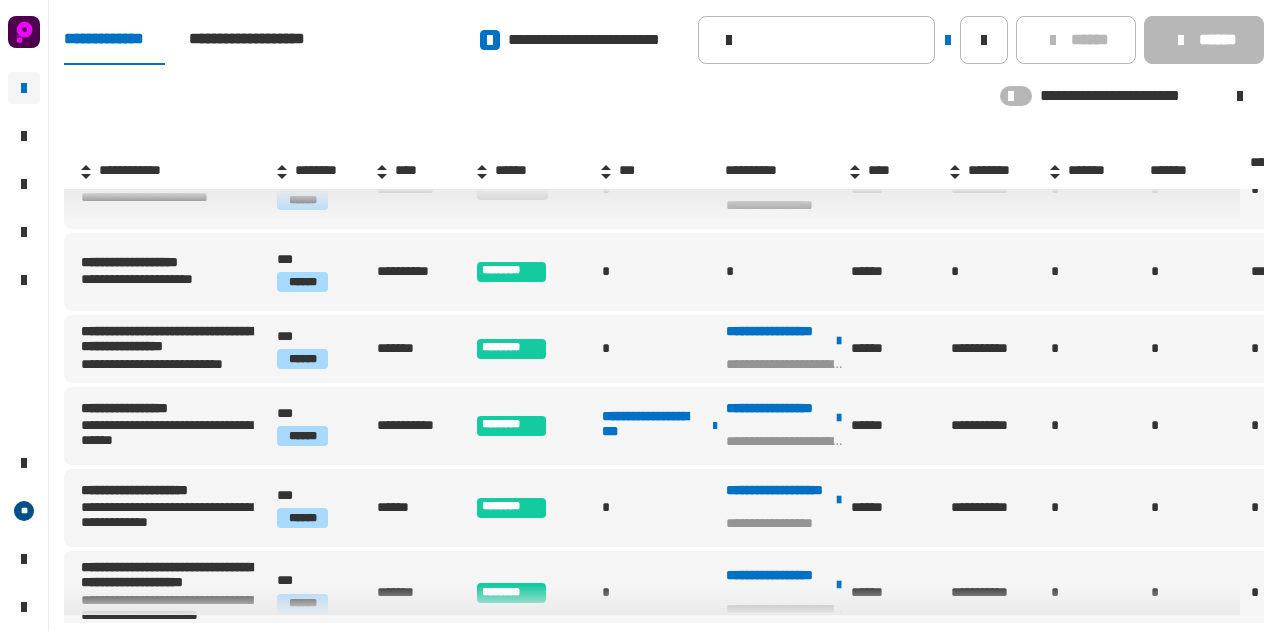 click 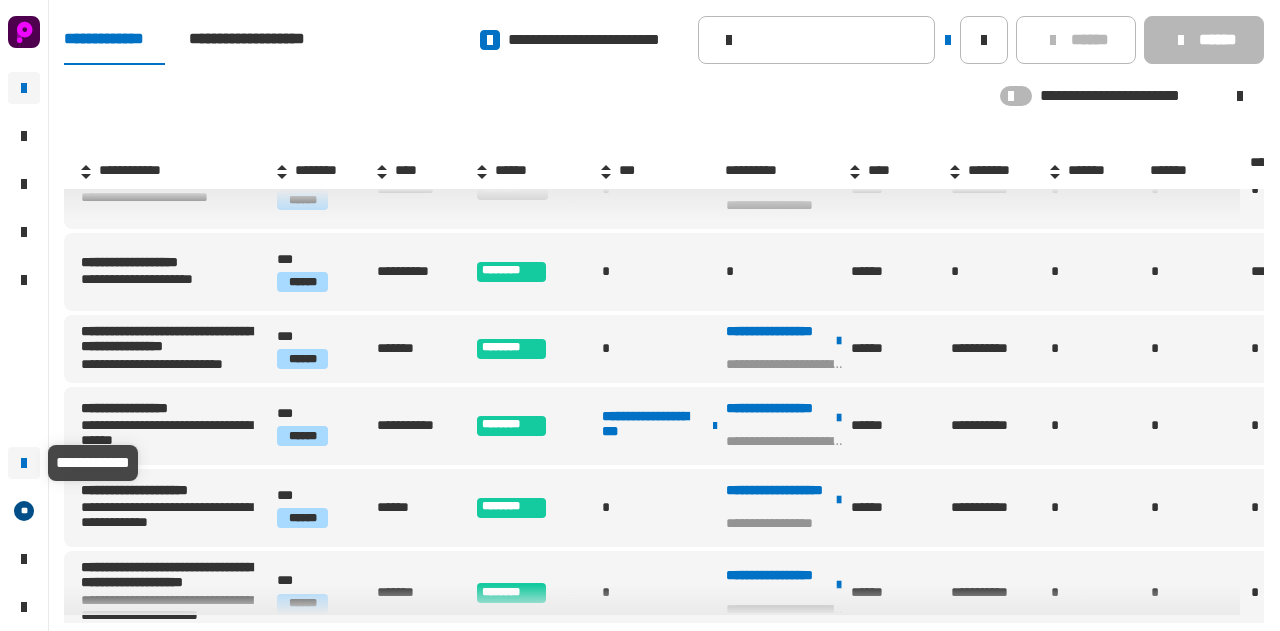 click 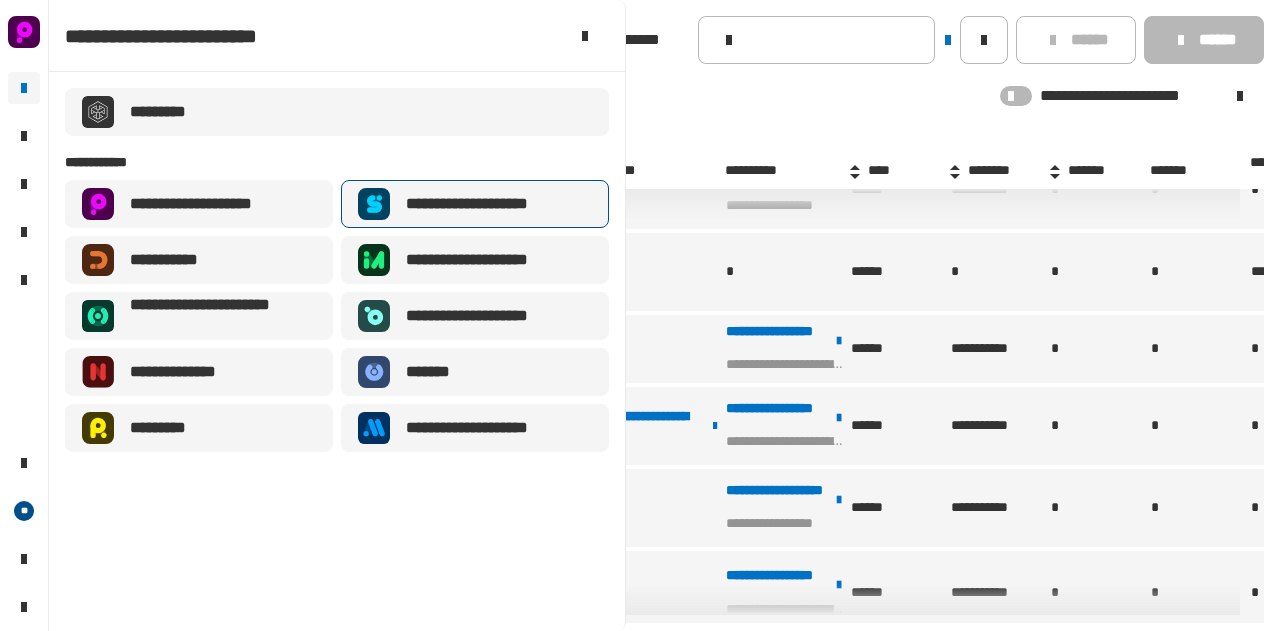 click on "**********" at bounding box center [483, 204] 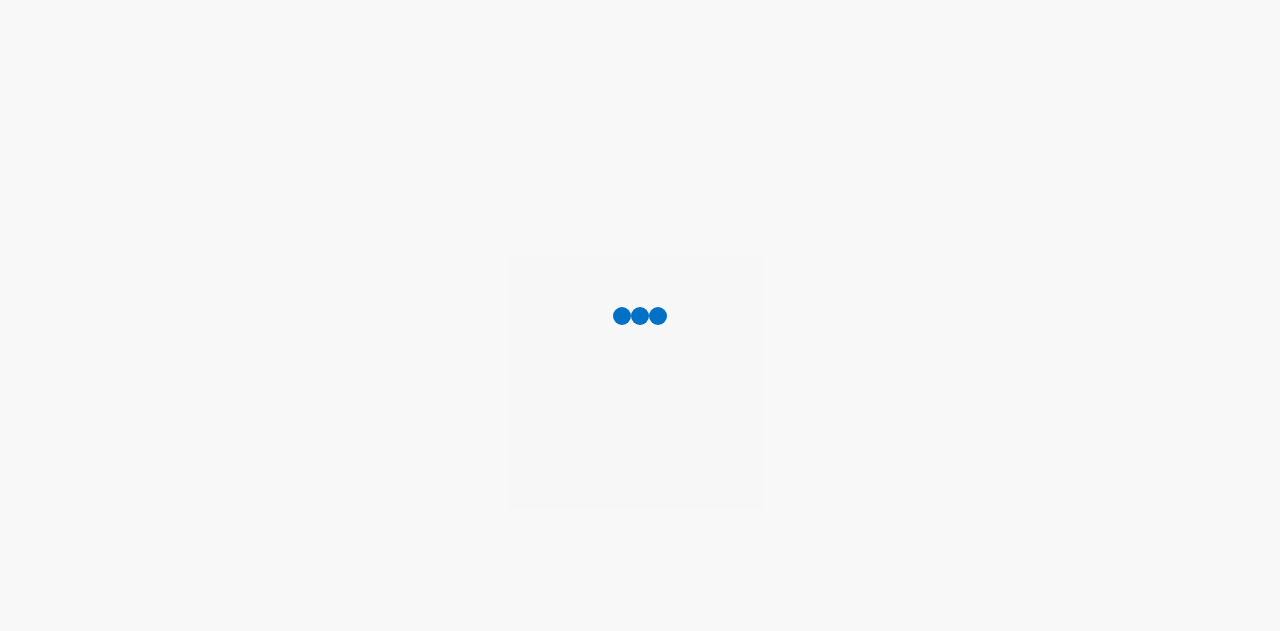 scroll, scrollTop: 0, scrollLeft: 0, axis: both 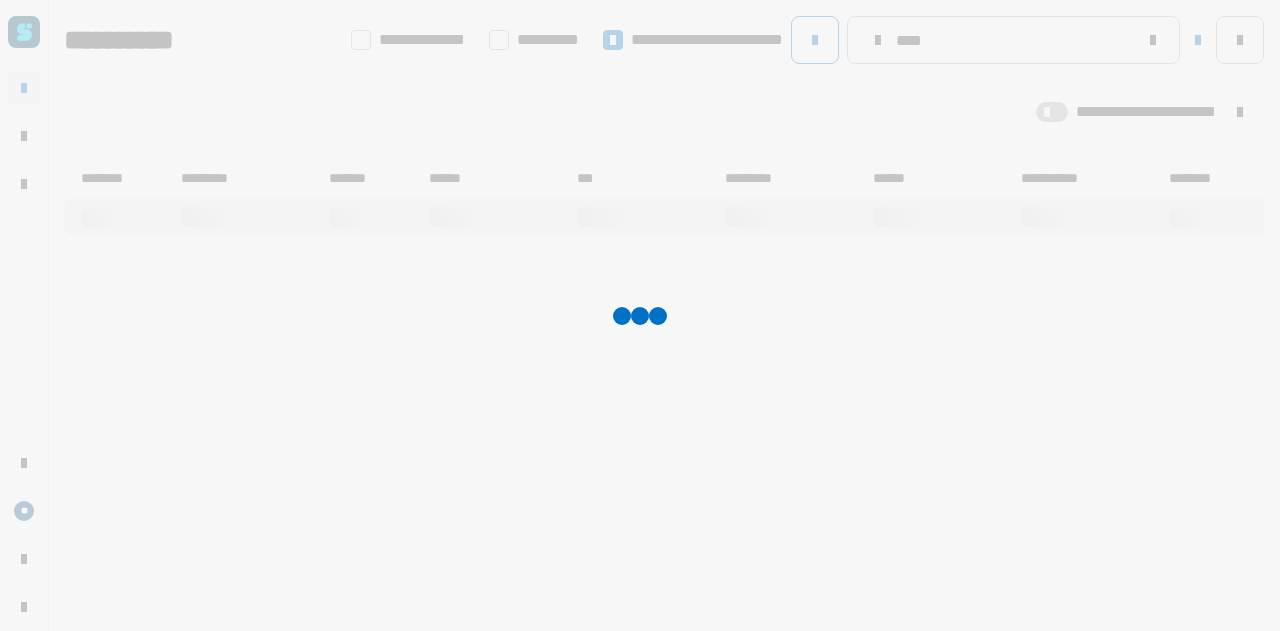type on "****" 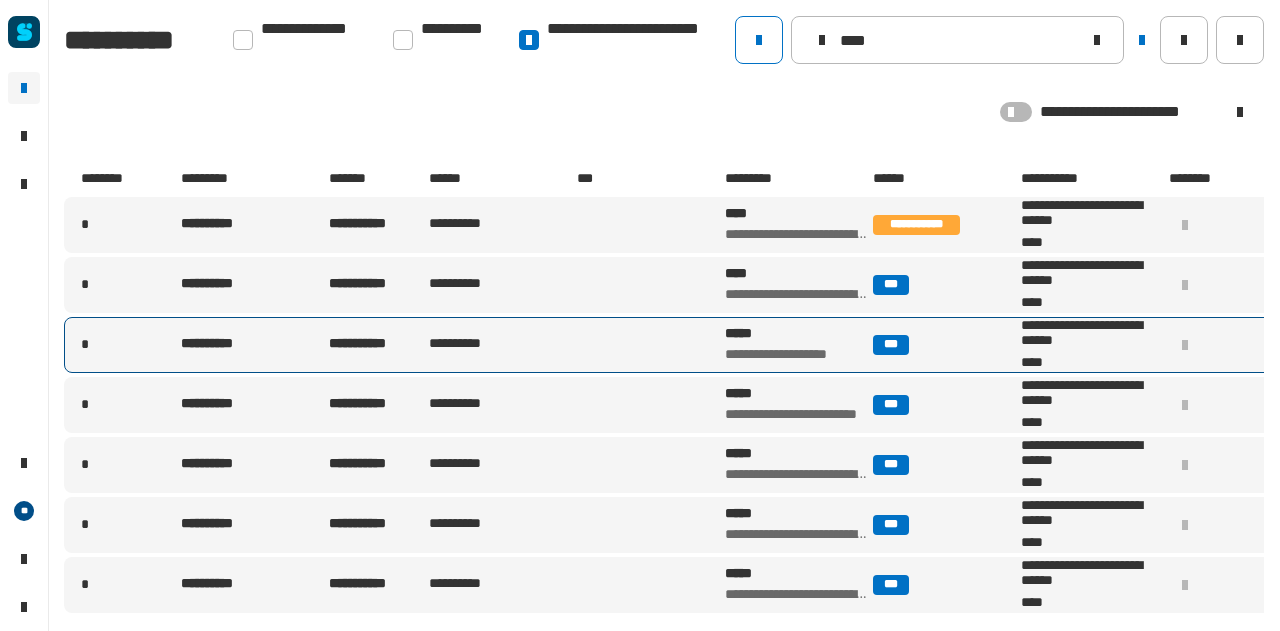 click on "***" at bounding box center (891, 345) 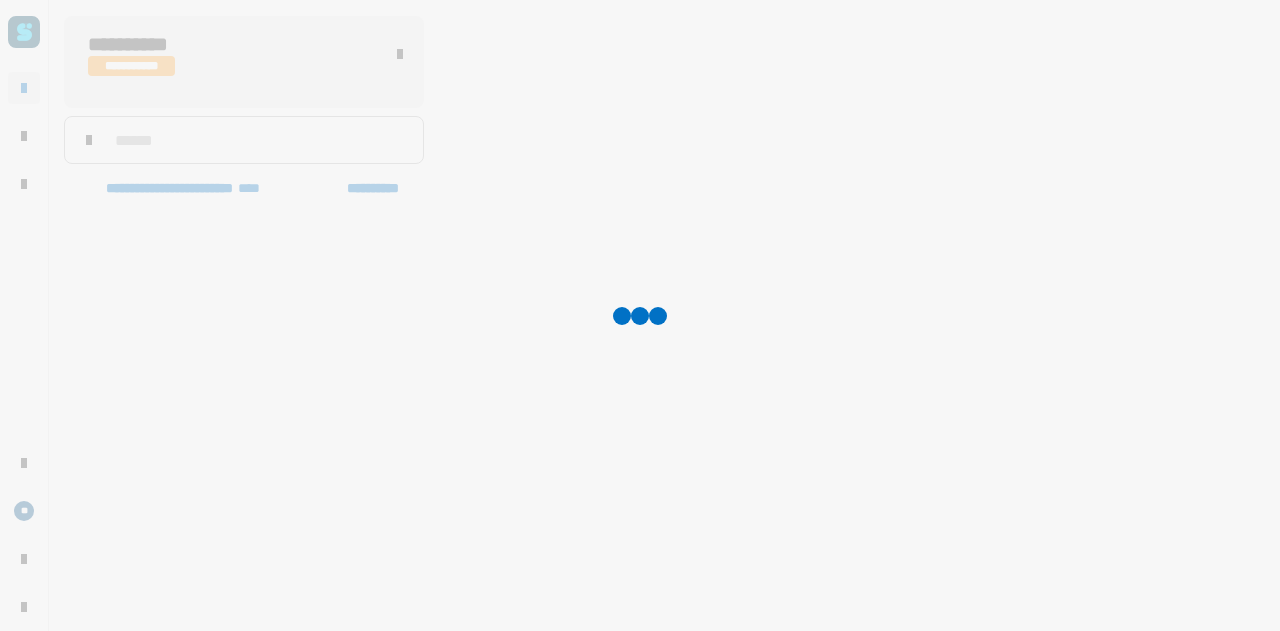 scroll, scrollTop: 1052, scrollLeft: 0, axis: vertical 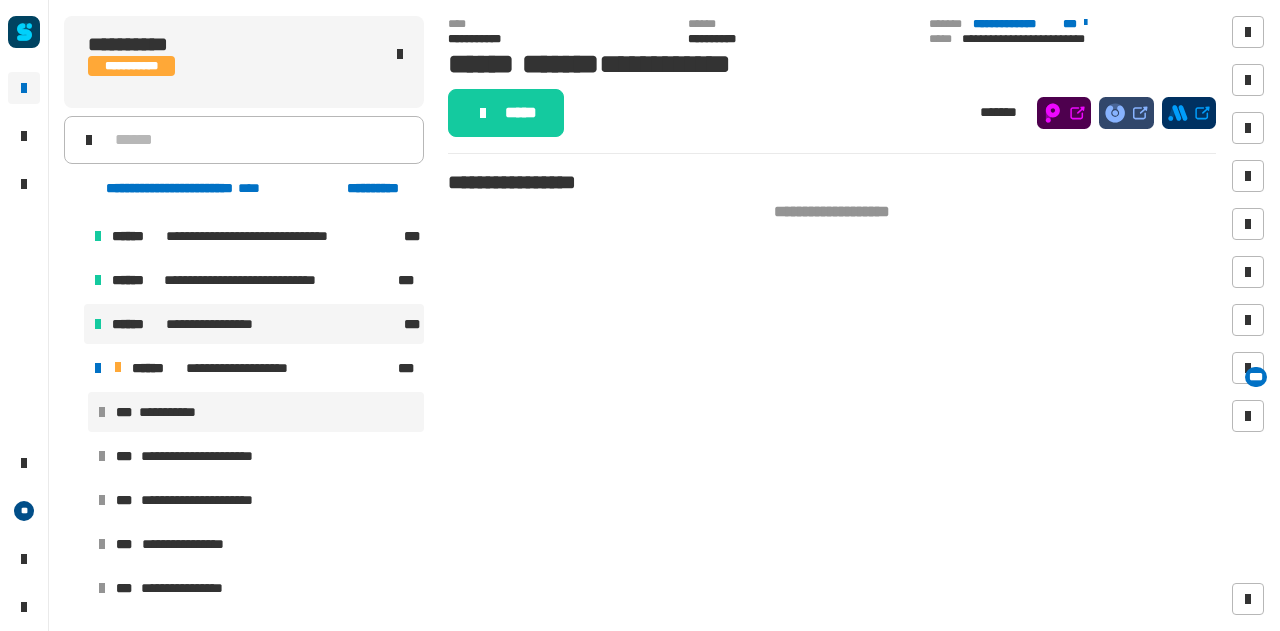 click on "**********" at bounding box center (254, 324) 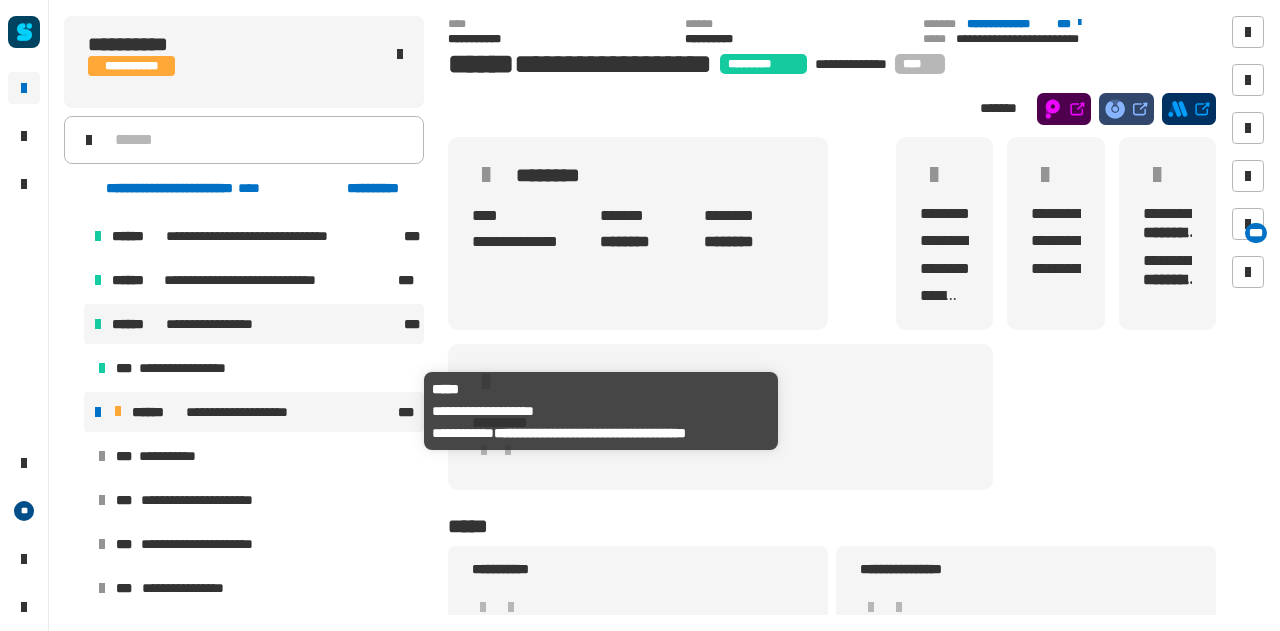 click on "**********" at bounding box center (250, 412) 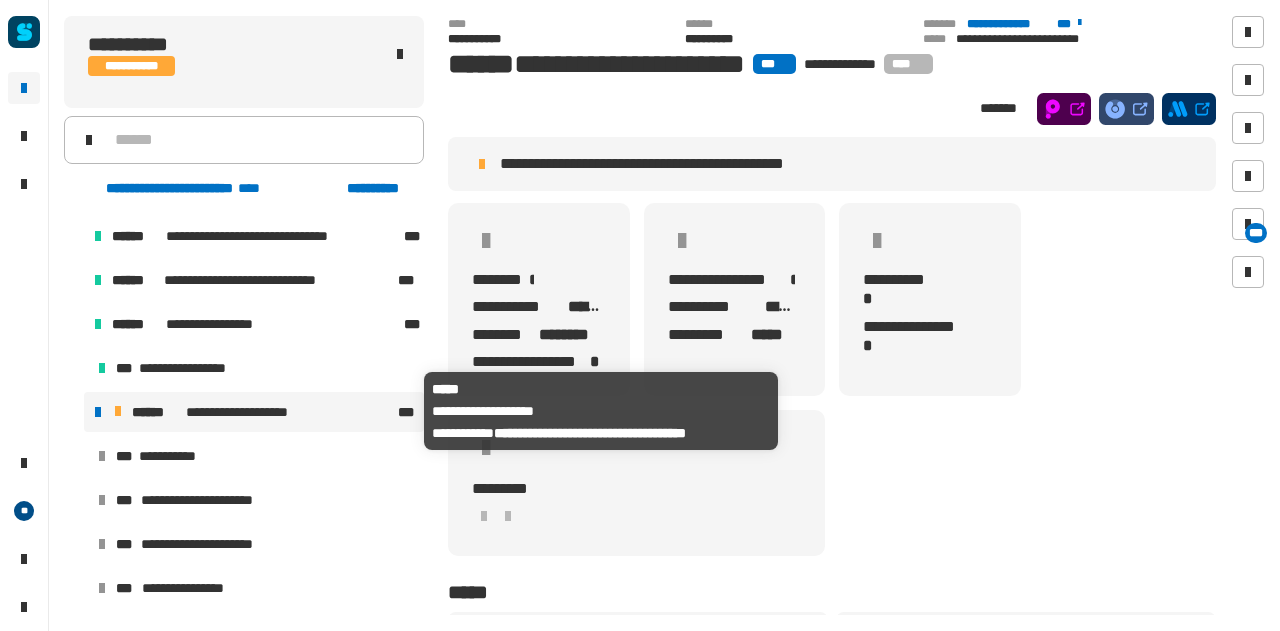 click 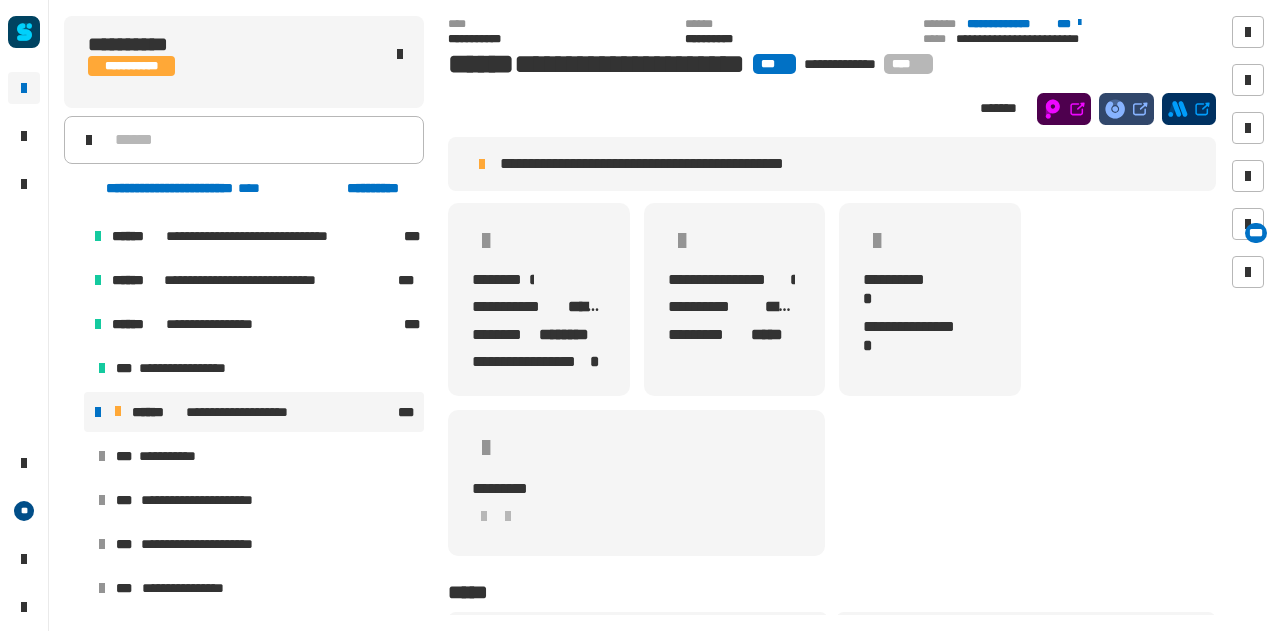 click at bounding box center [74, 324] 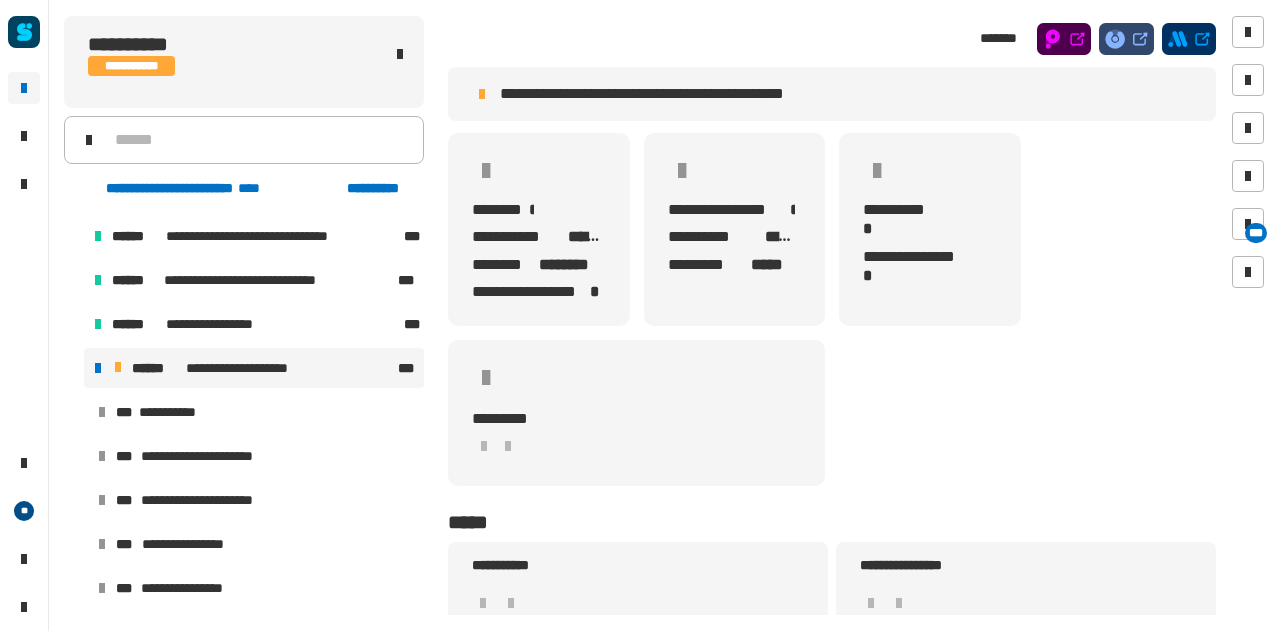scroll, scrollTop: 0, scrollLeft: 0, axis: both 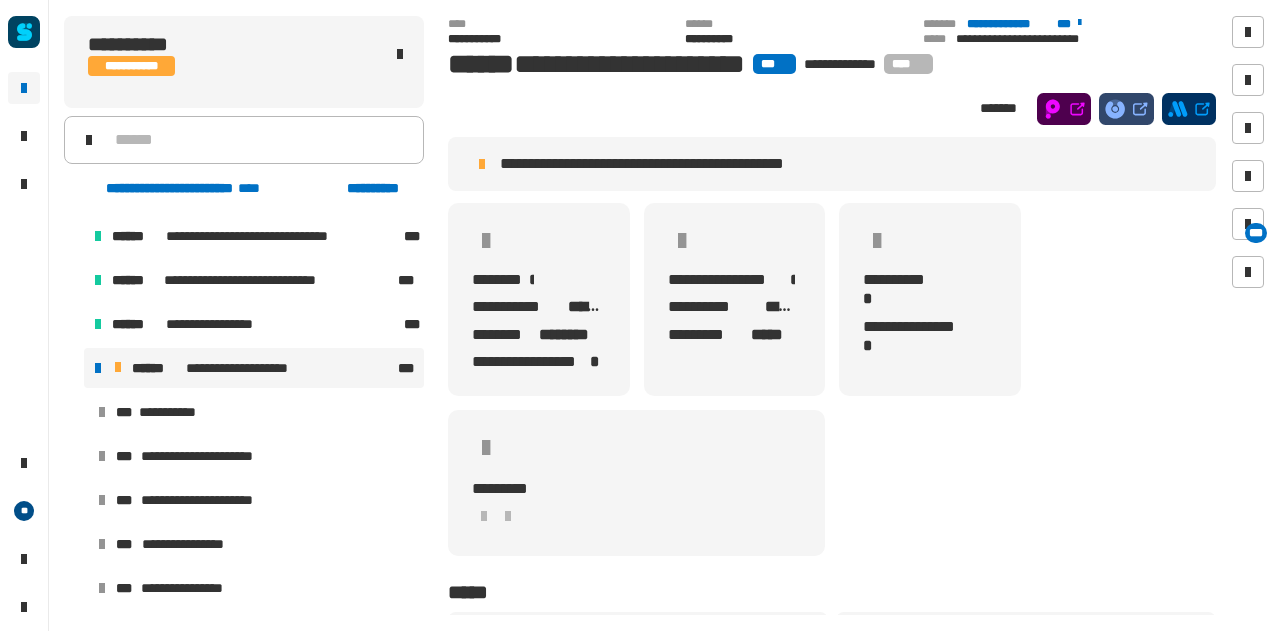 click at bounding box center [74, 368] 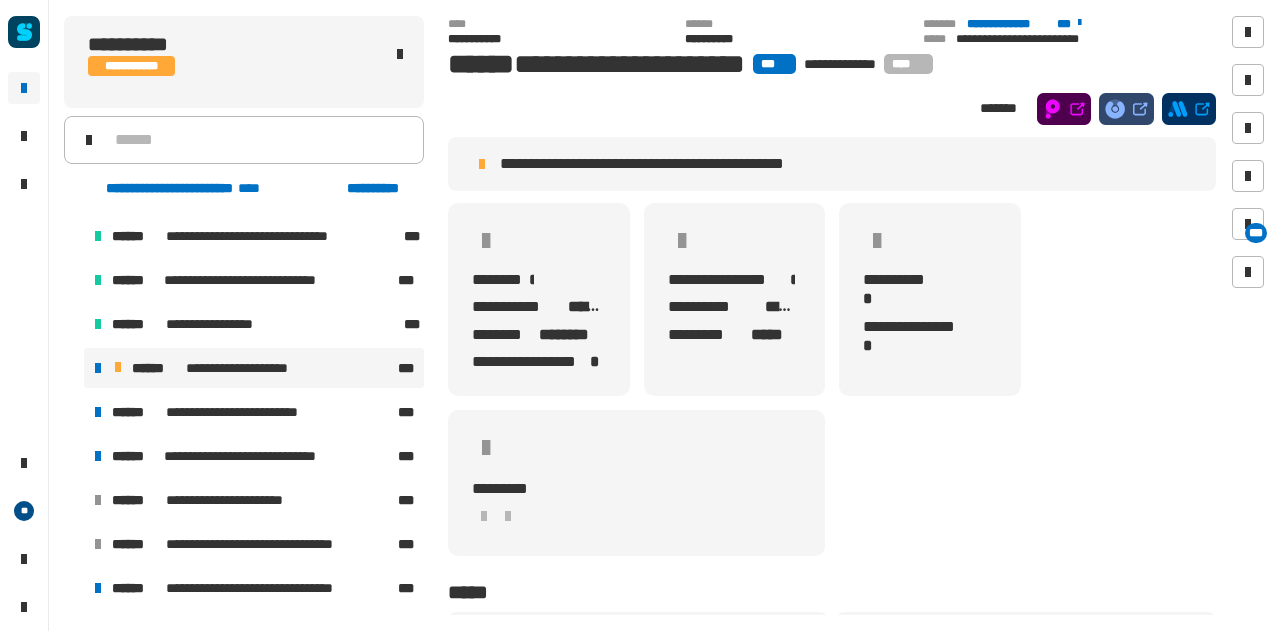 click at bounding box center (74, 412) 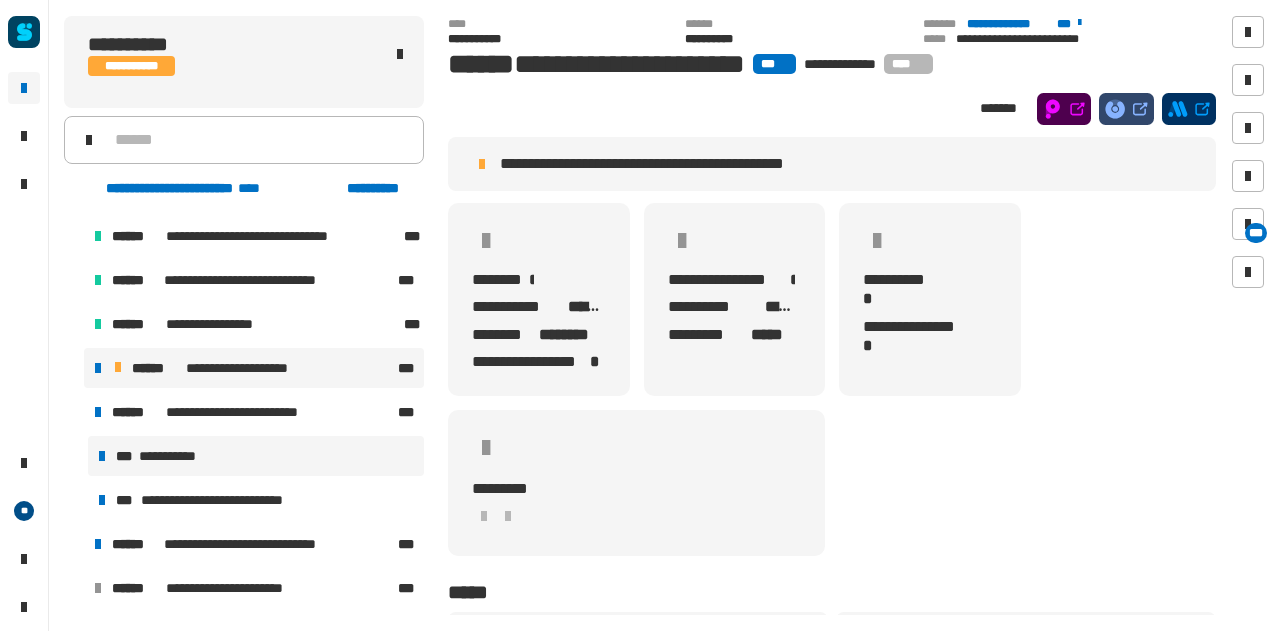 click on "**********" at bounding box center (174, 456) 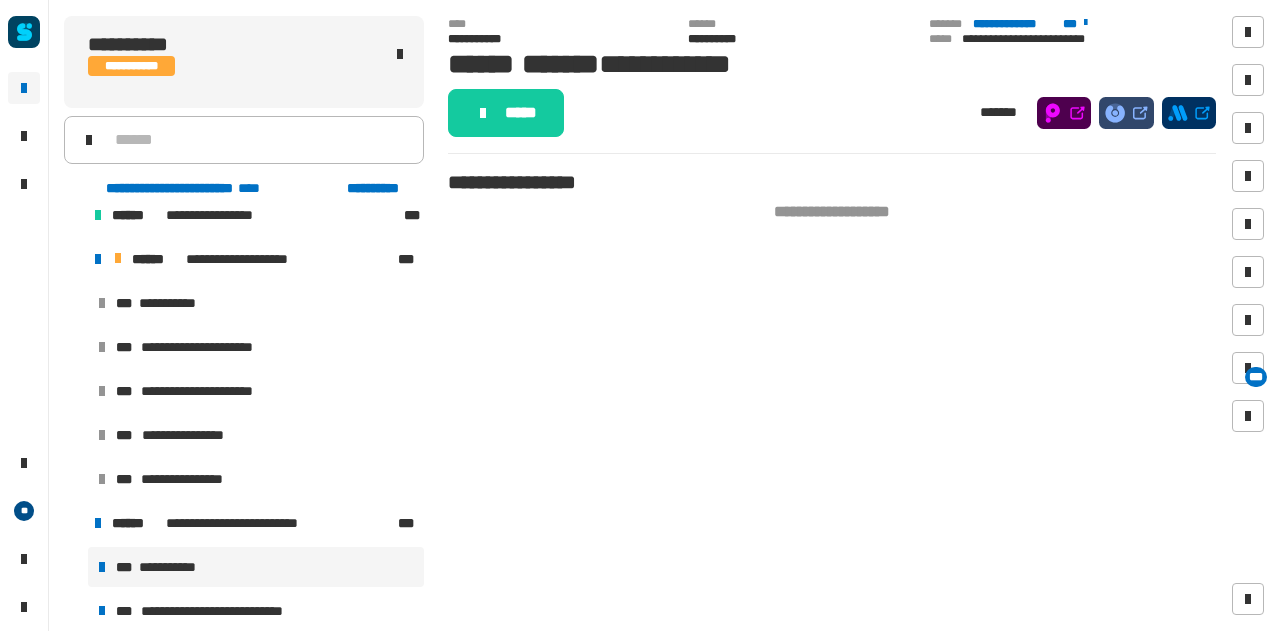 scroll, scrollTop: 1151, scrollLeft: 0, axis: vertical 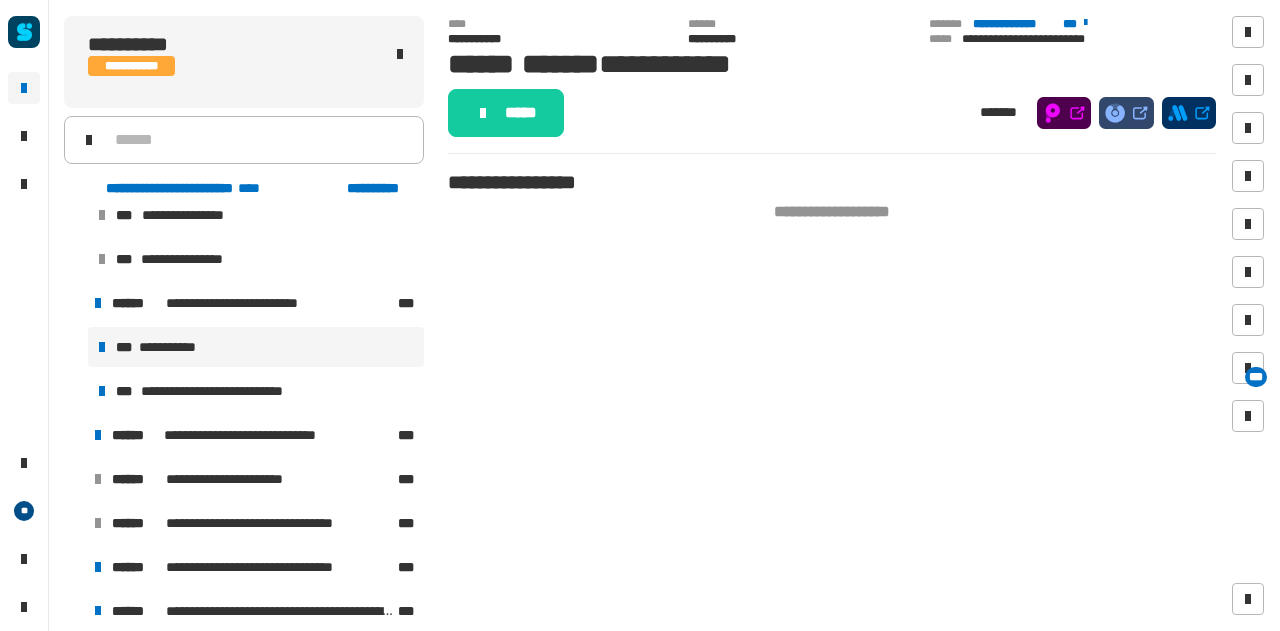 click on "**********" 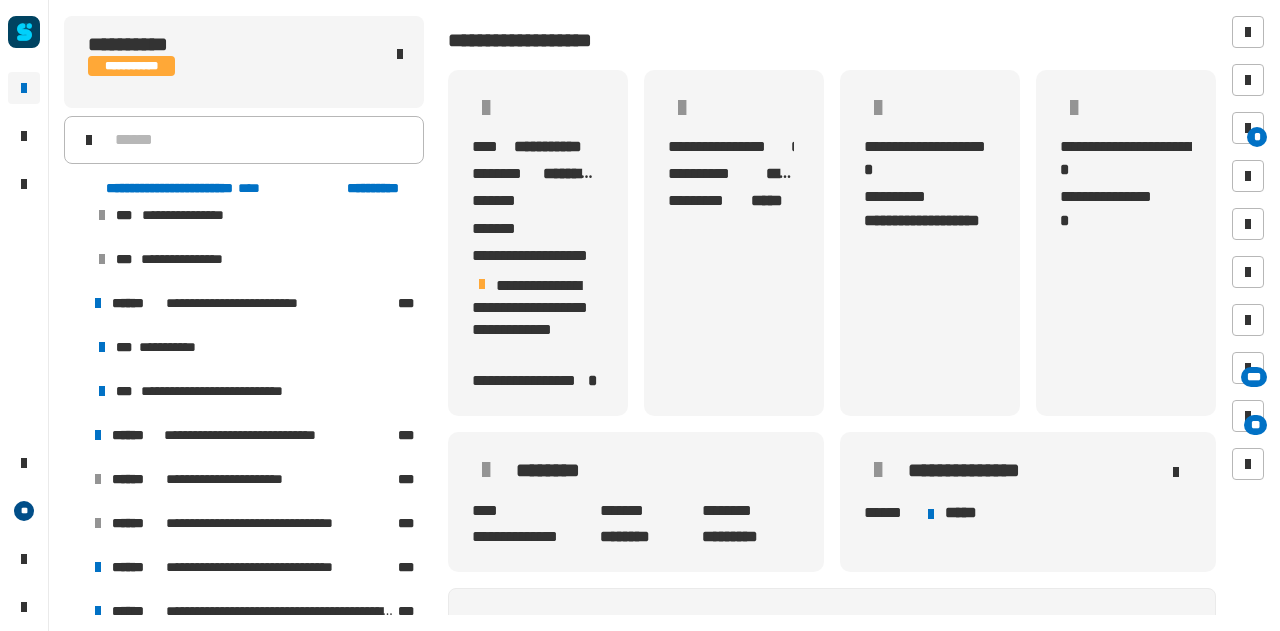 scroll, scrollTop: 535, scrollLeft: 0, axis: vertical 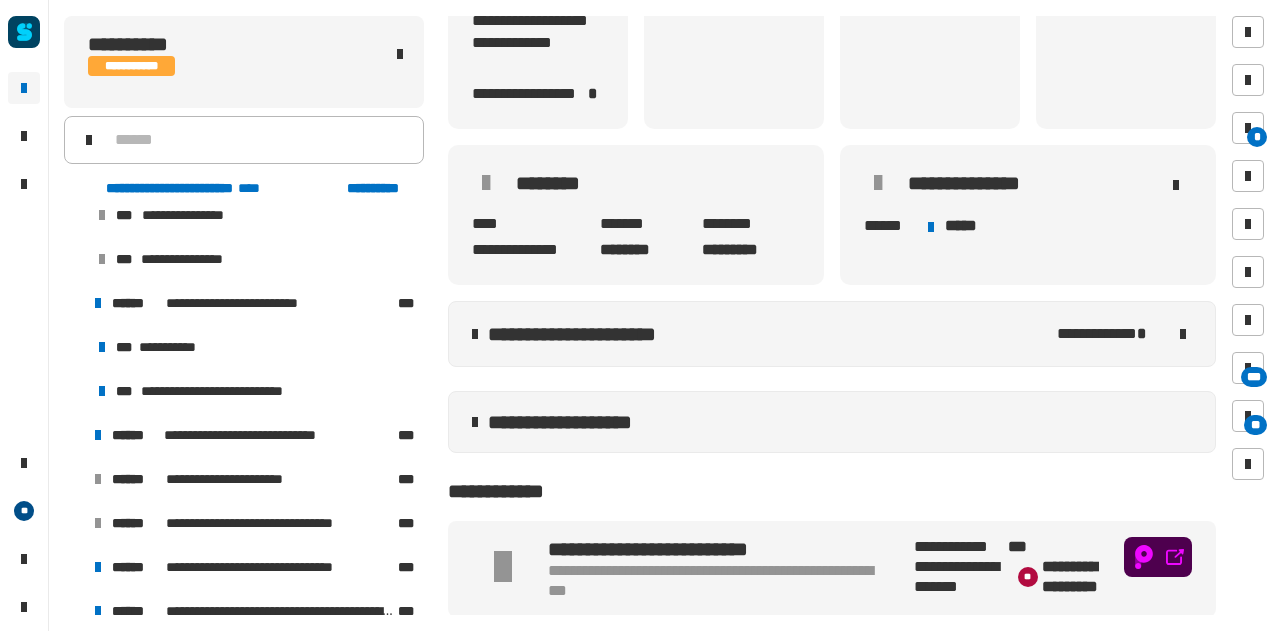 click 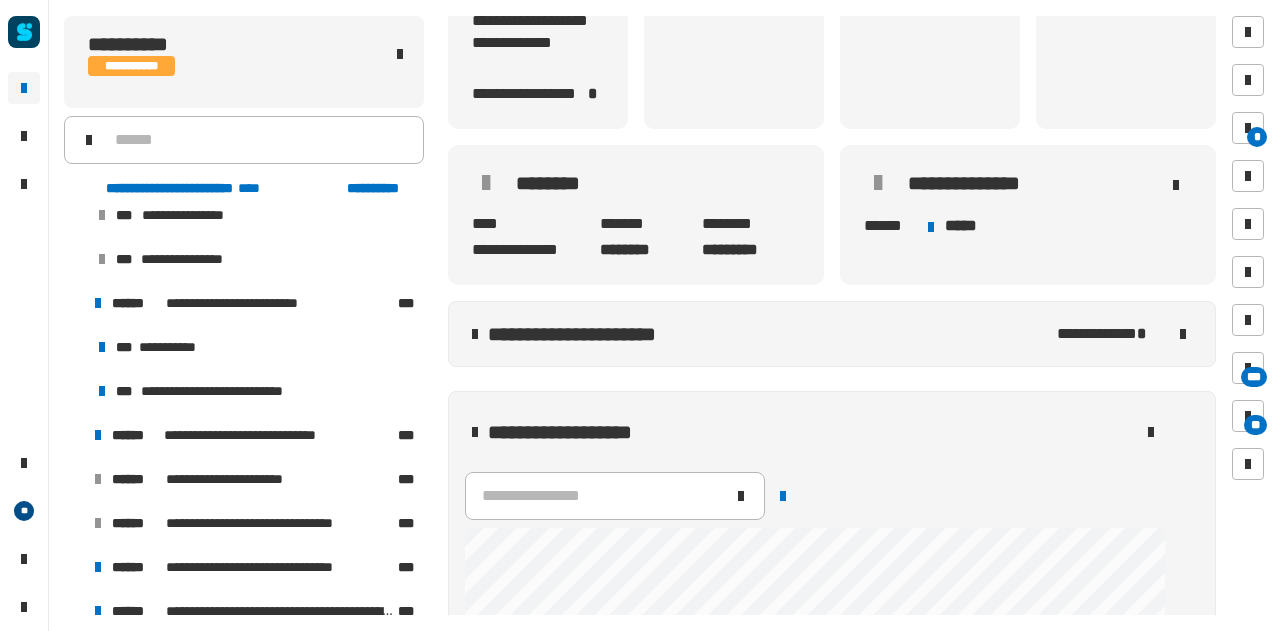 scroll, scrollTop: 888, scrollLeft: 0, axis: vertical 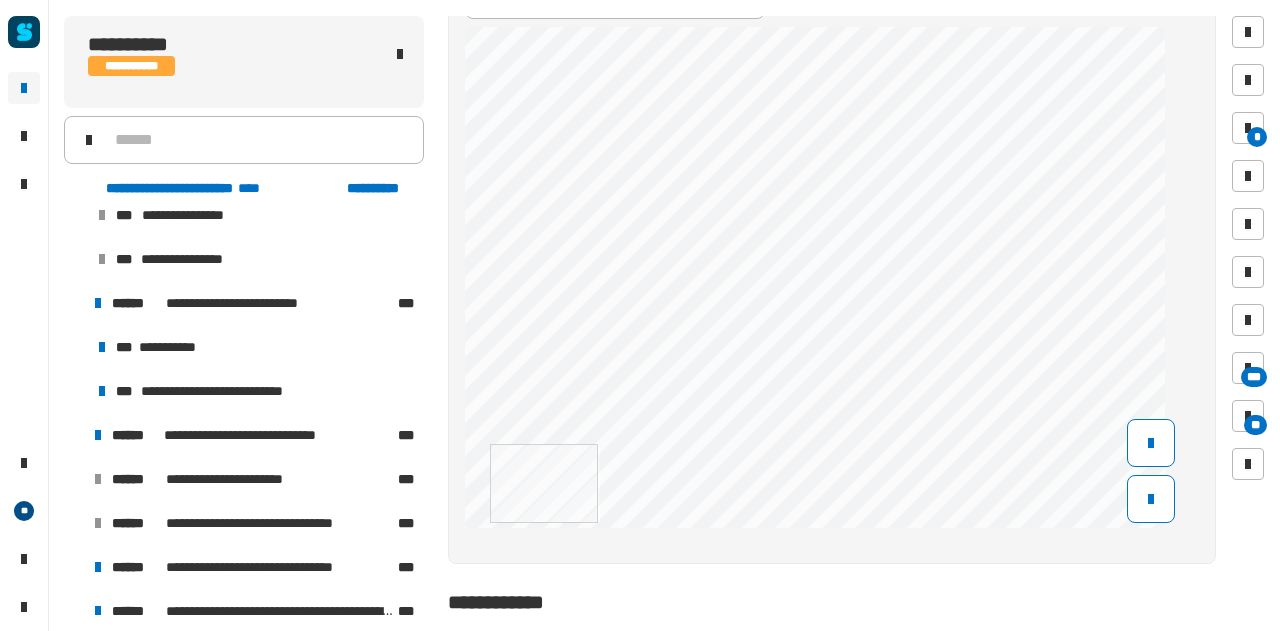click on "**********" at bounding box center [640, 315] 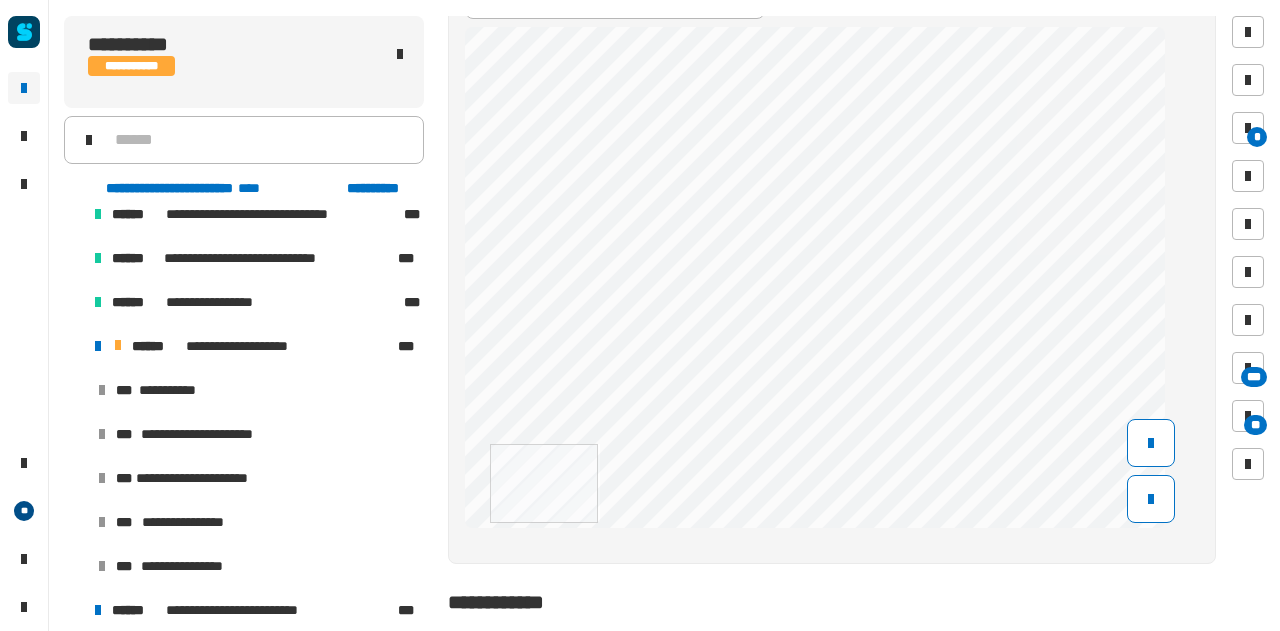scroll, scrollTop: 1064, scrollLeft: 0, axis: vertical 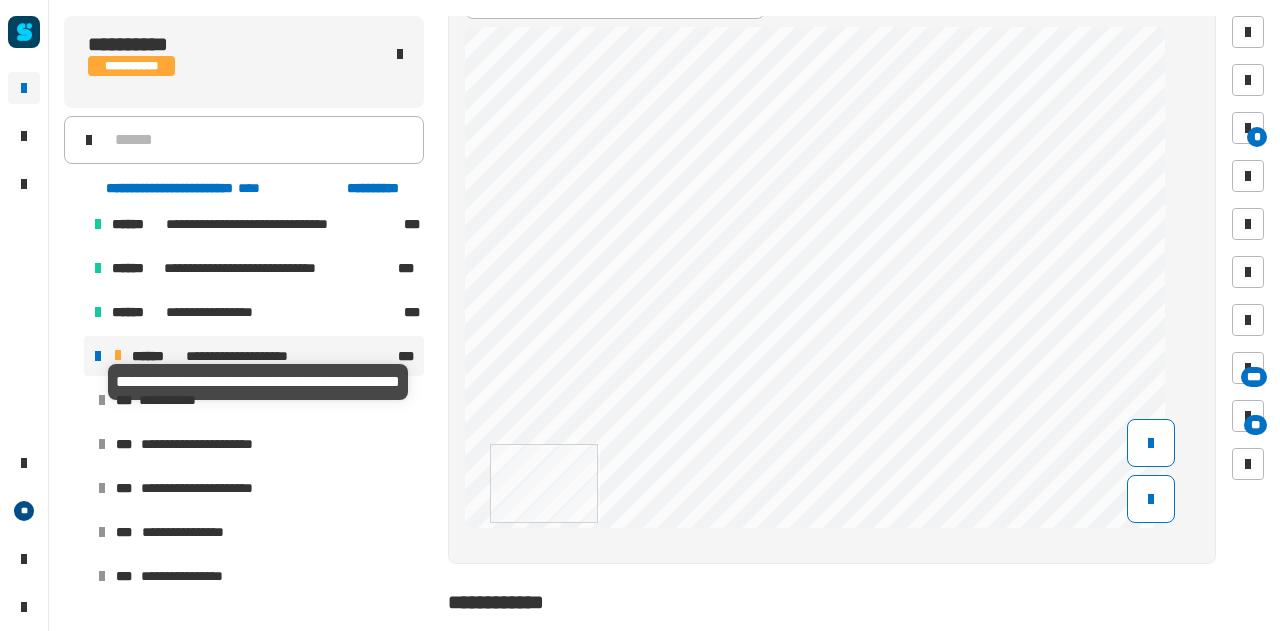 click 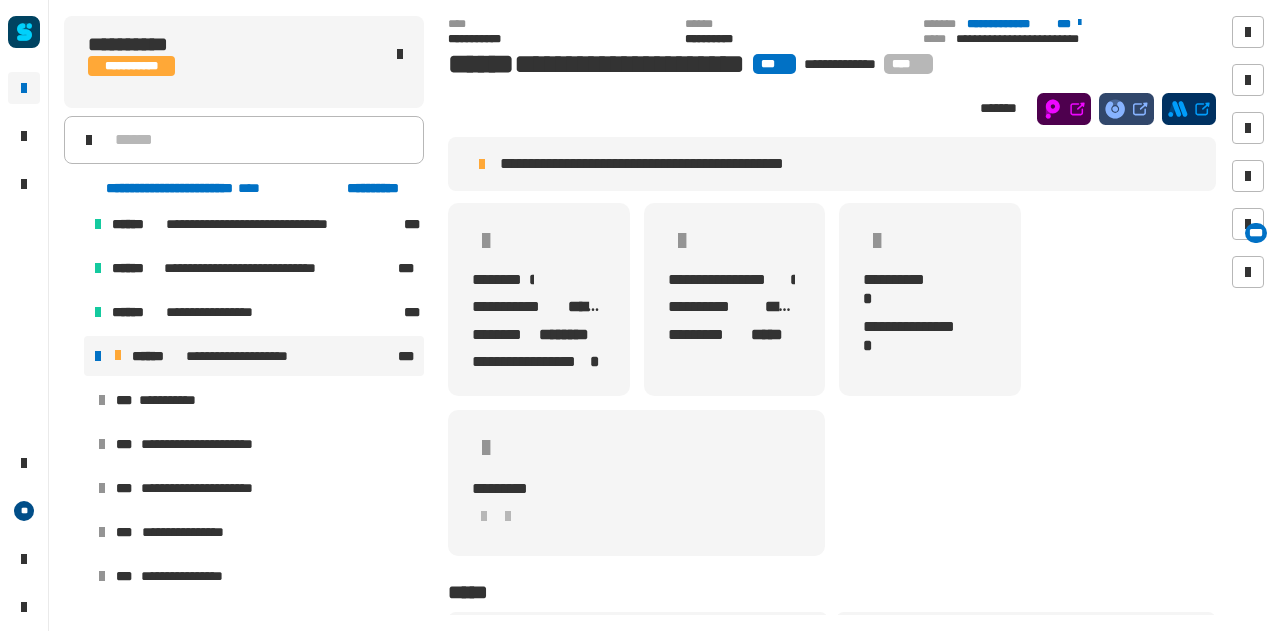click 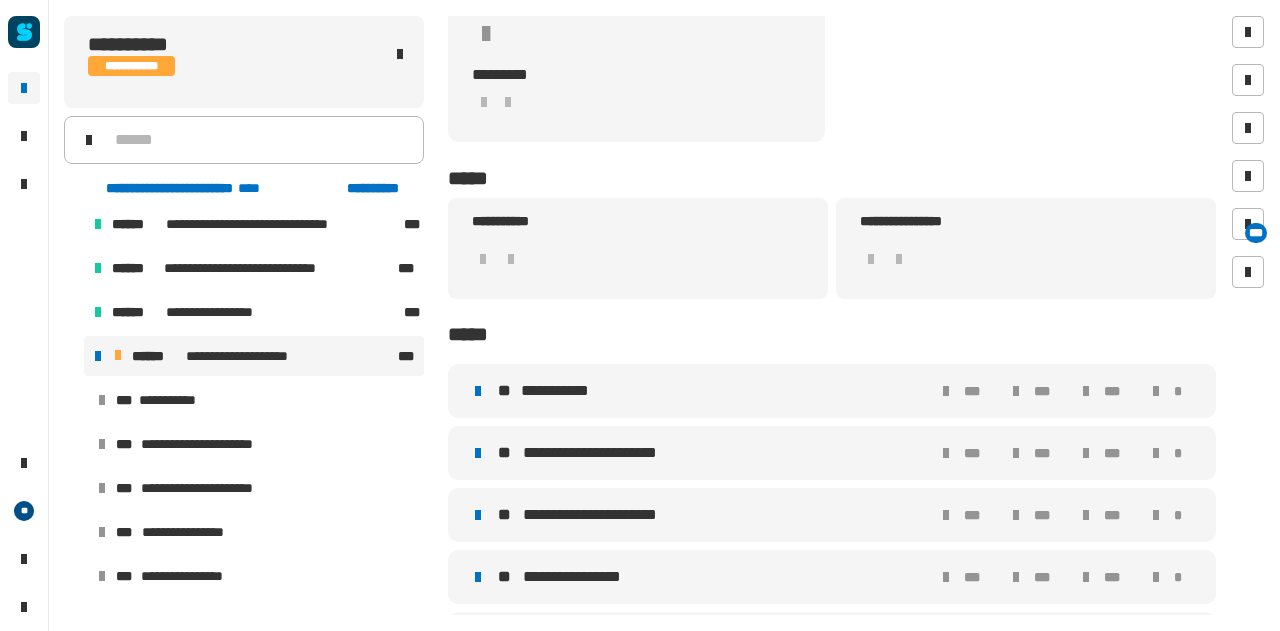 scroll, scrollTop: 465, scrollLeft: 0, axis: vertical 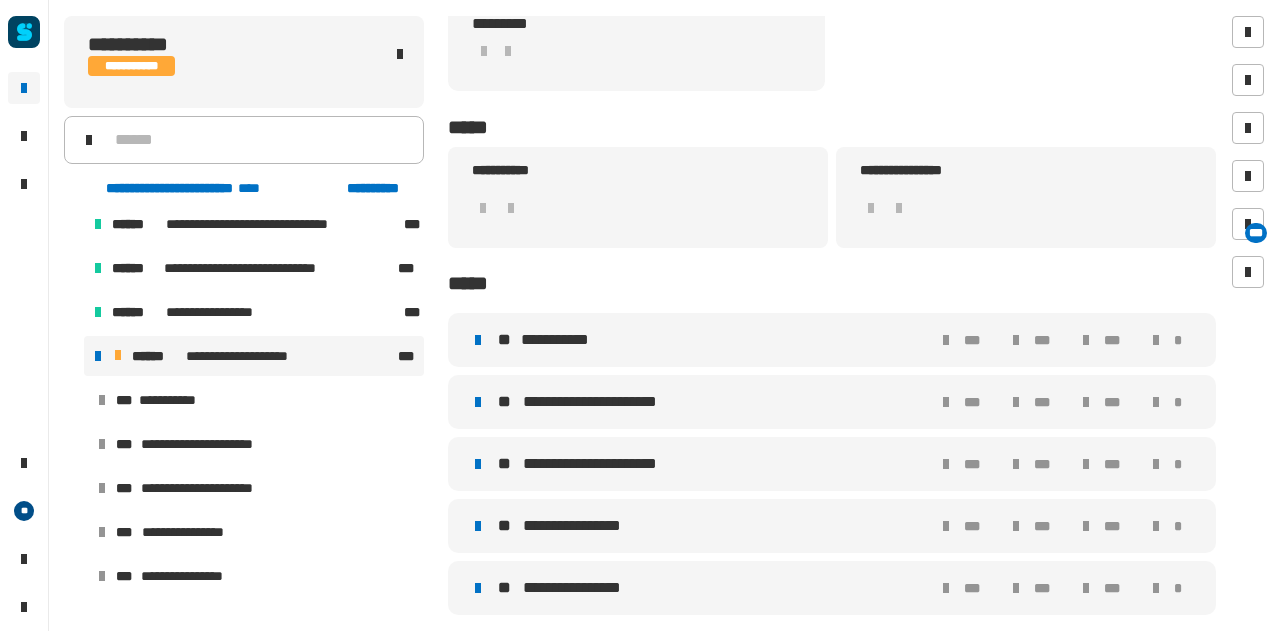 click on "**********" at bounding box center (561, 340) 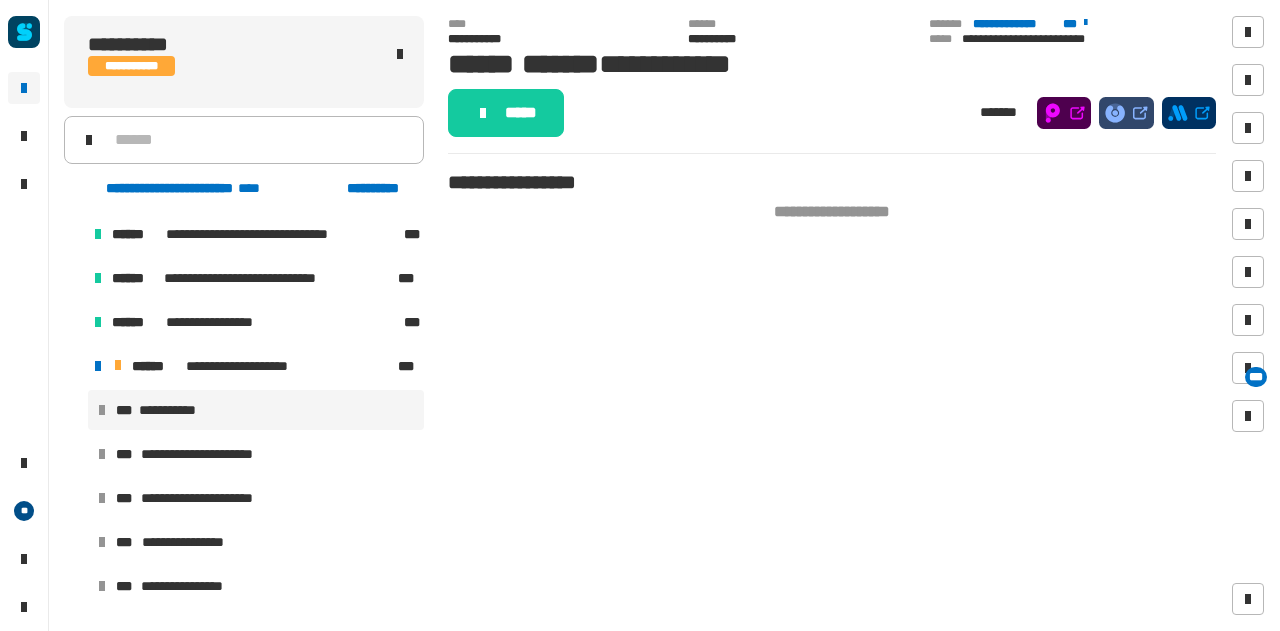 scroll, scrollTop: 1038, scrollLeft: 0, axis: vertical 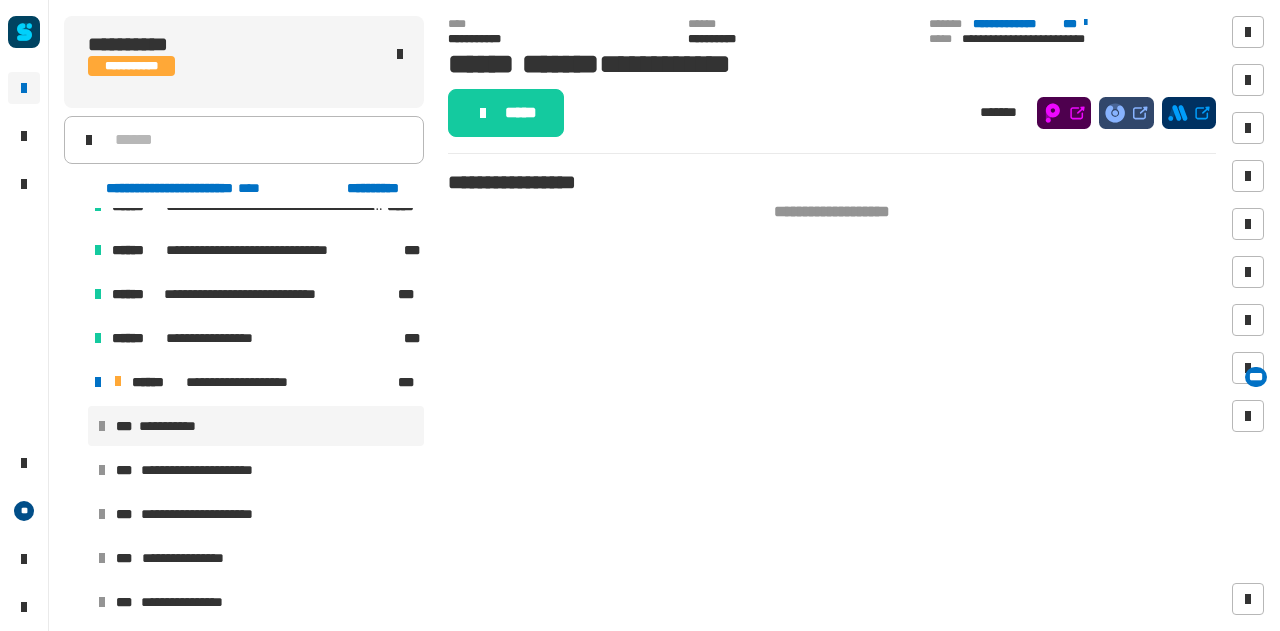 click at bounding box center (74, 382) 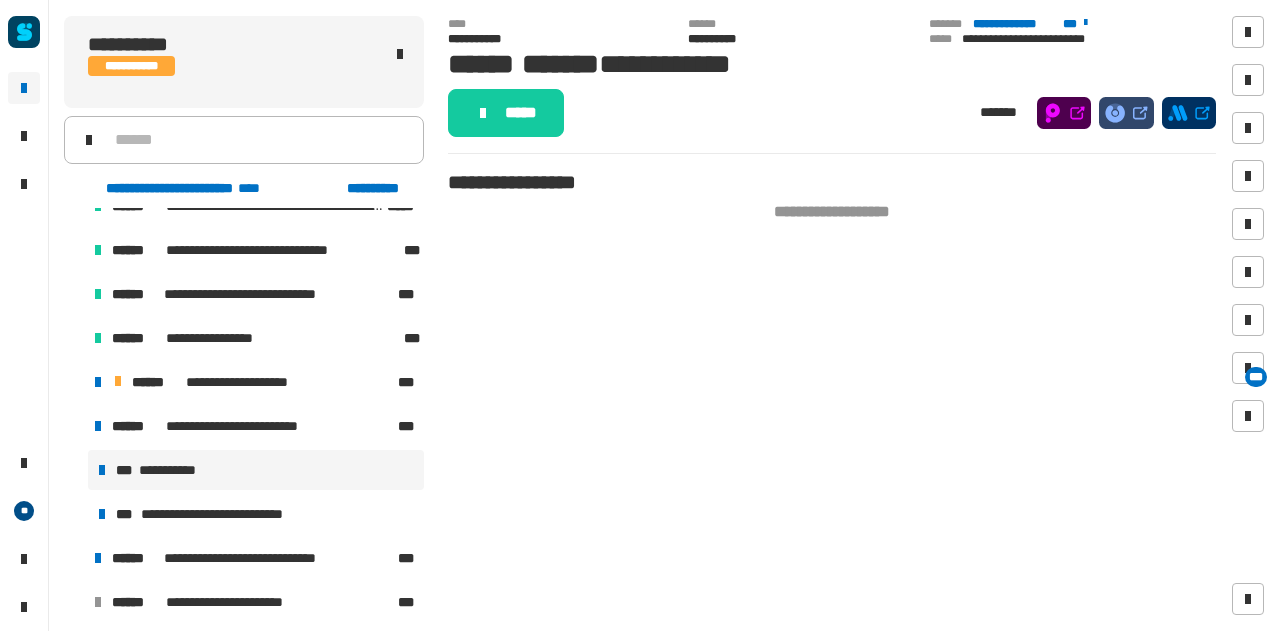 click on "**********" at bounding box center [174, 470] 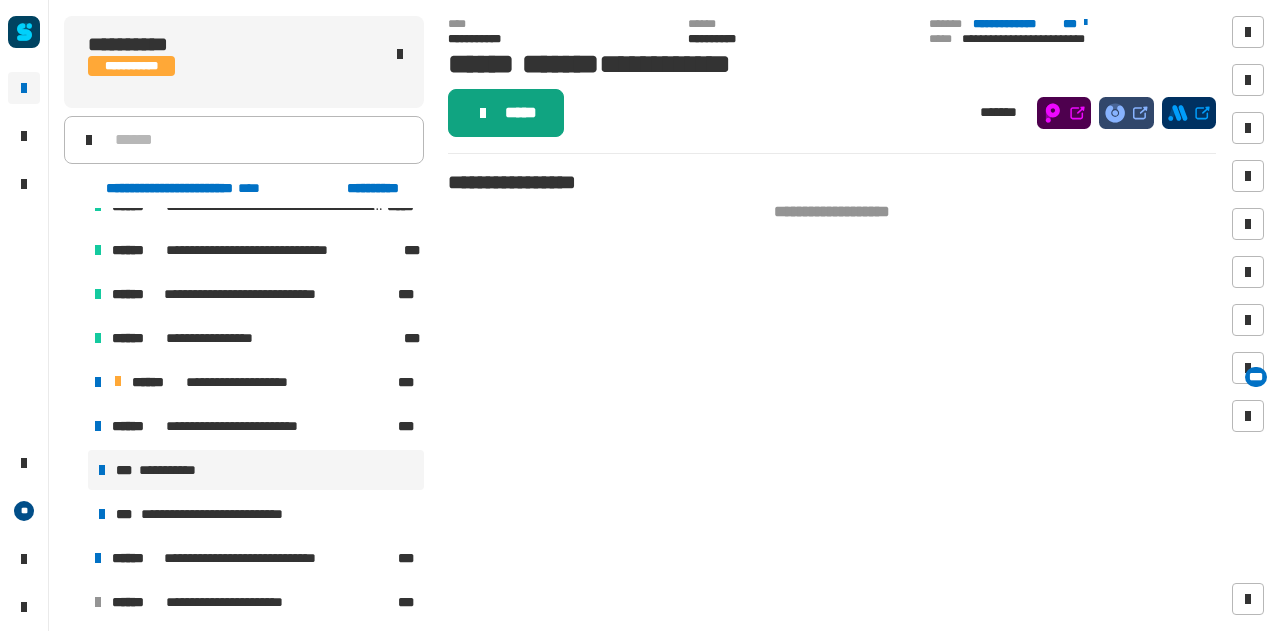 click on "*****" 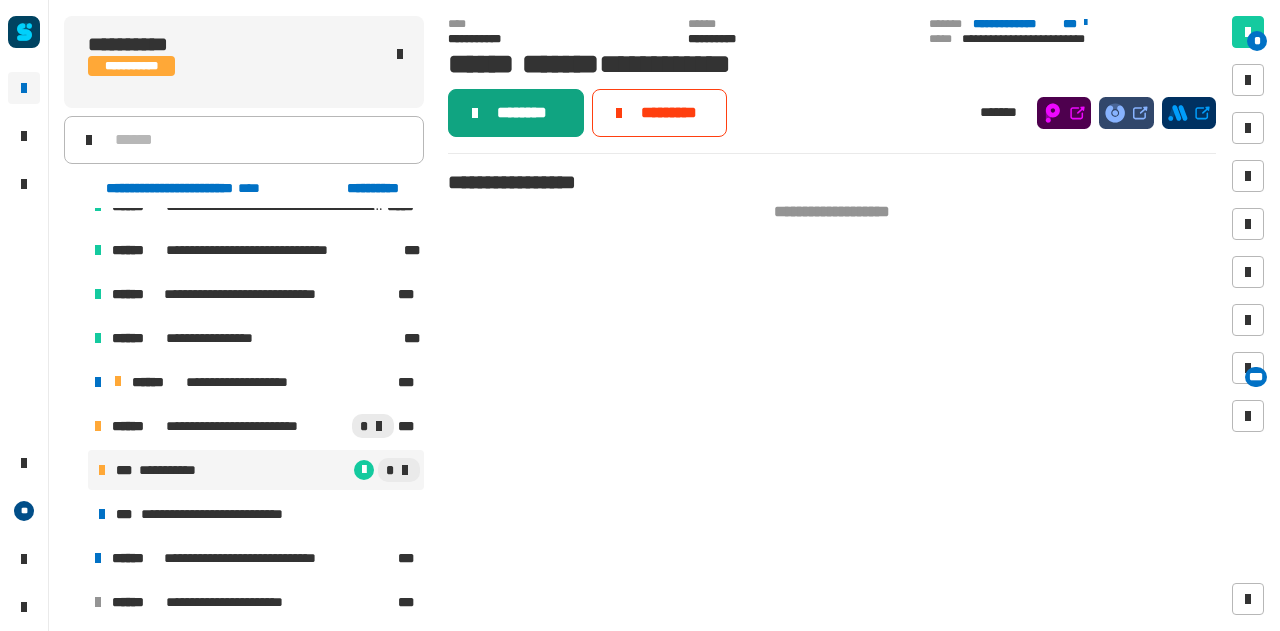 click on "********" 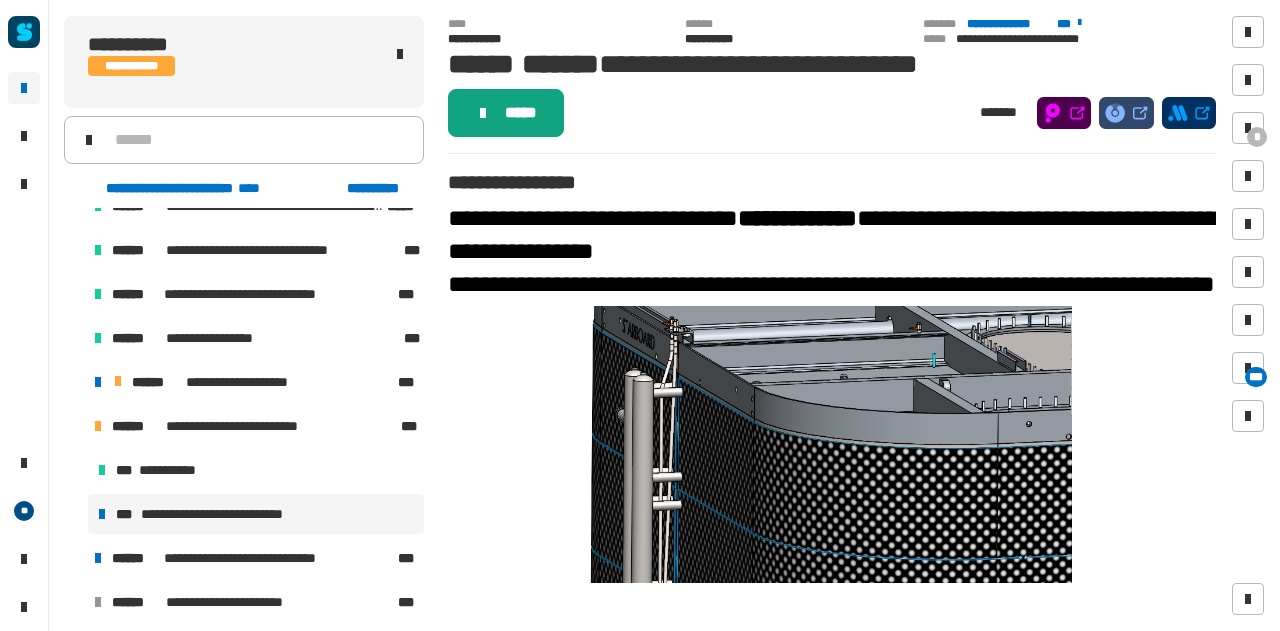 click on "*****" 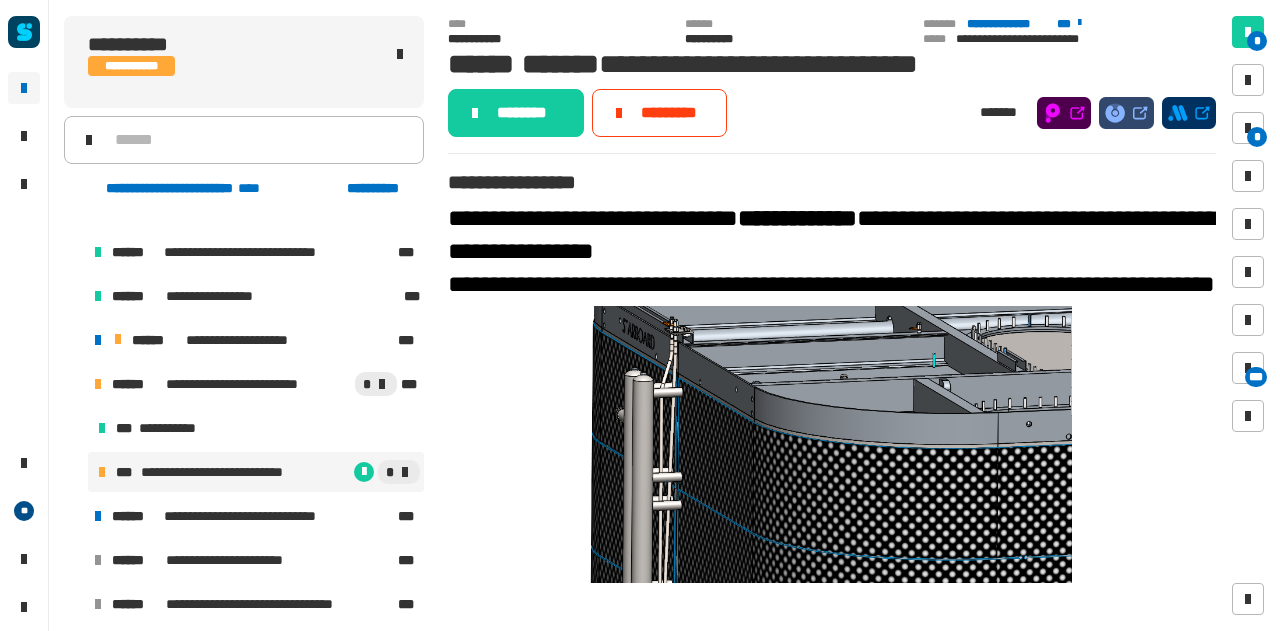 scroll, scrollTop: 1070, scrollLeft: 0, axis: vertical 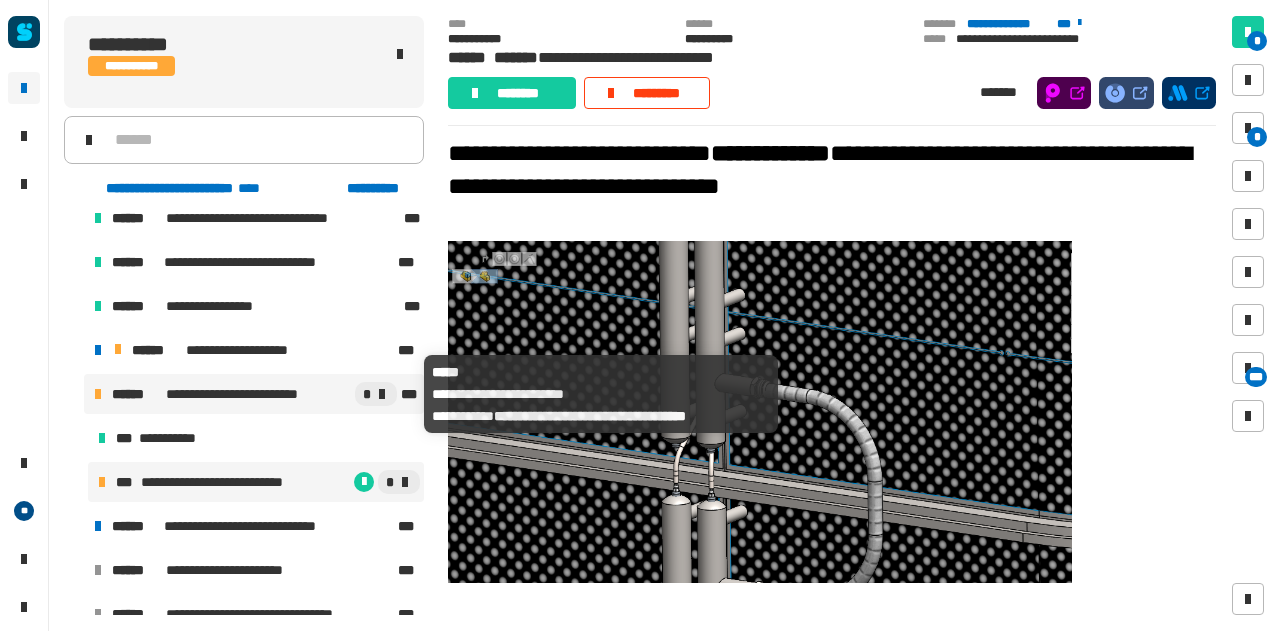 click on "**********" at bounding box center [248, 394] 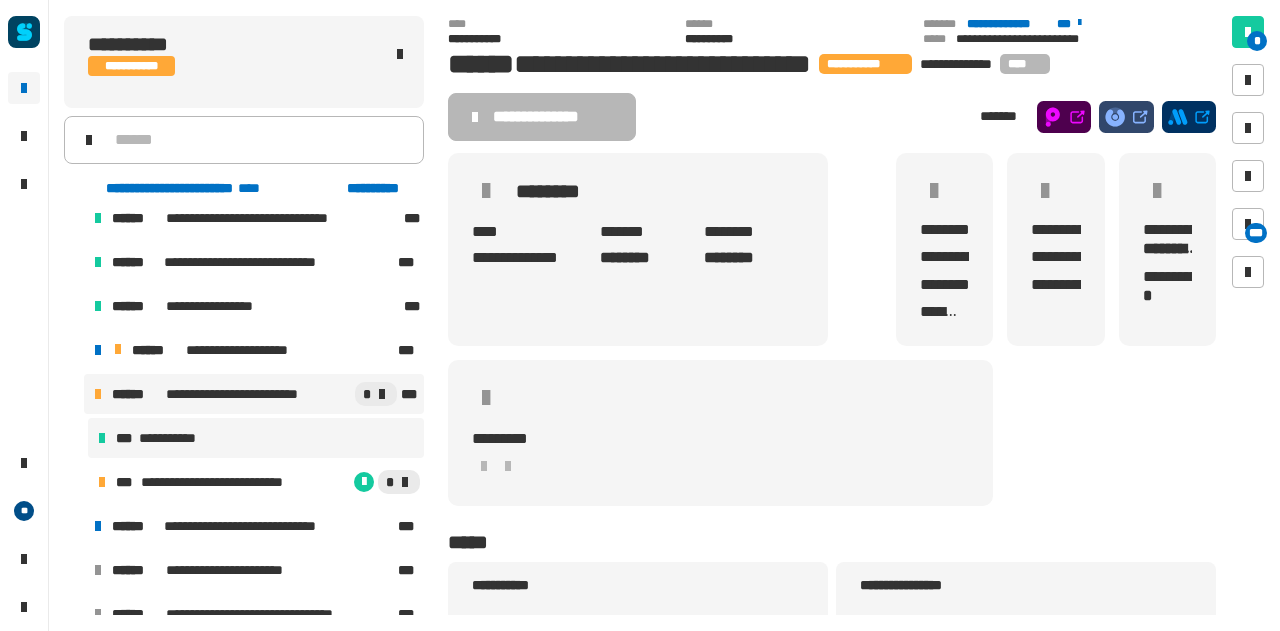 click on "**********" at bounding box center (174, 438) 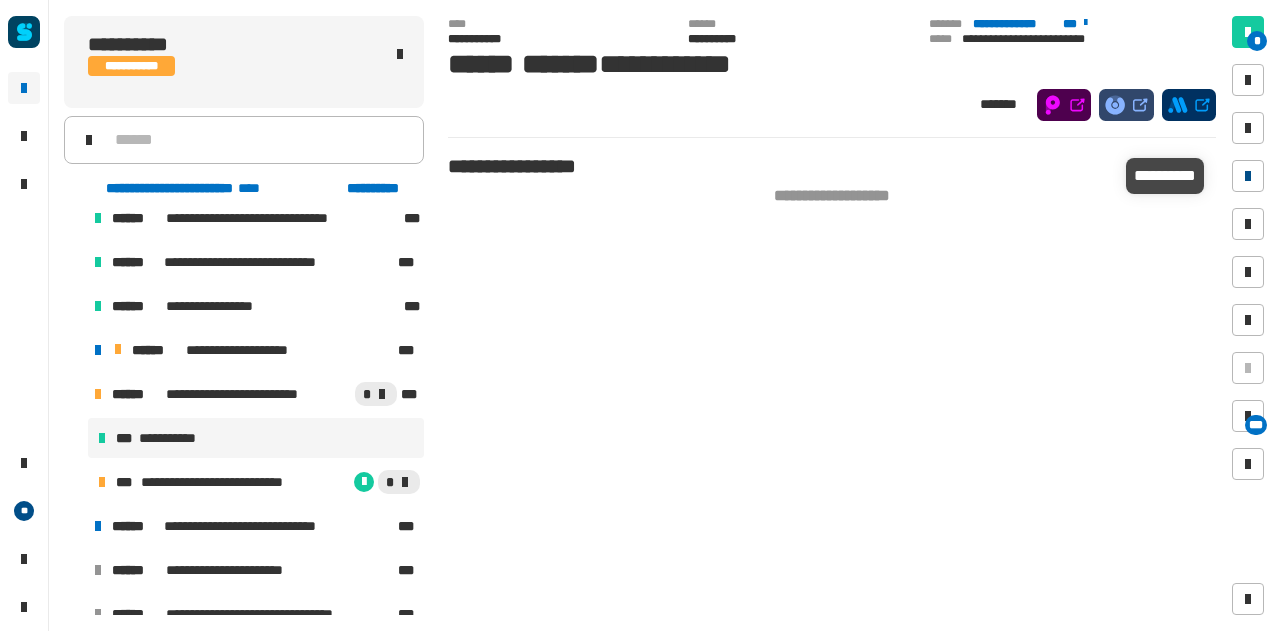 click at bounding box center [1248, 176] 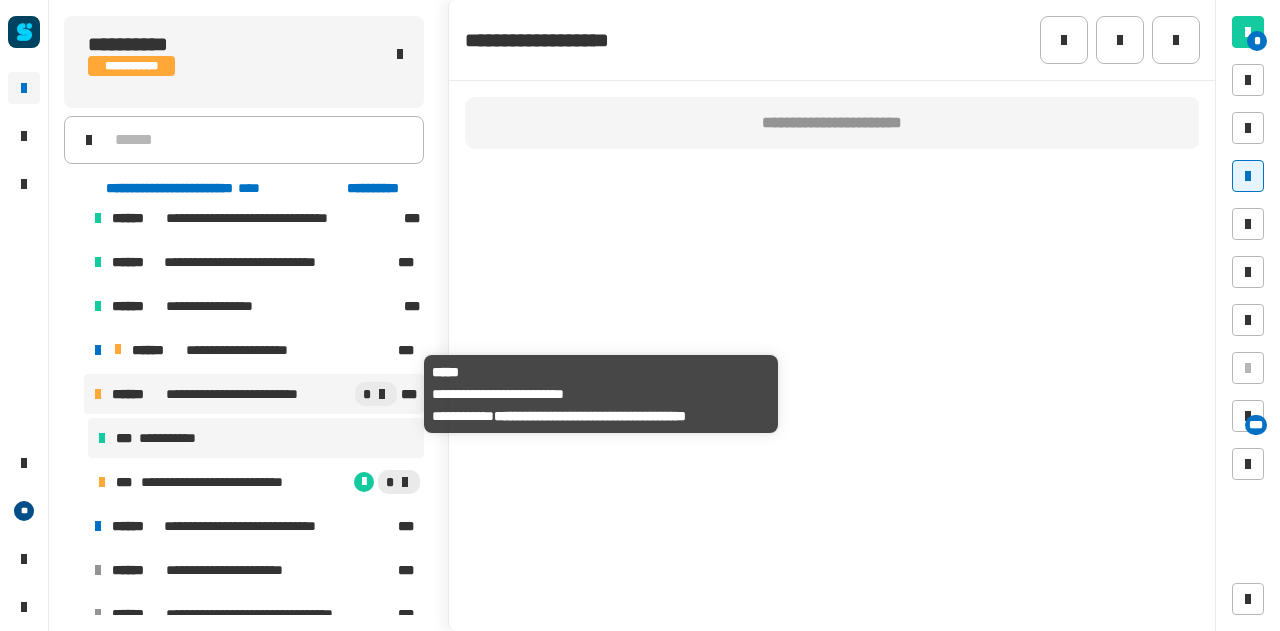 click on "**********" at bounding box center (248, 394) 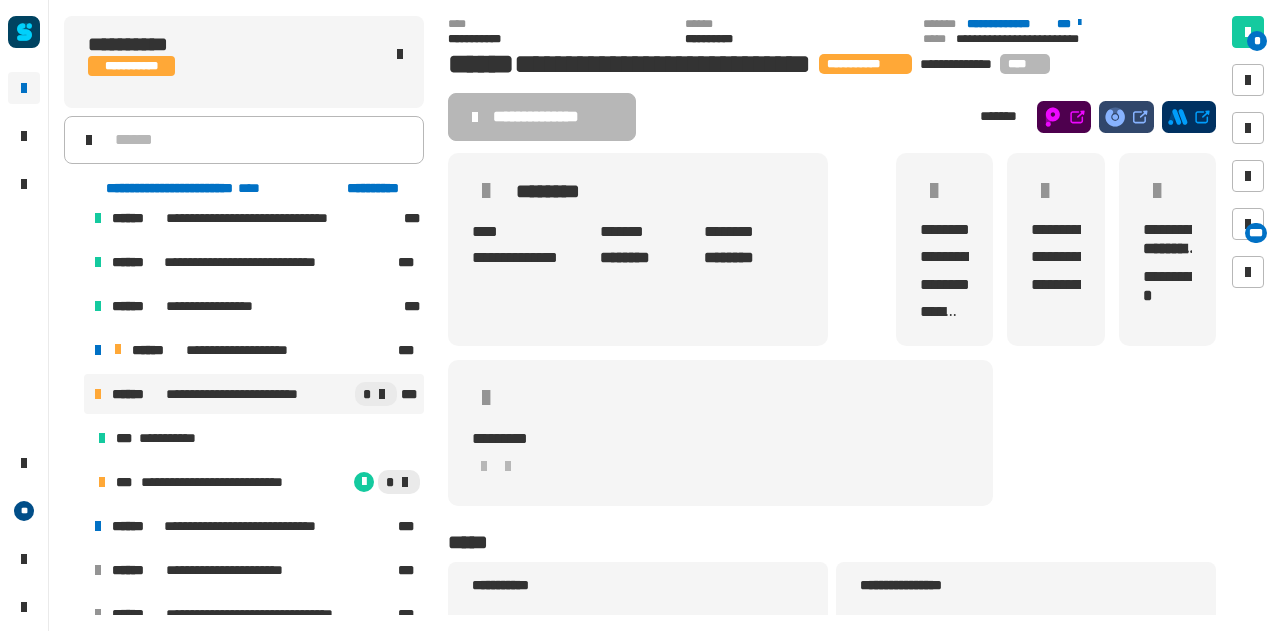 scroll, scrollTop: 229, scrollLeft: 0, axis: vertical 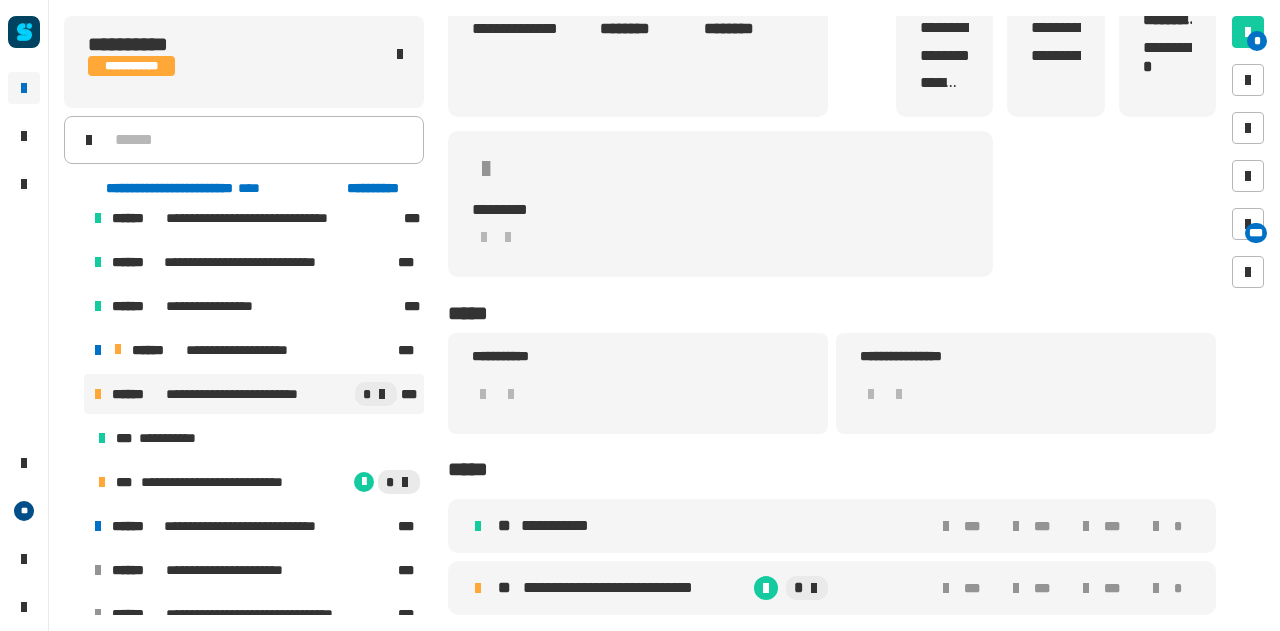 click on "**********" at bounding box center (832, 526) 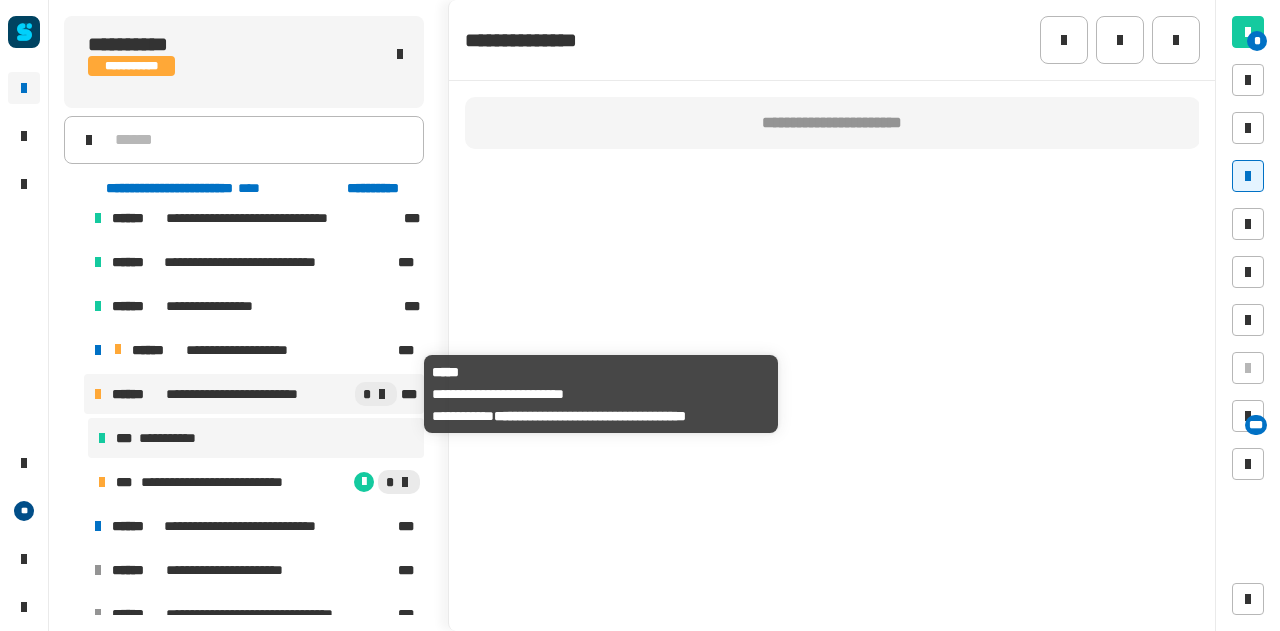 click on "**********" at bounding box center (248, 394) 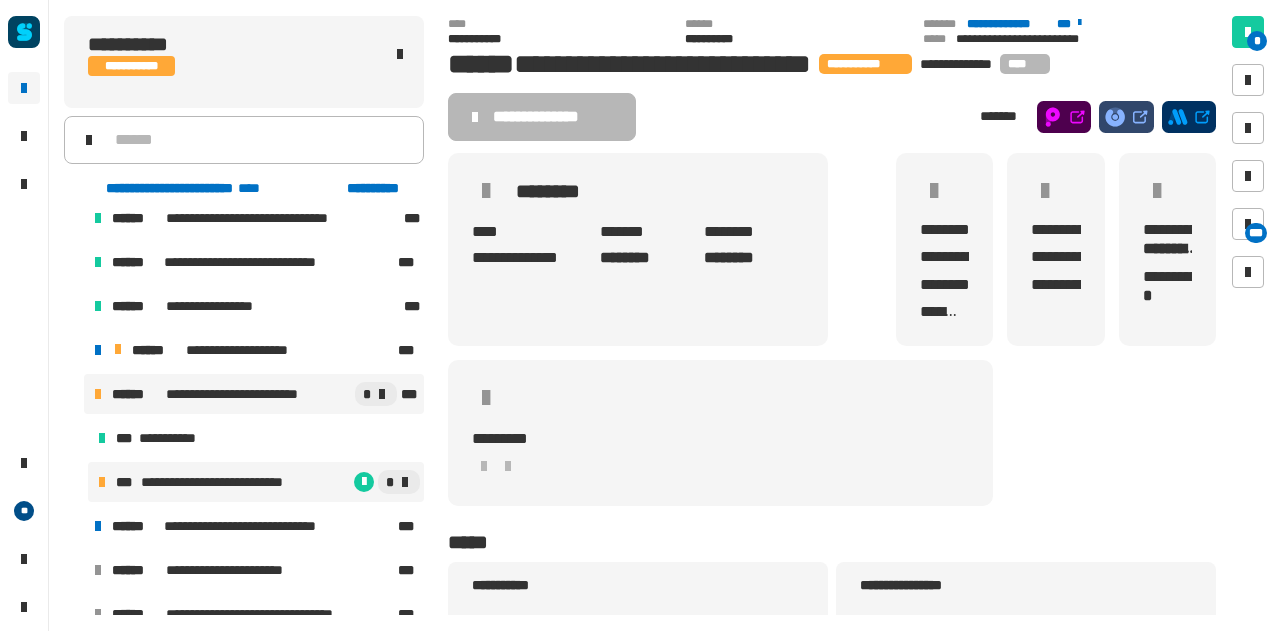 click on "**********" at bounding box center [238, 482] 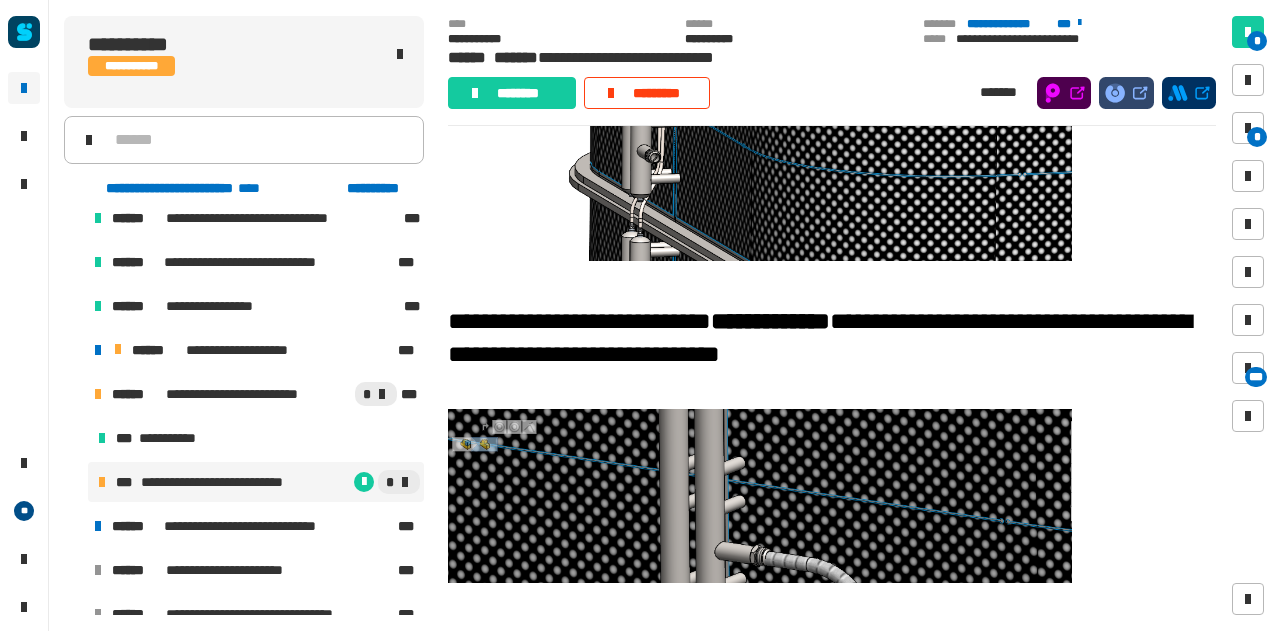 scroll, scrollTop: 964, scrollLeft: 0, axis: vertical 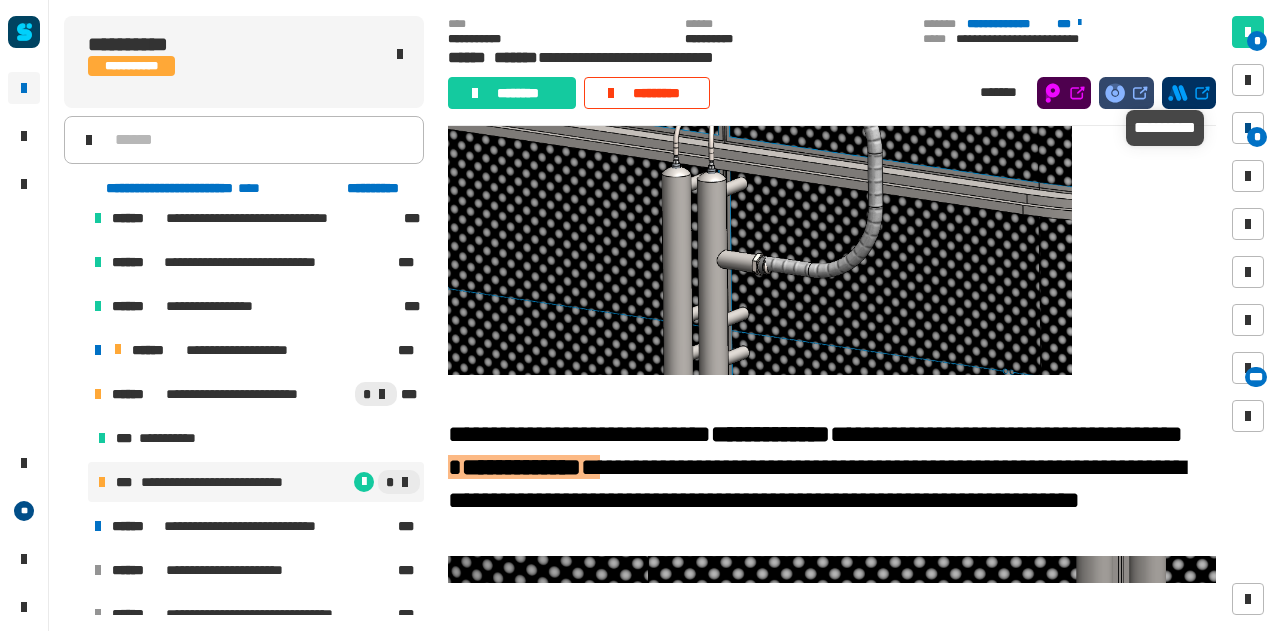 click at bounding box center (1248, 128) 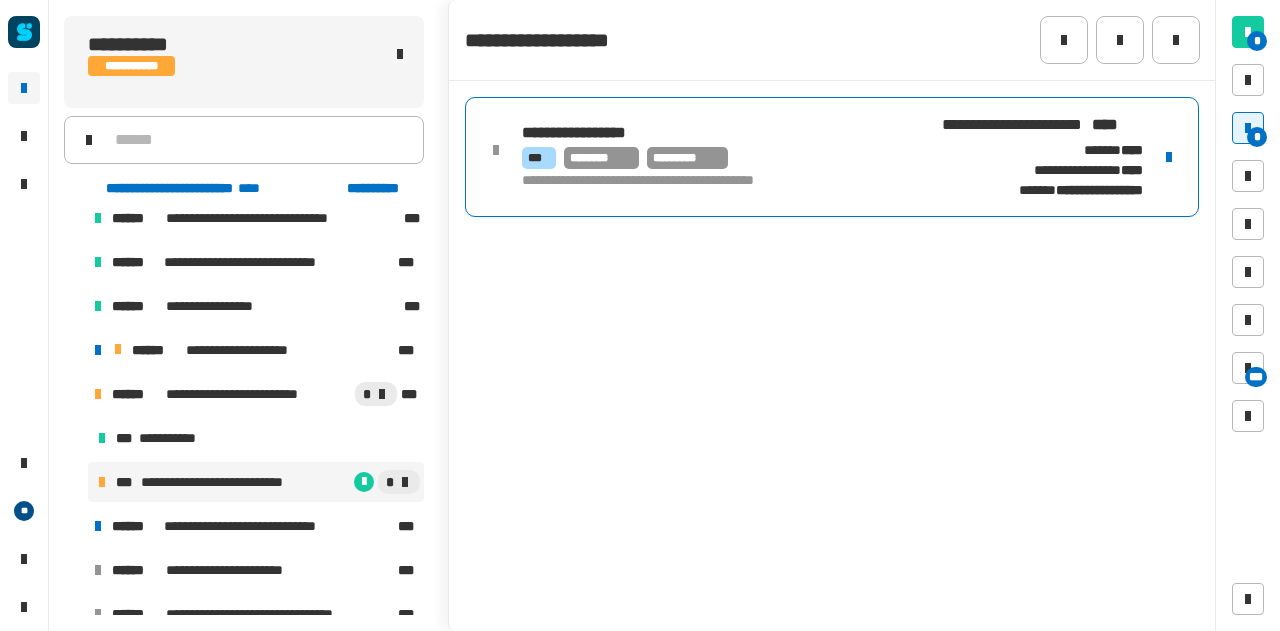 click on "**********" at bounding box center [832, 157] 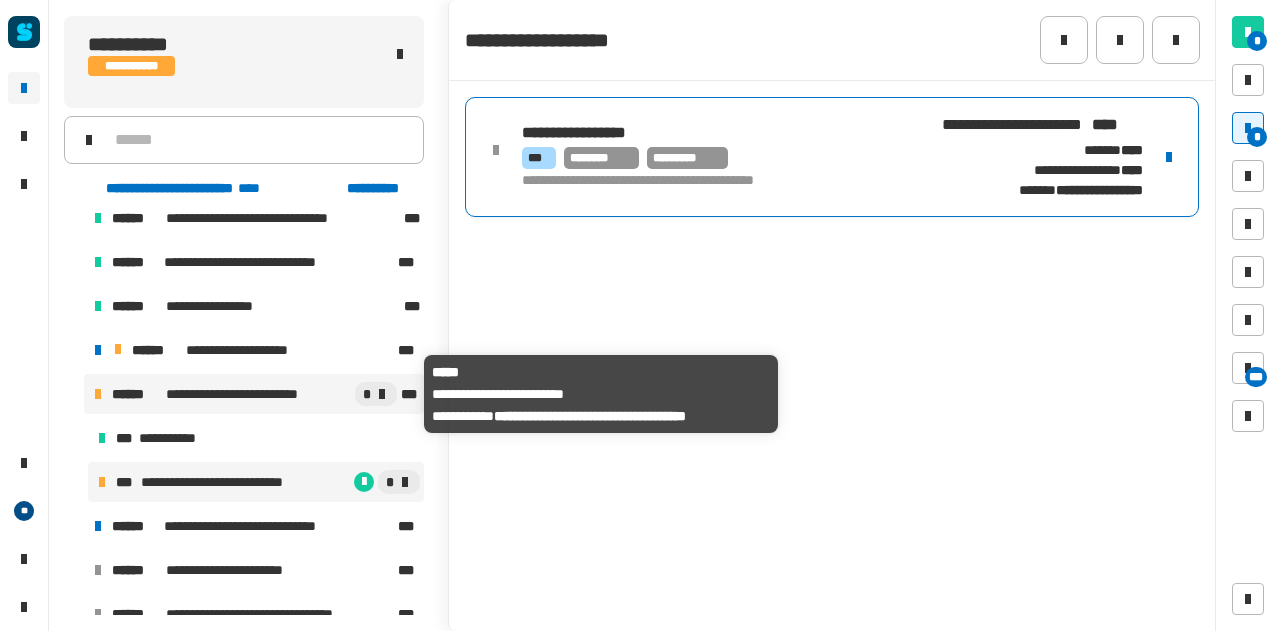 click on "**********" at bounding box center [248, 394] 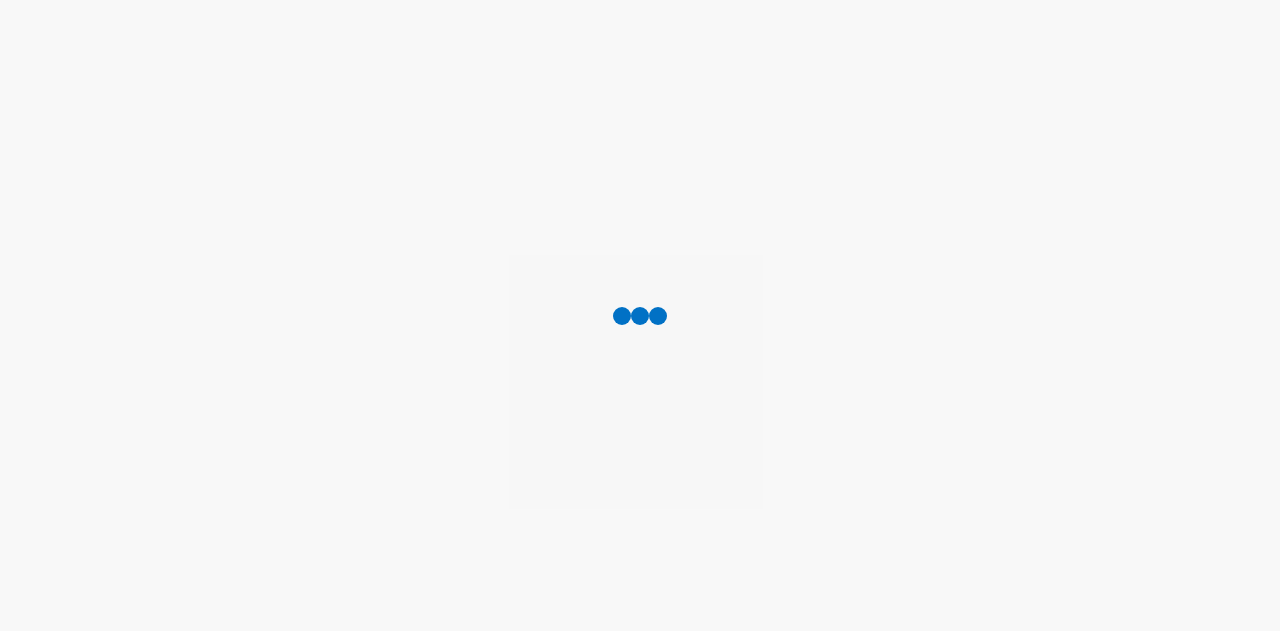 scroll, scrollTop: 0, scrollLeft: 0, axis: both 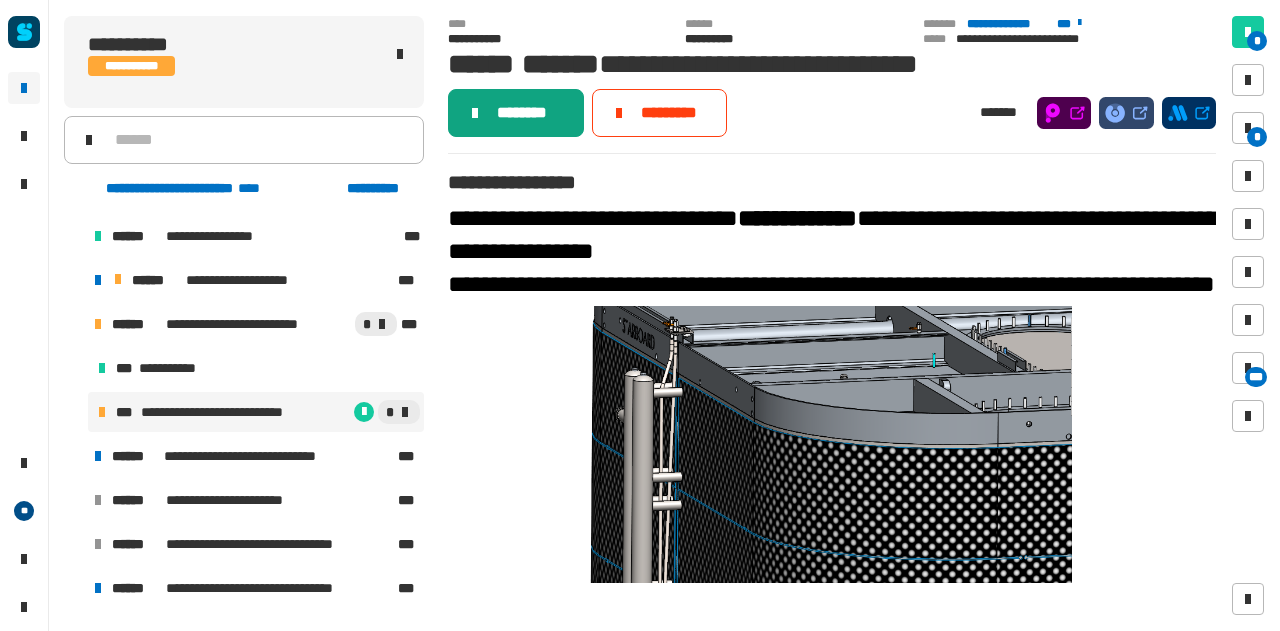 click on "********" 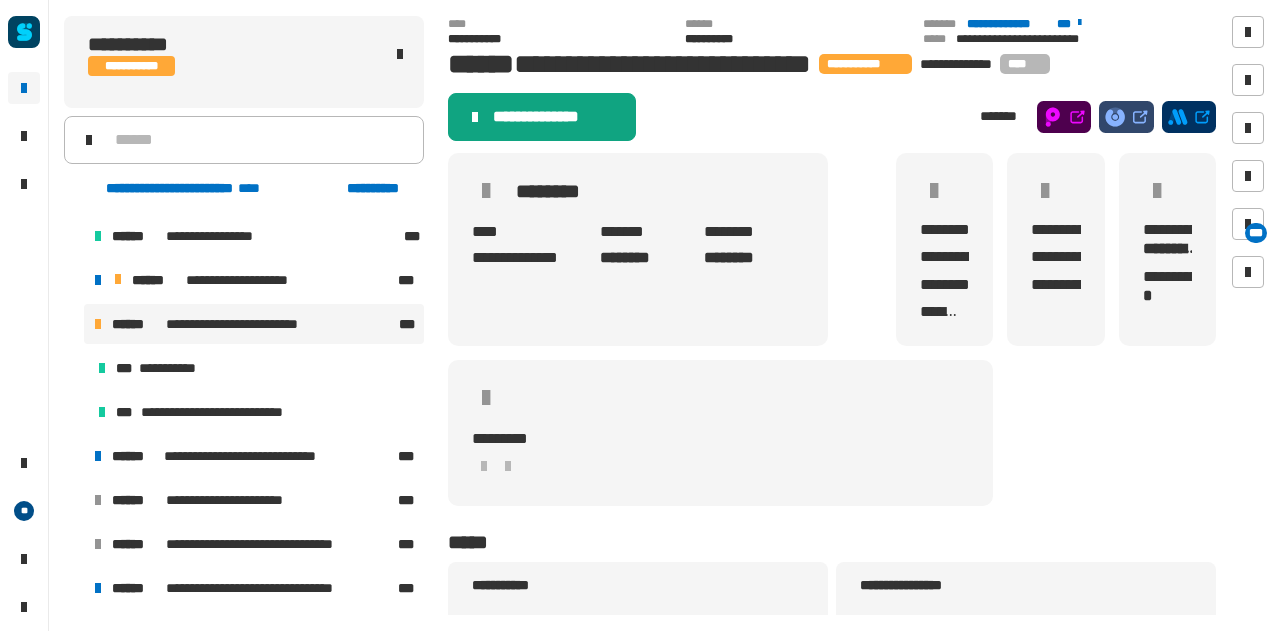 click on "**********" 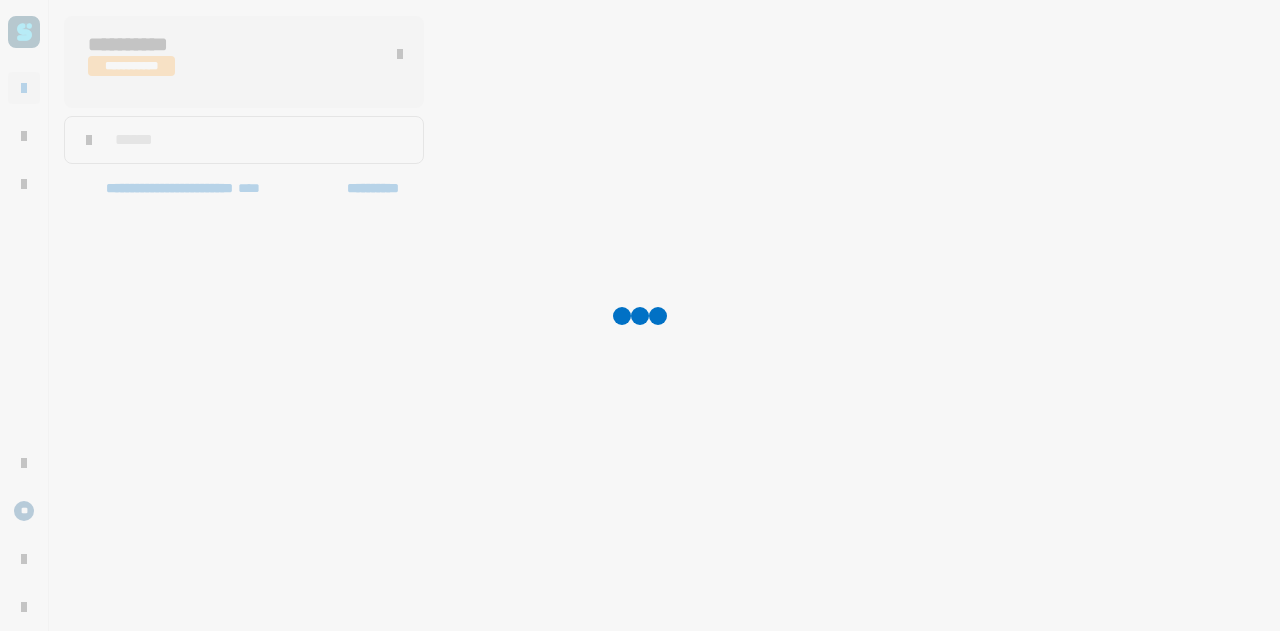 scroll, scrollTop: 40, scrollLeft: 0, axis: vertical 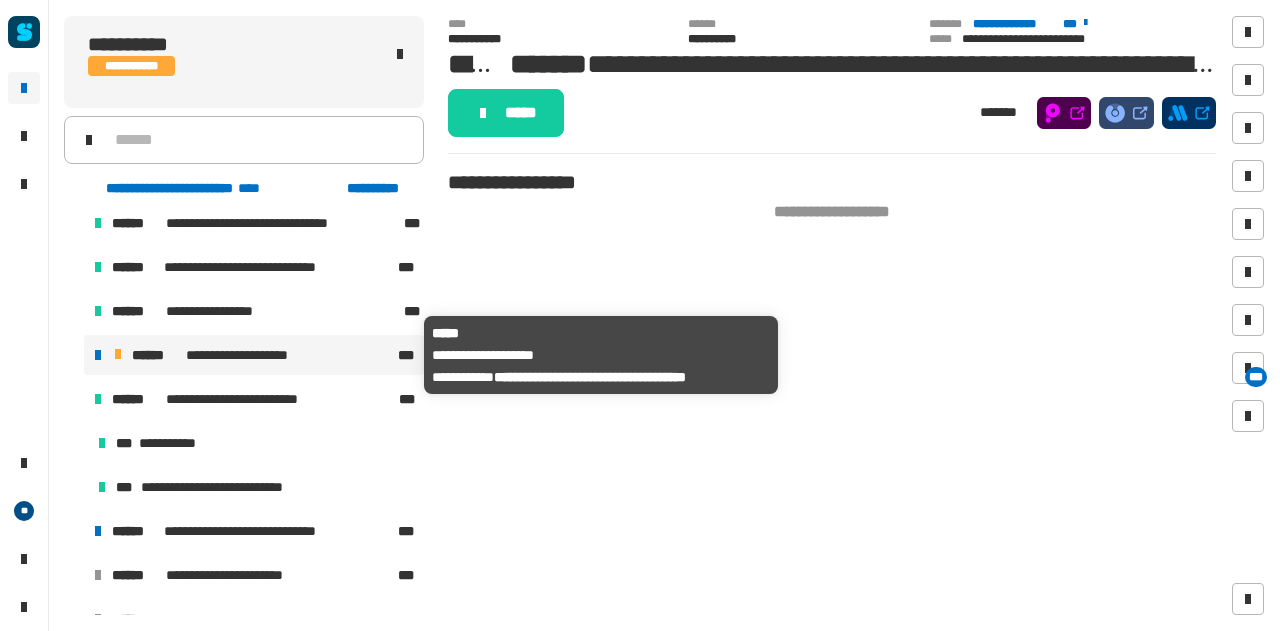 click on "**********" at bounding box center [250, 355] 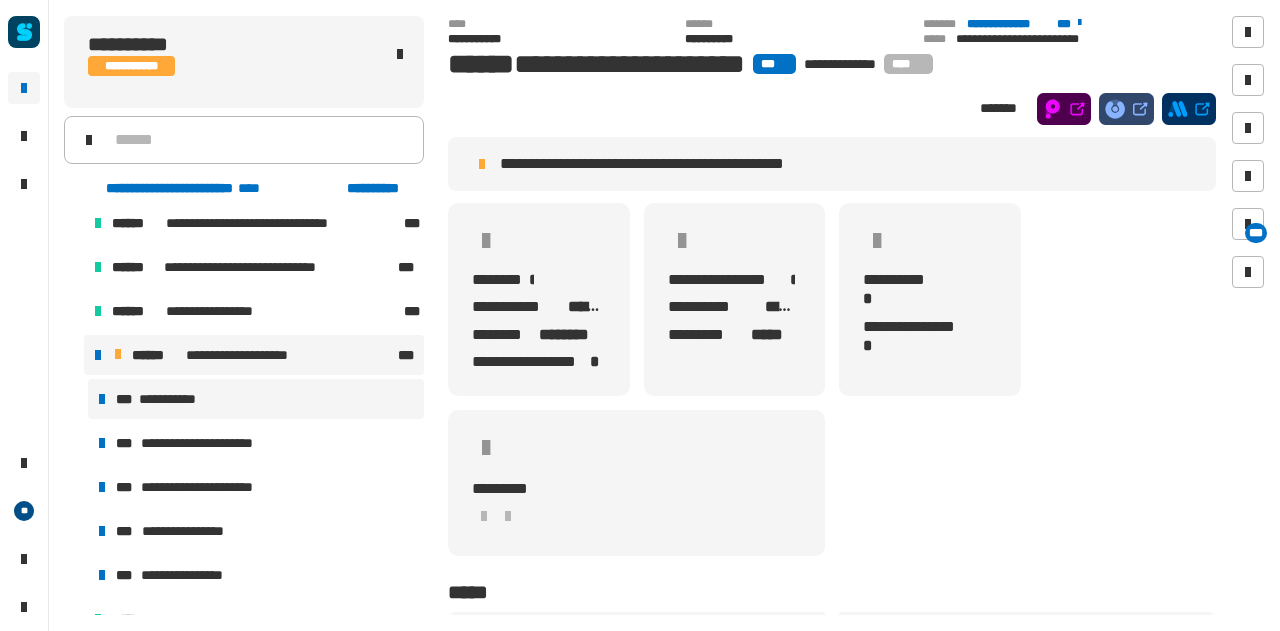click on "**********" at bounding box center (174, 399) 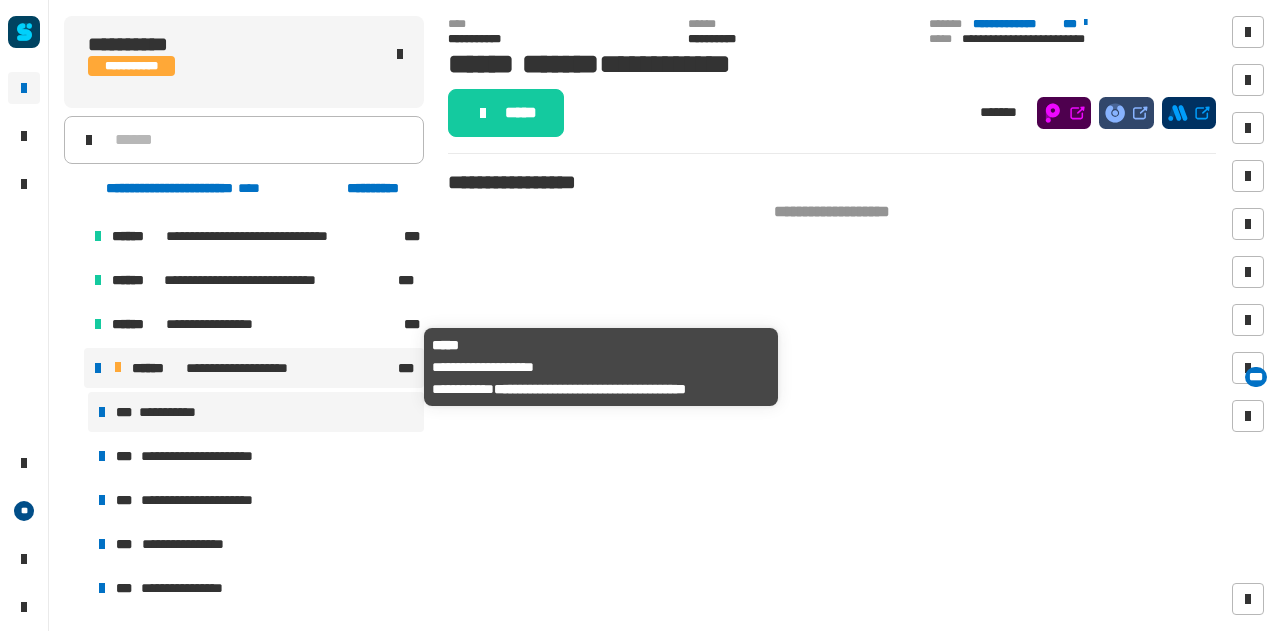 click on "**********" at bounding box center (250, 368) 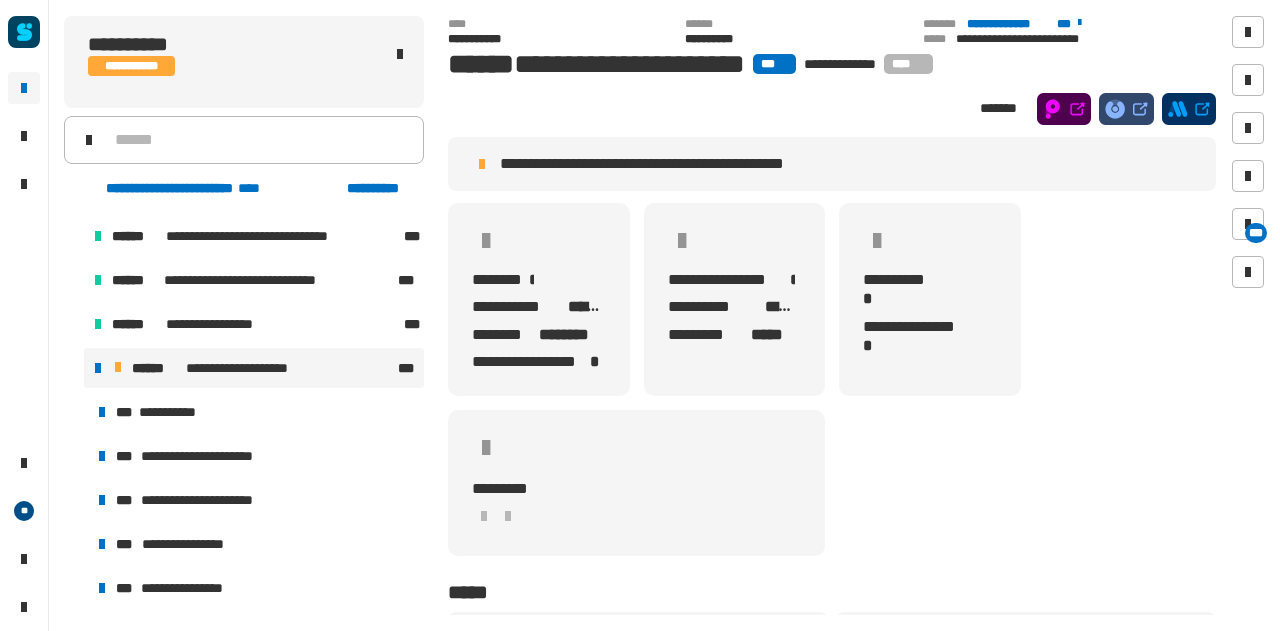scroll, scrollTop: 1541, scrollLeft: 0, axis: vertical 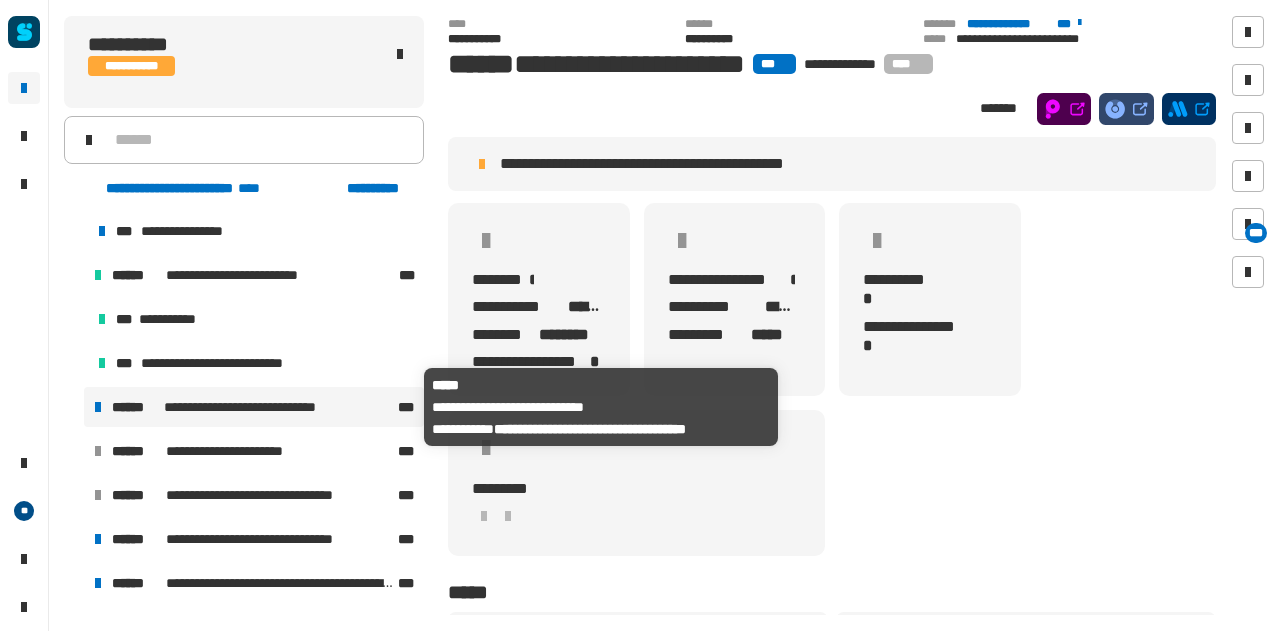 click on "**********" at bounding box center [266, 407] 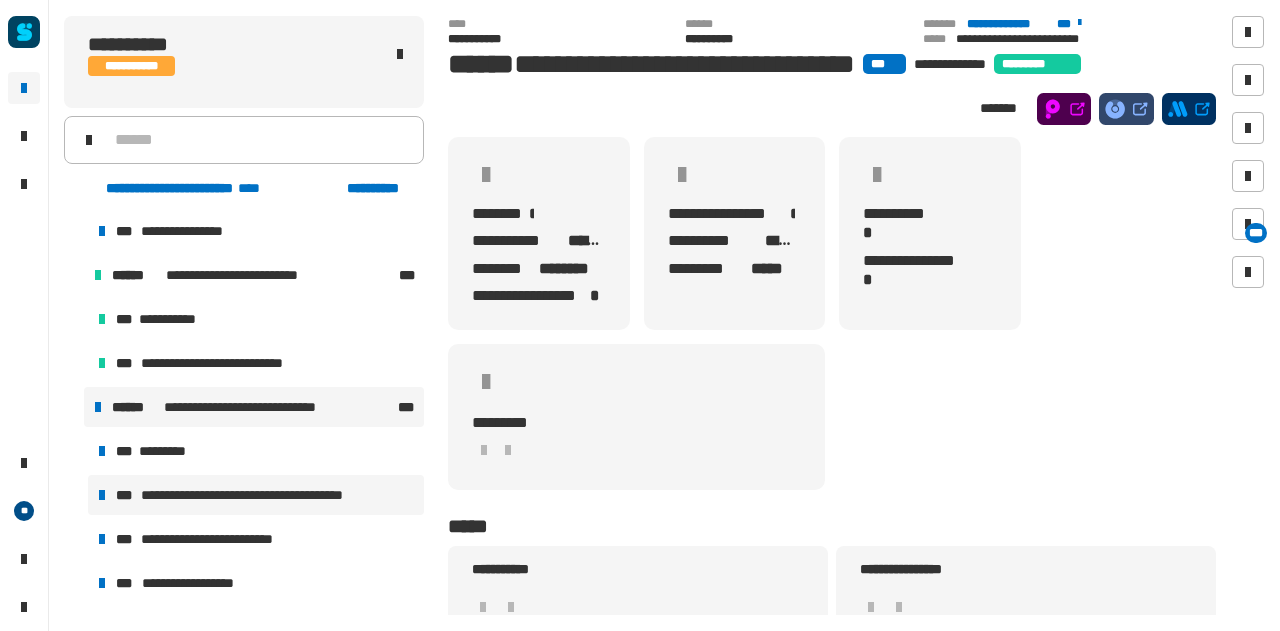 click on "**********" at bounding box center (264, 495) 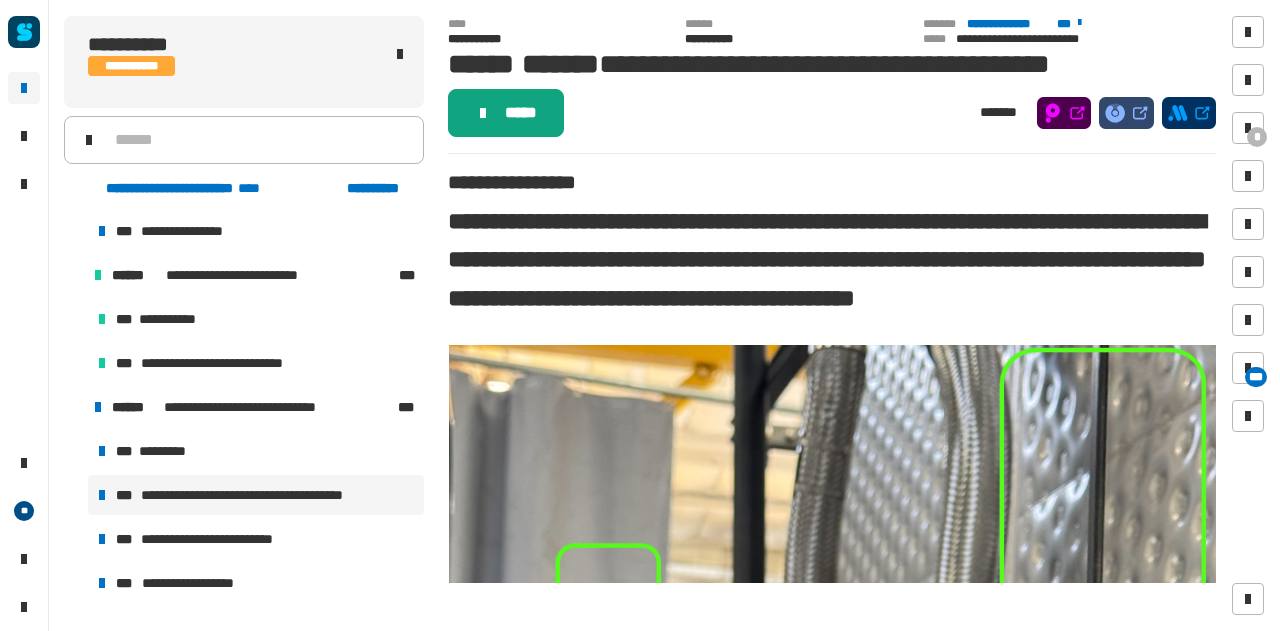 click 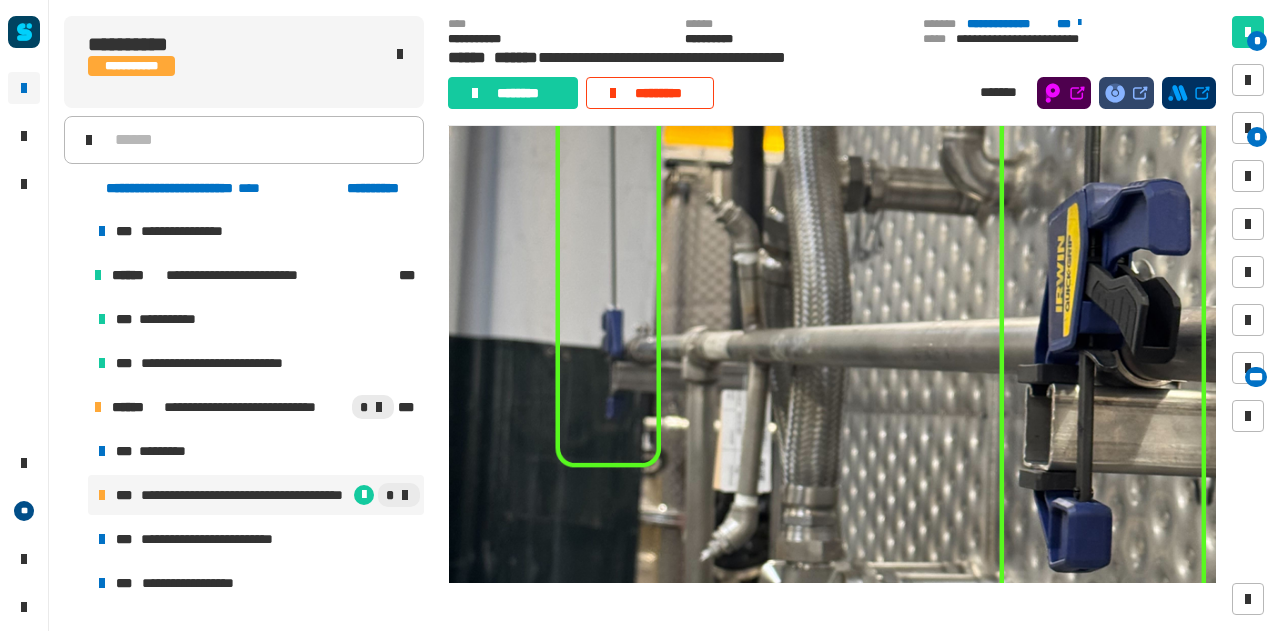 scroll, scrollTop: 468, scrollLeft: 0, axis: vertical 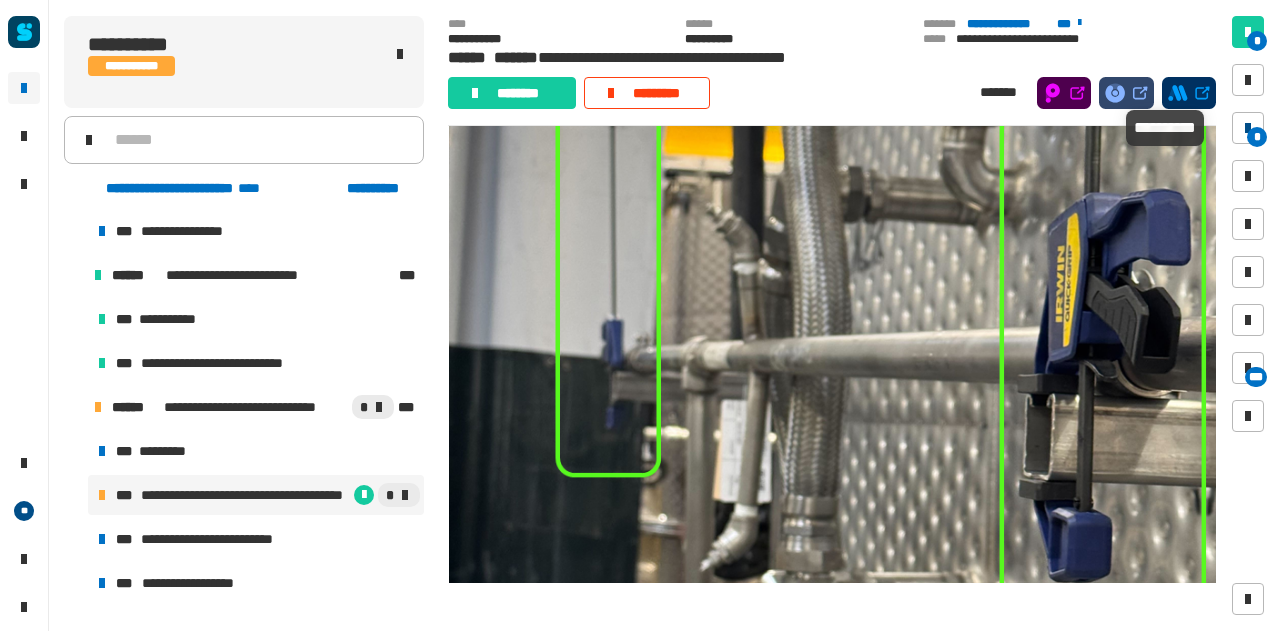 click at bounding box center [1248, 128] 